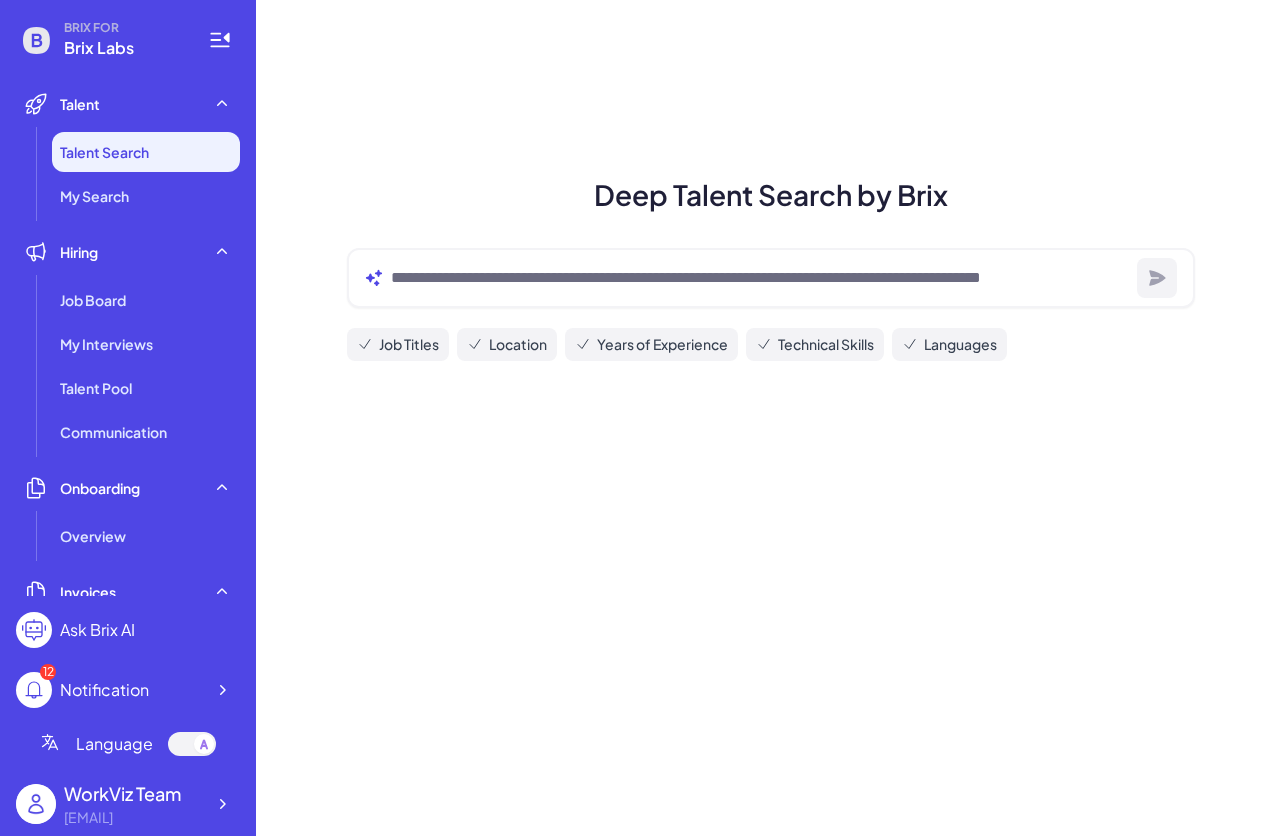 scroll, scrollTop: 0, scrollLeft: 0, axis: both 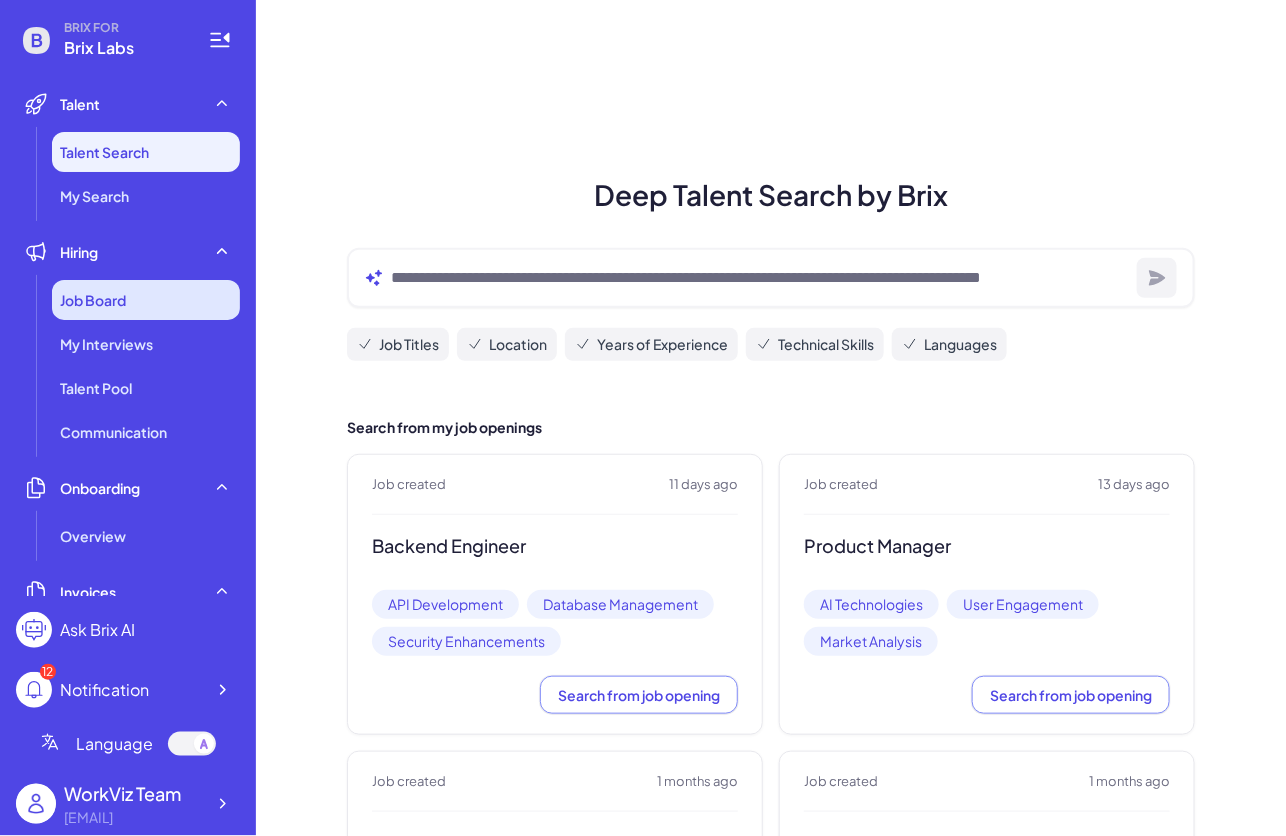 click on "Job Board" at bounding box center (146, 300) 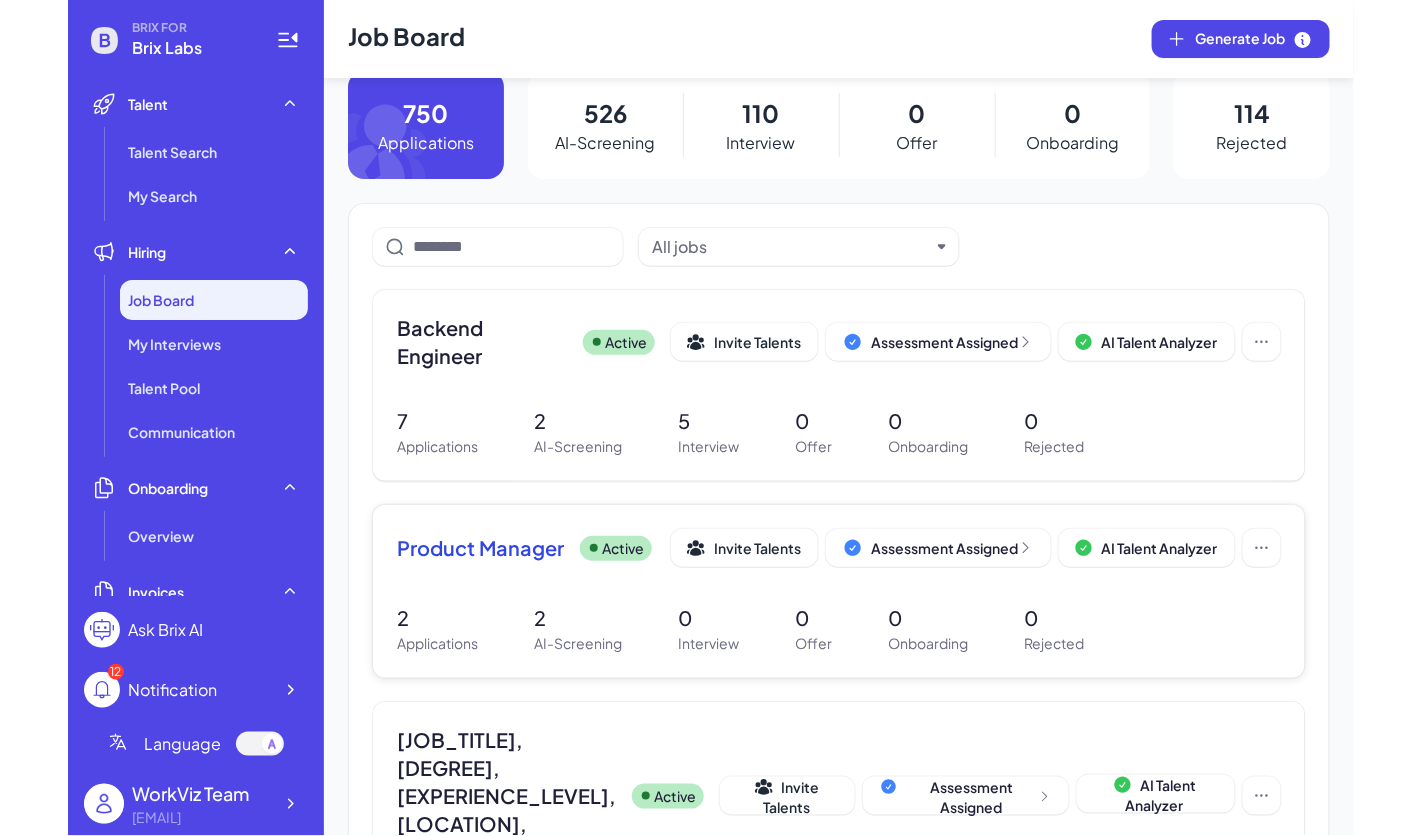scroll, scrollTop: 1942, scrollLeft: 0, axis: vertical 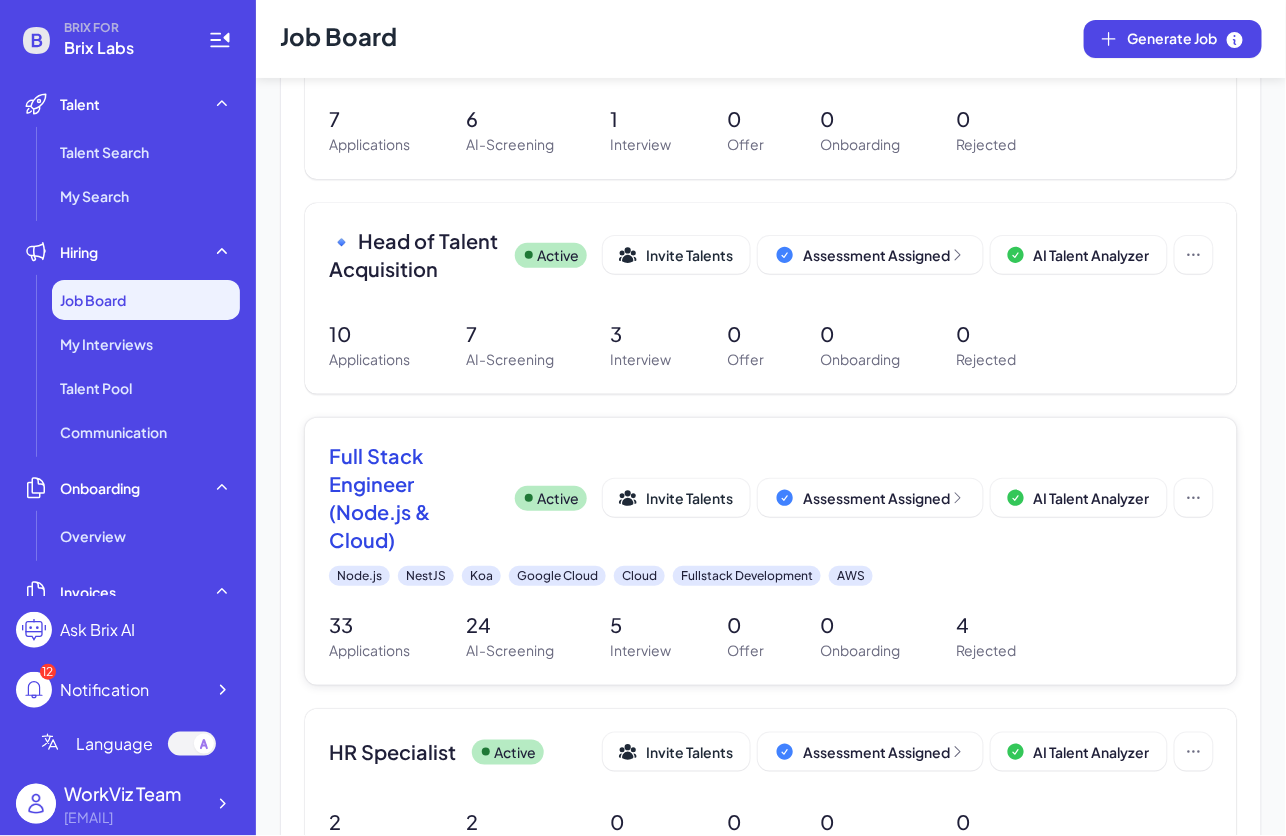 click on "Full Stack Engineer (Node.js & Cloud)" at bounding box center (414, 498) 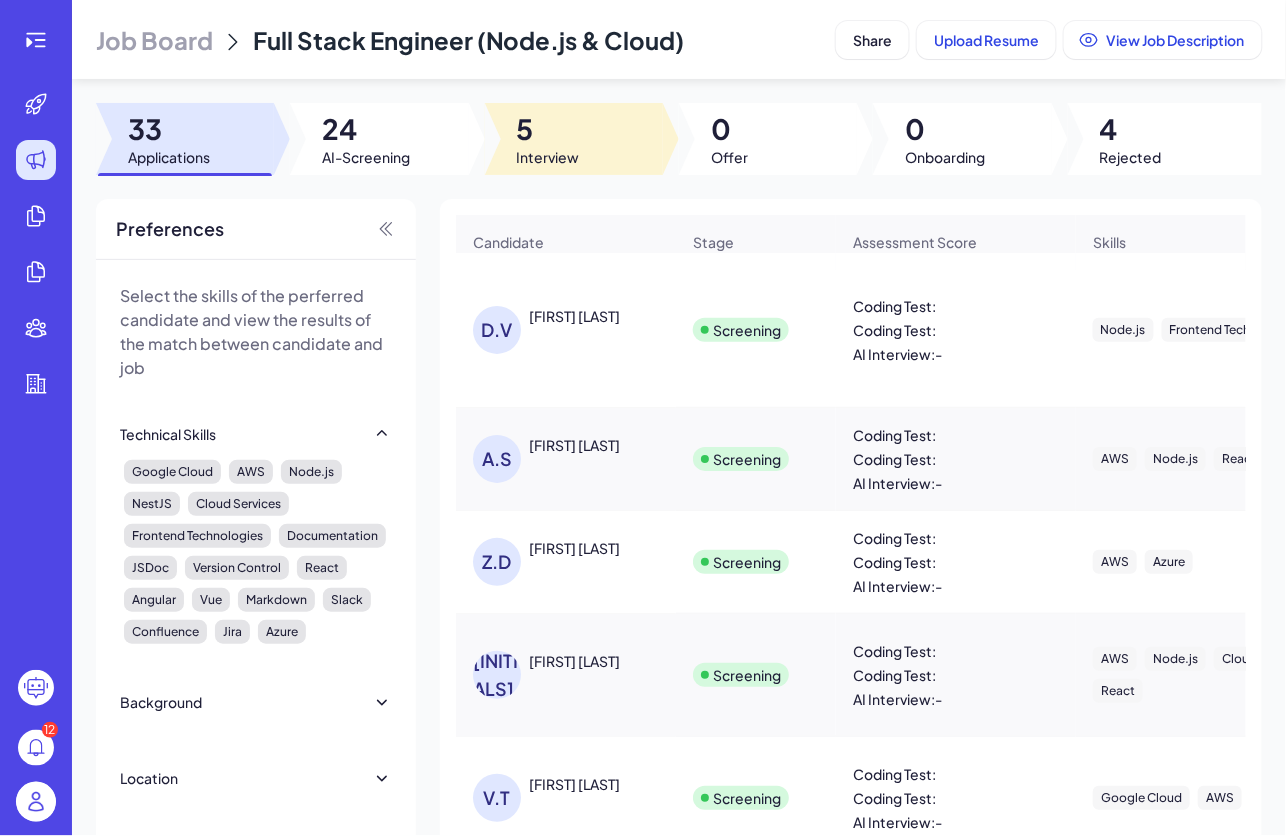 click on "Interview" at bounding box center (548, 157) 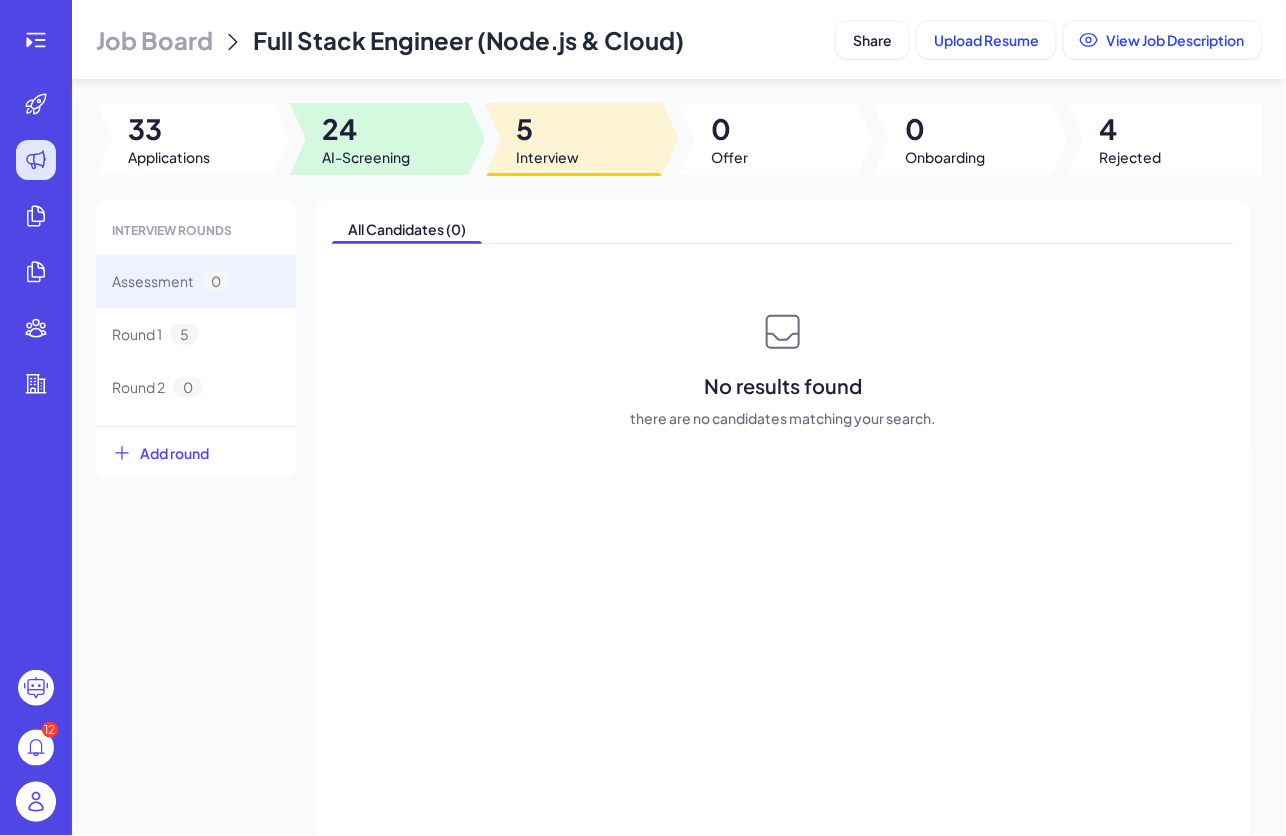 click on "24" at bounding box center [366, 129] 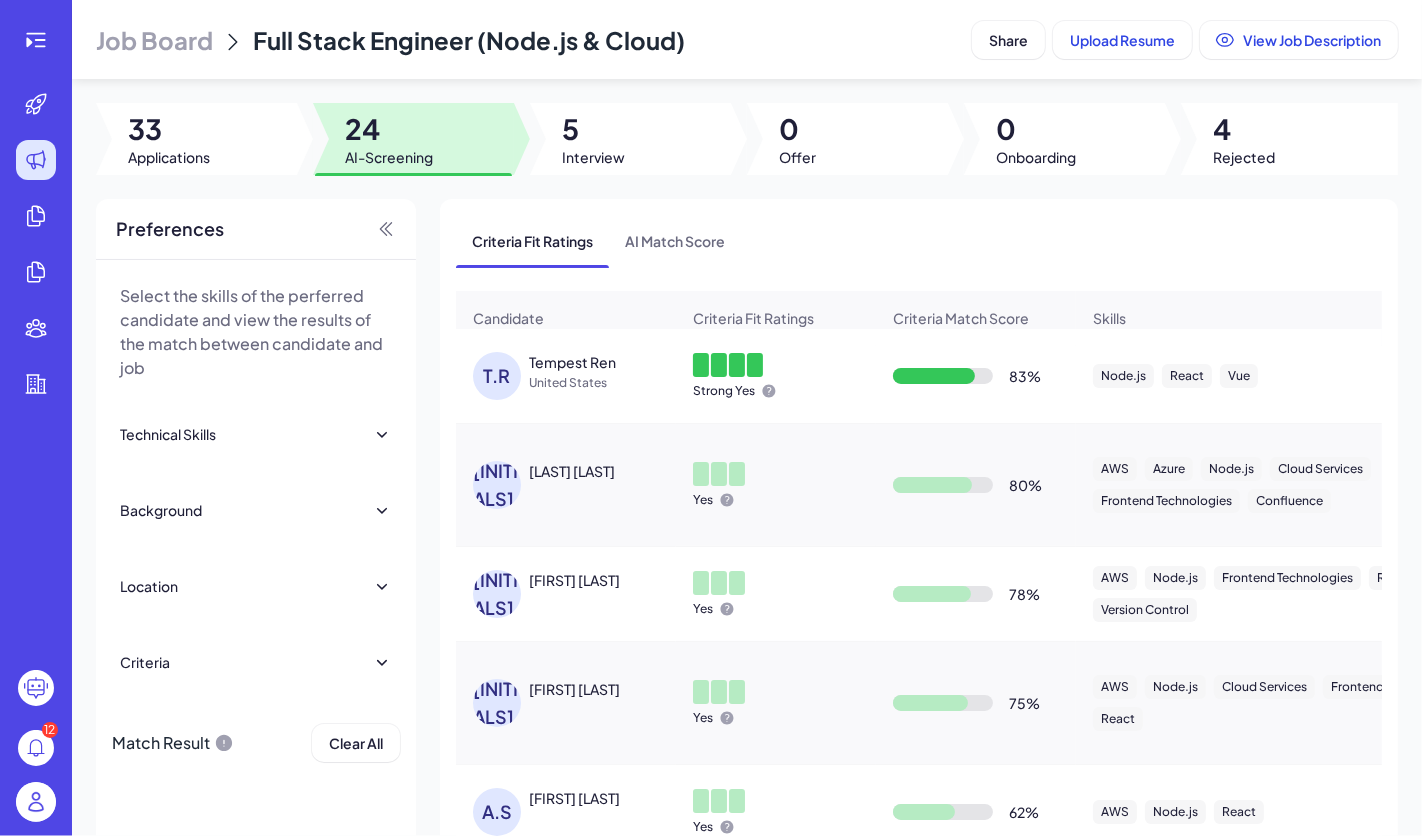 scroll, scrollTop: 0, scrollLeft: 164, axis: horizontal 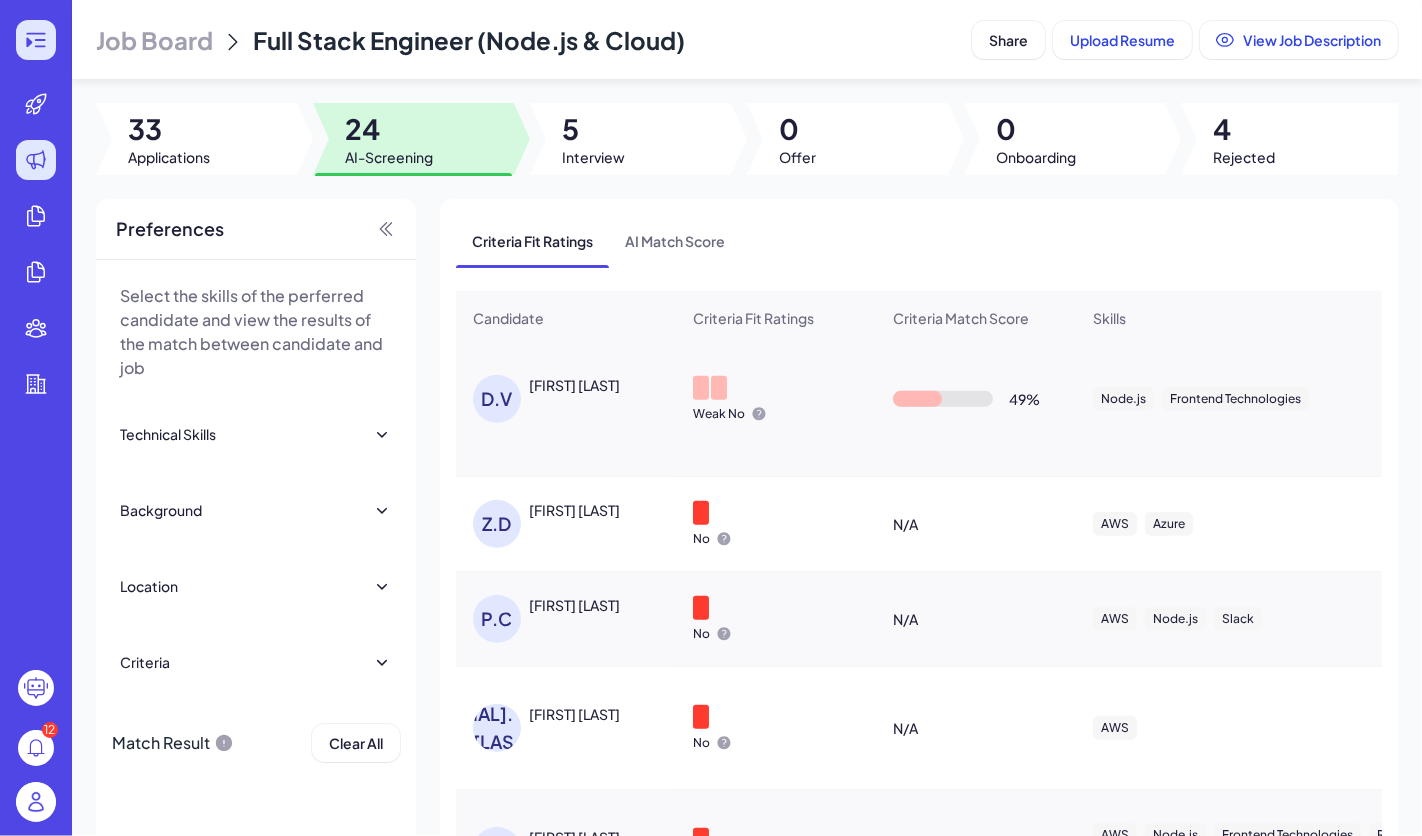click 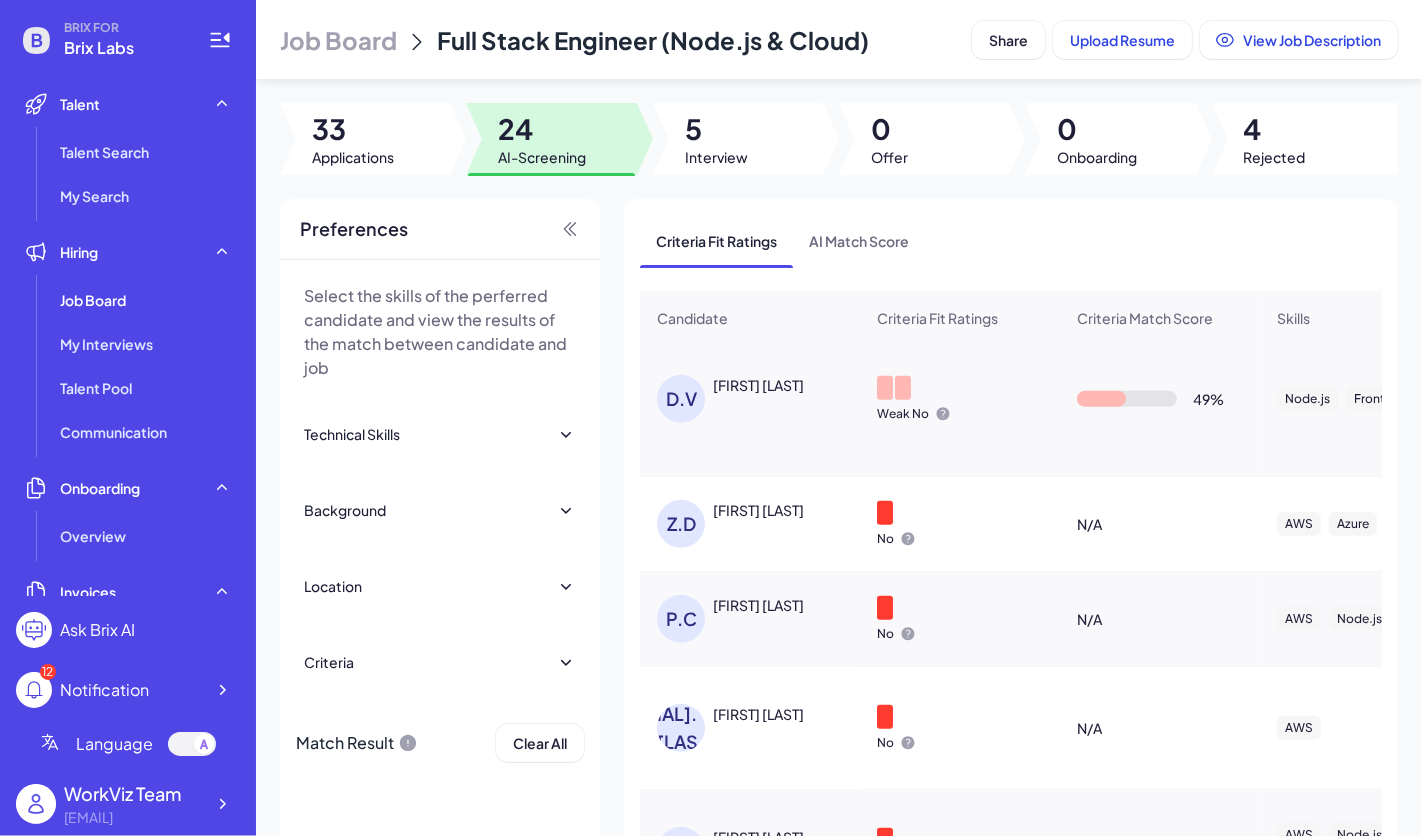 click at bounding box center [885, 608] 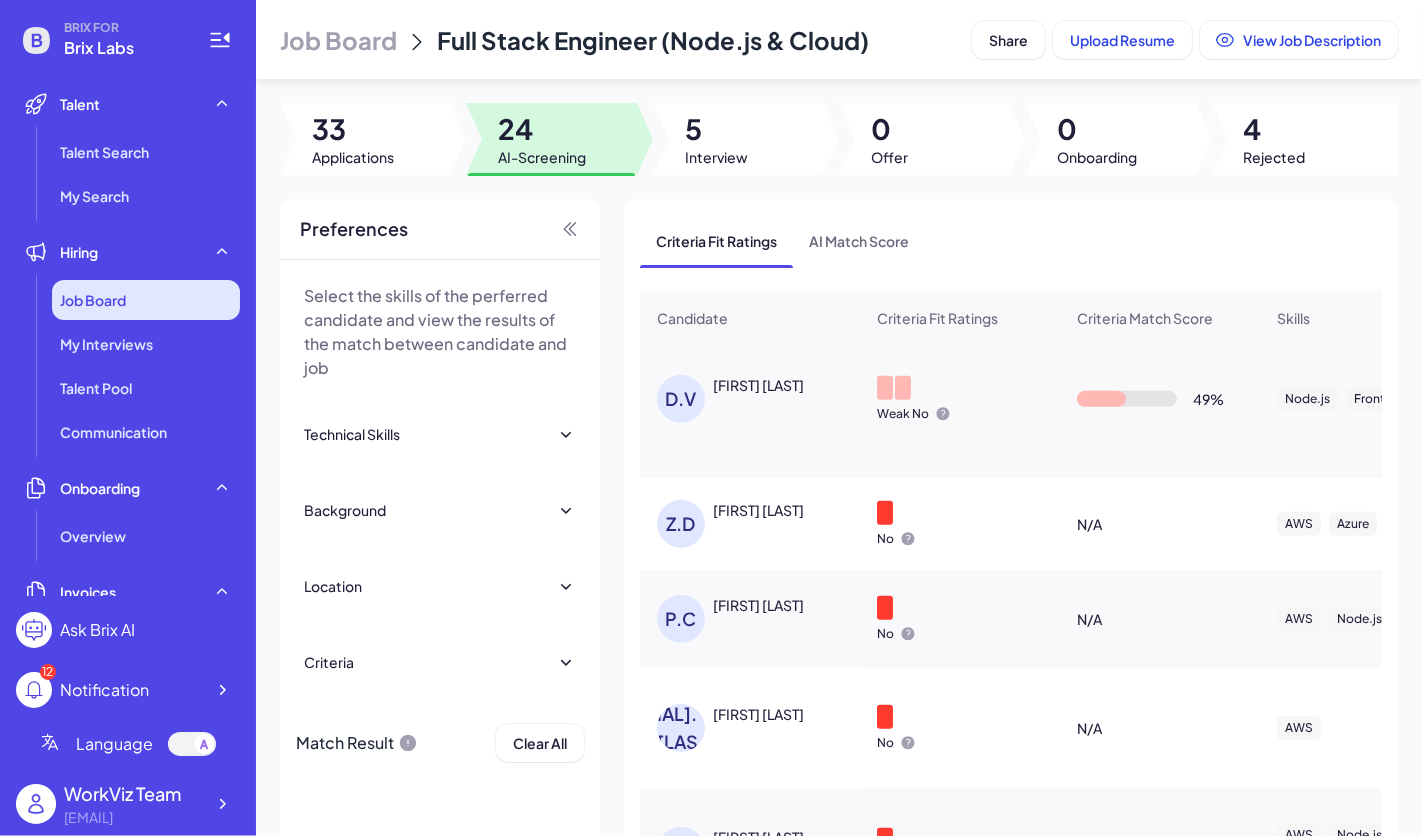 click on "Job Board" at bounding box center [93, 300] 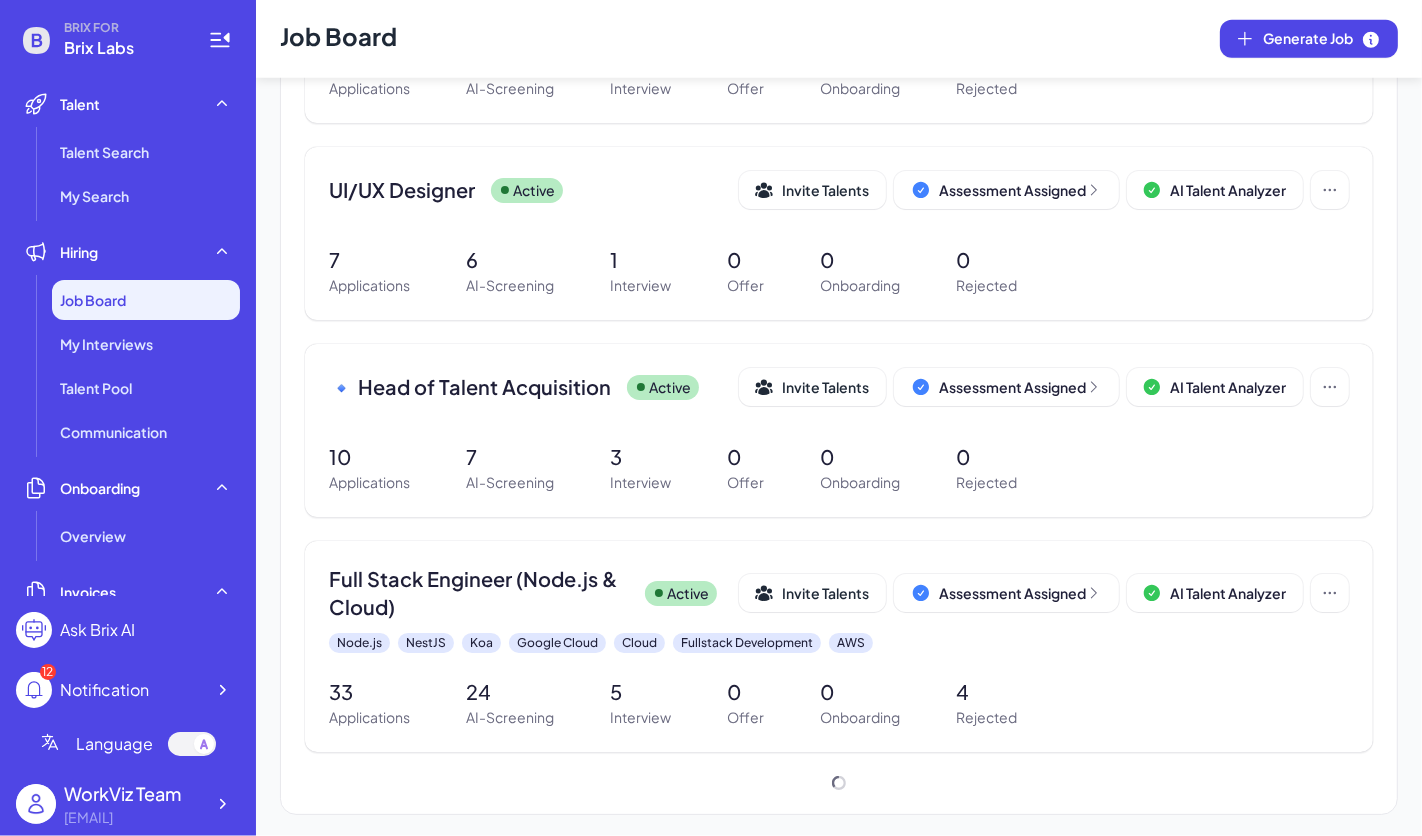 scroll, scrollTop: 1611, scrollLeft: 0, axis: vertical 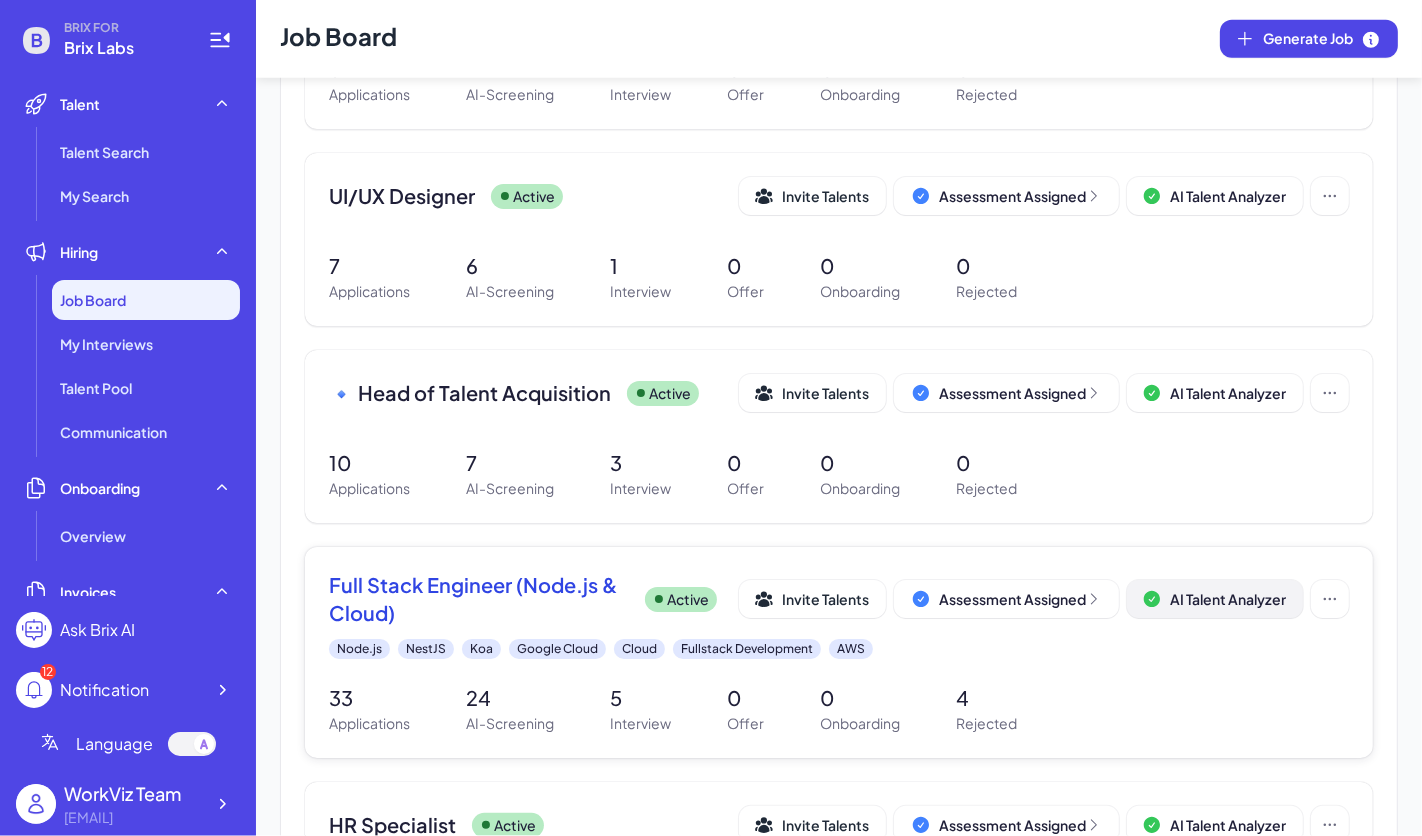click on "AI Talent Analyzer" at bounding box center [1228, 599] 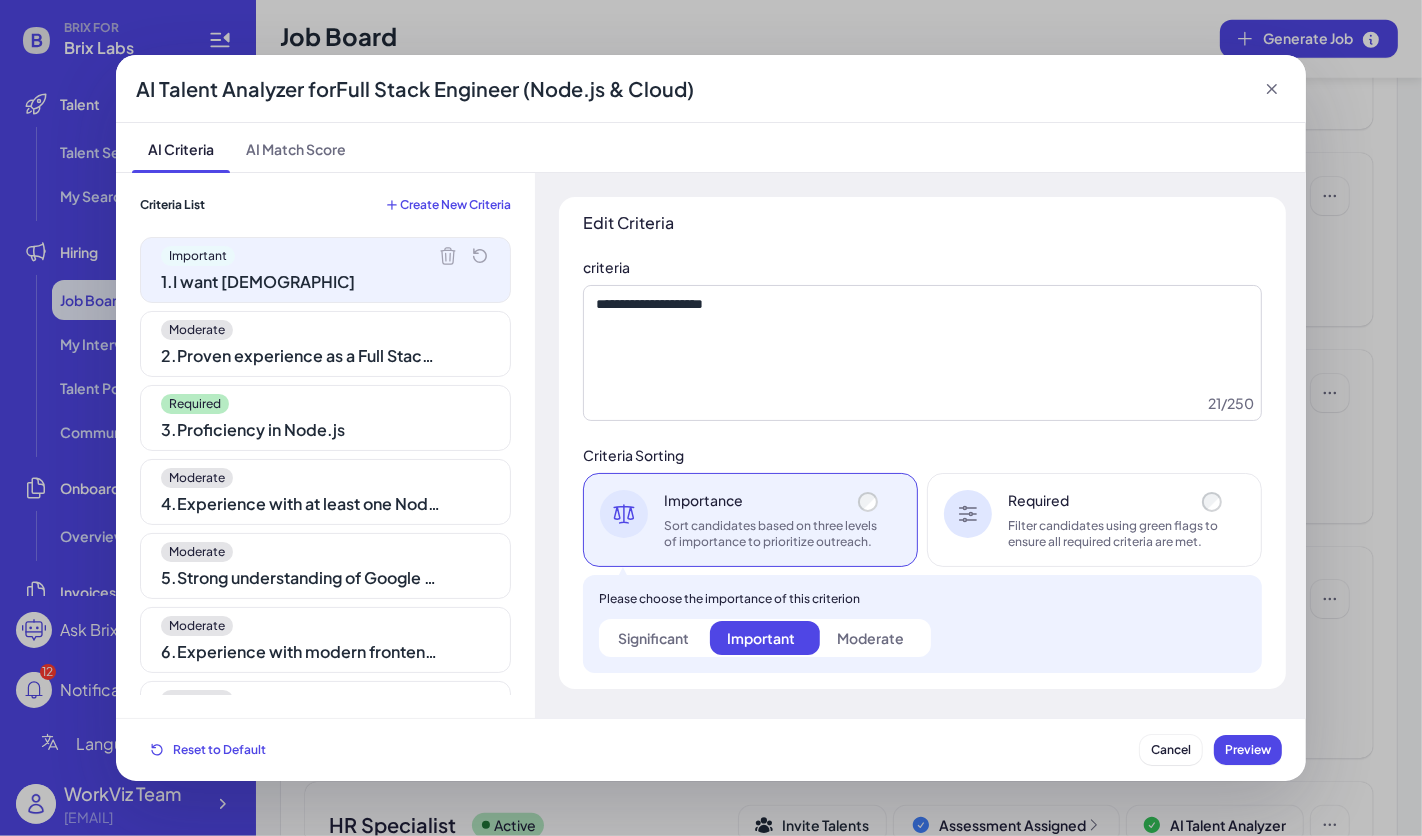 click on "3 . Proficiency in Node.js" at bounding box center [301, 430] 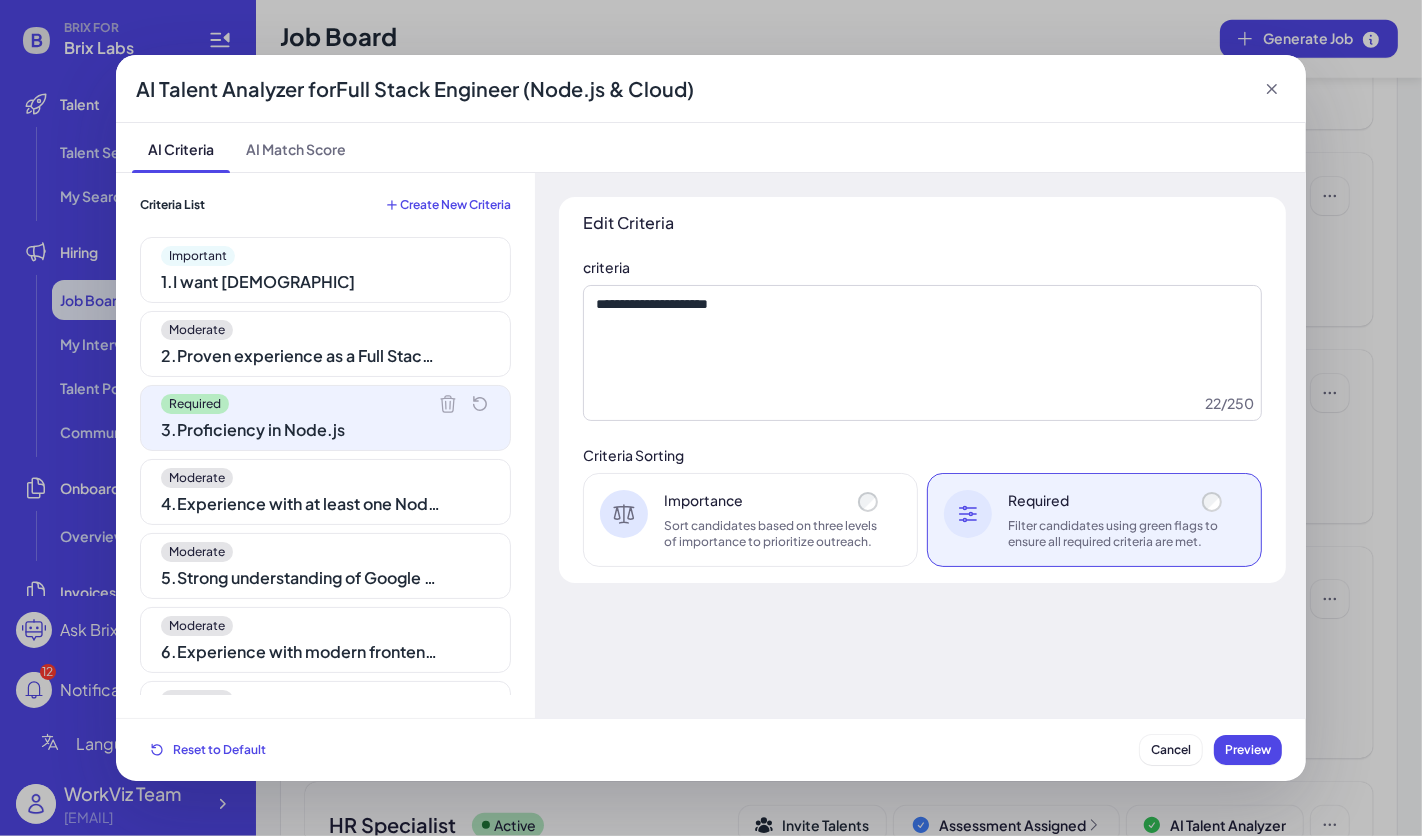 click 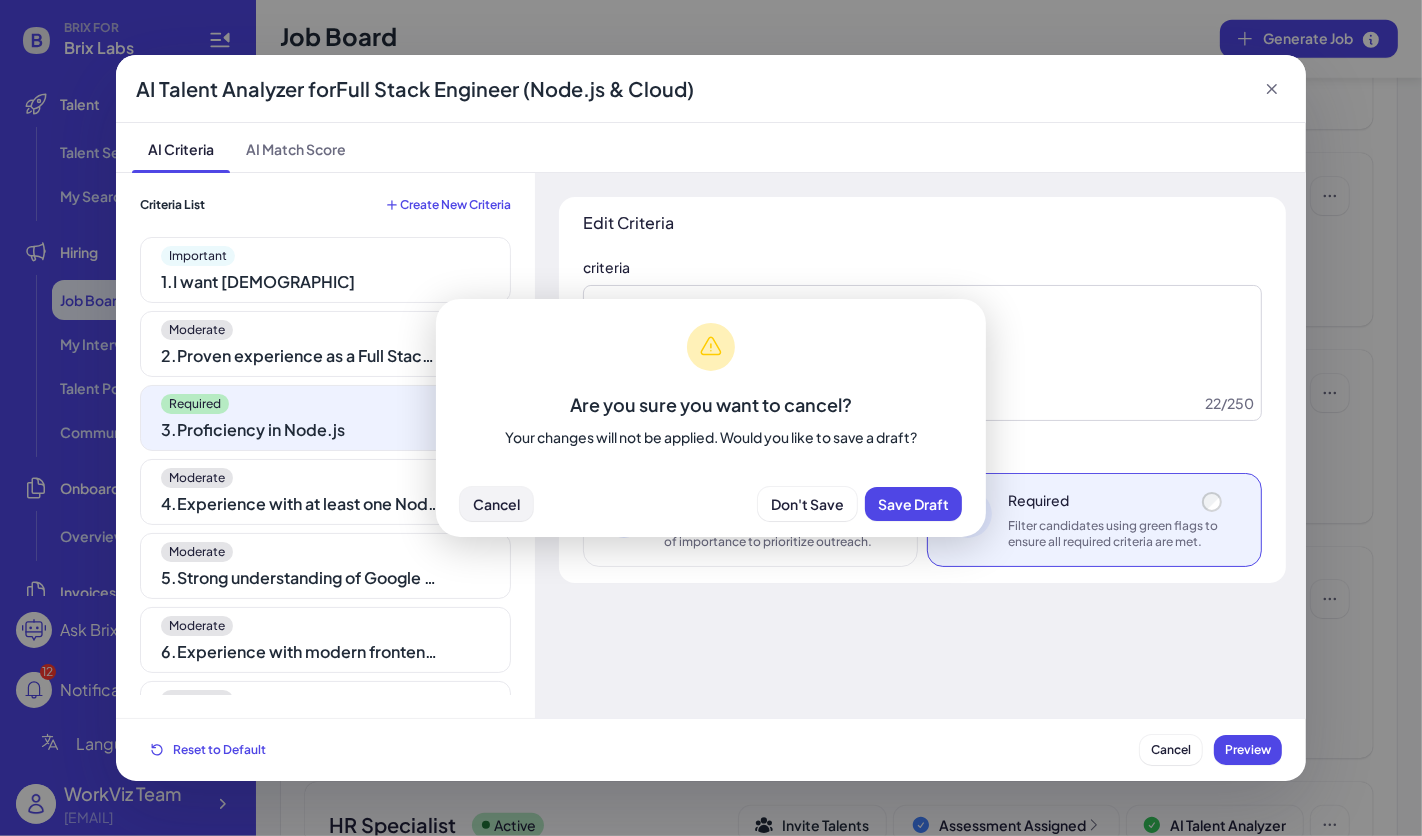 click on "Cancel" at bounding box center (496, 504) 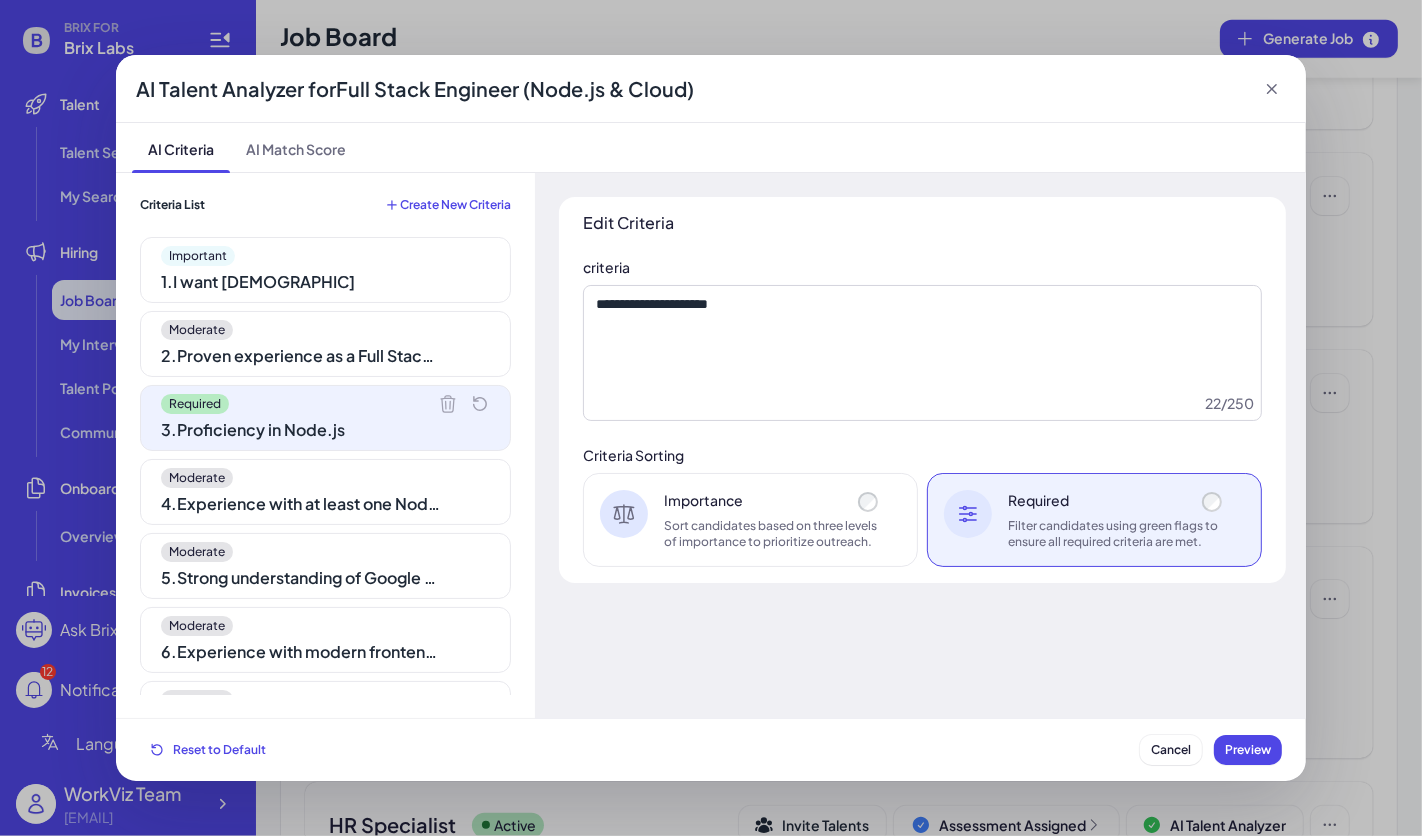 click on "Reset to Default Cancel Preview" at bounding box center (711, 750) 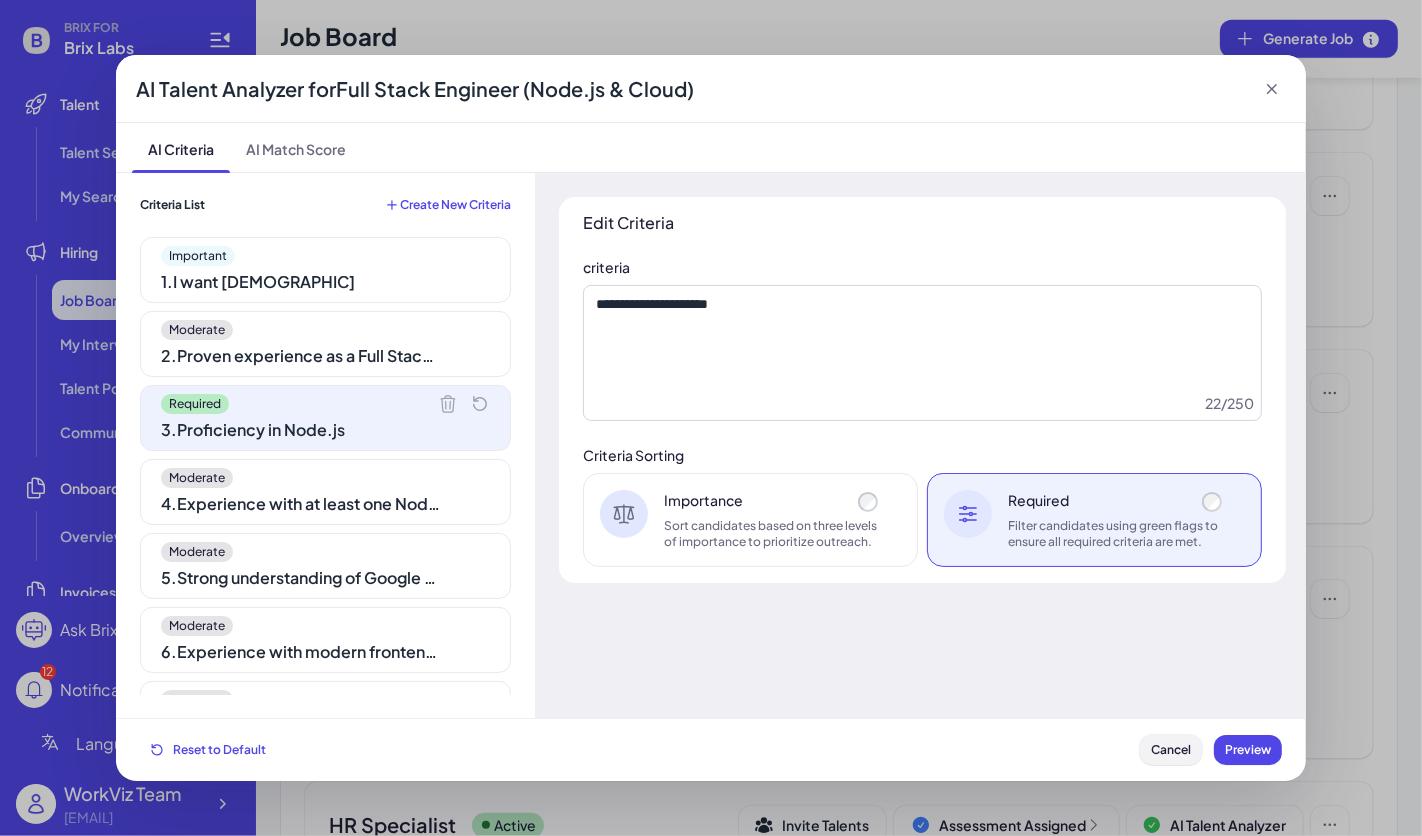 click on "Cancel" at bounding box center [1171, 750] 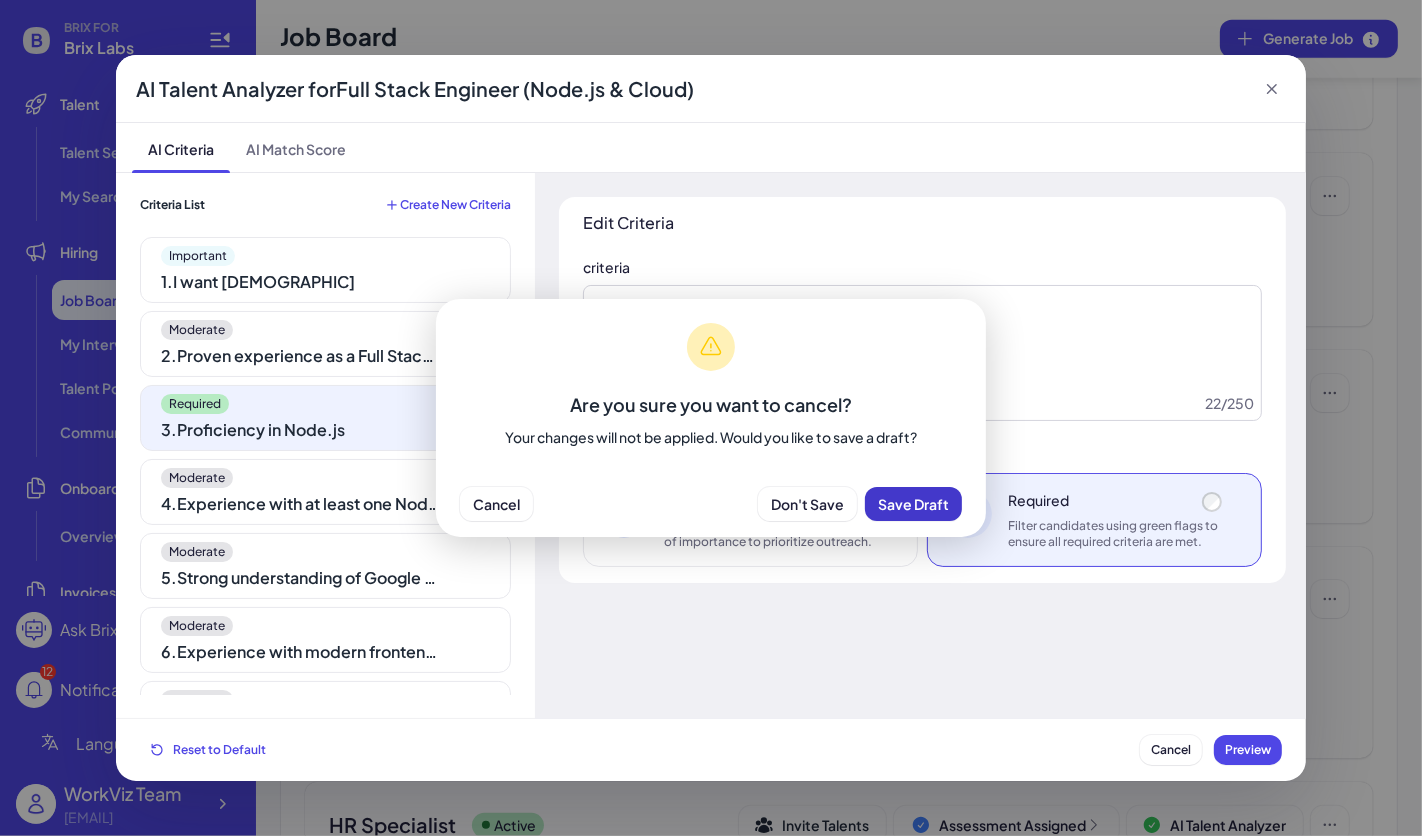 click on "Save Draft" at bounding box center [913, 504] 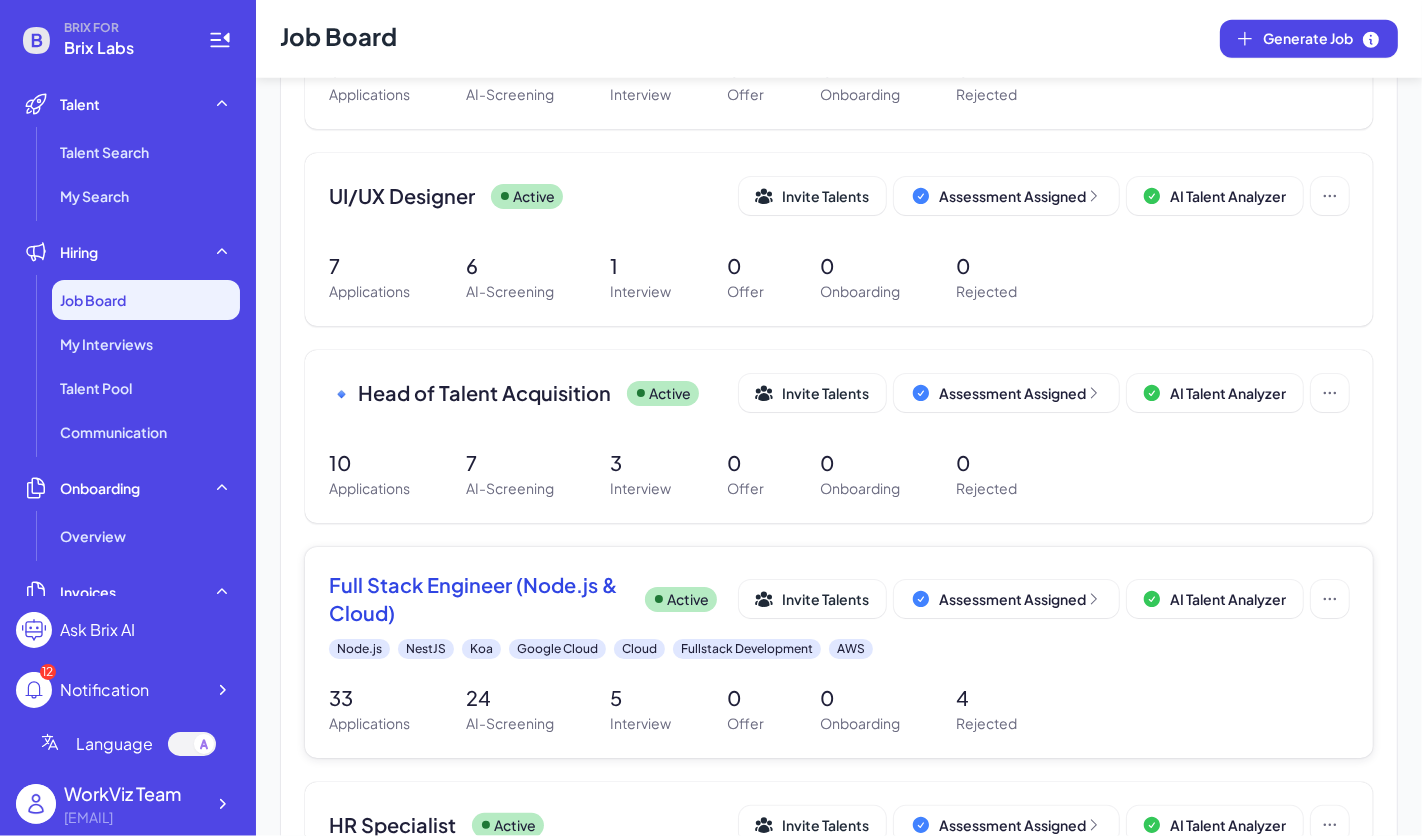 click on "Full Stack Engineer (Node.js & Cloud)" at bounding box center (479, 599) 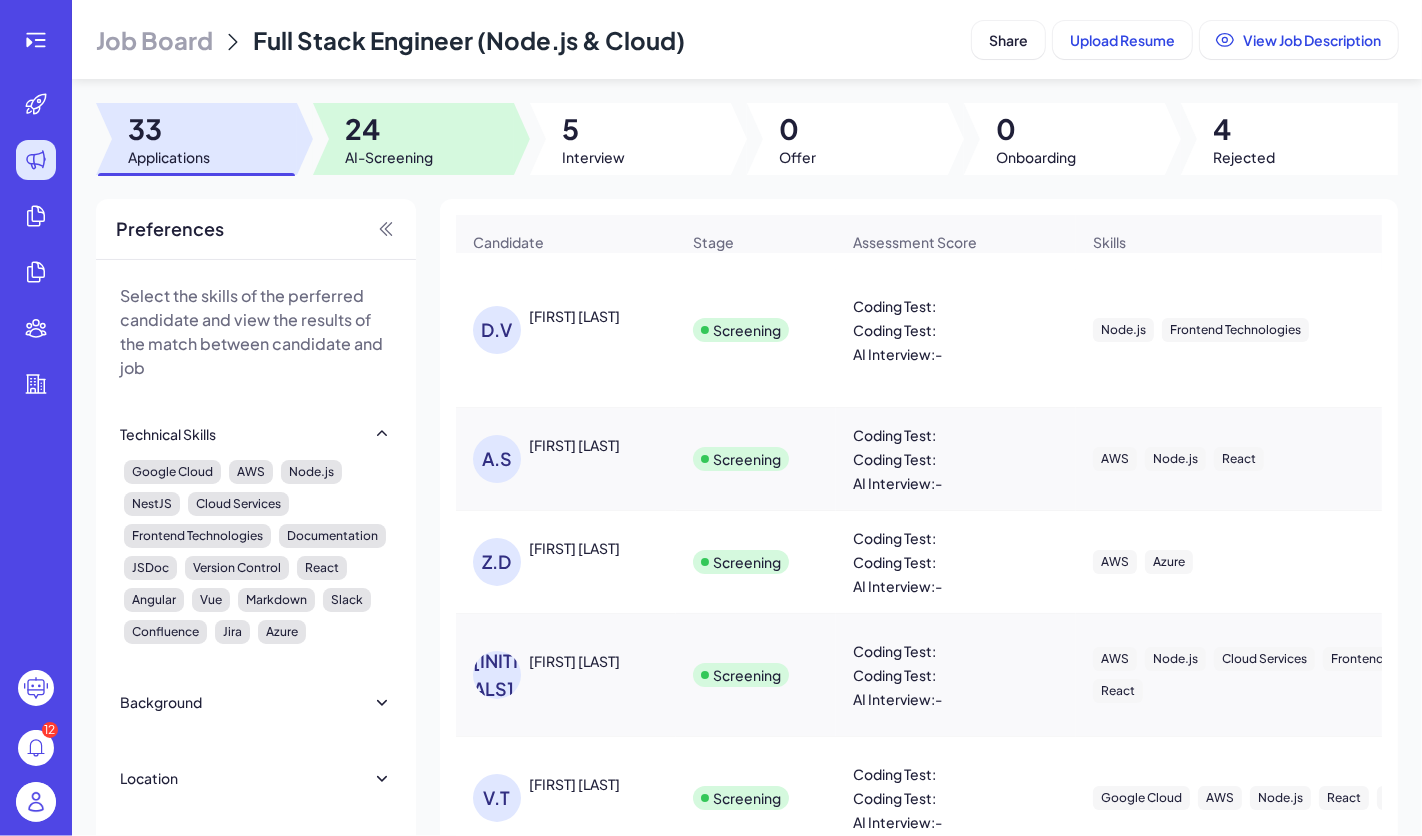 click at bounding box center [413, 139] 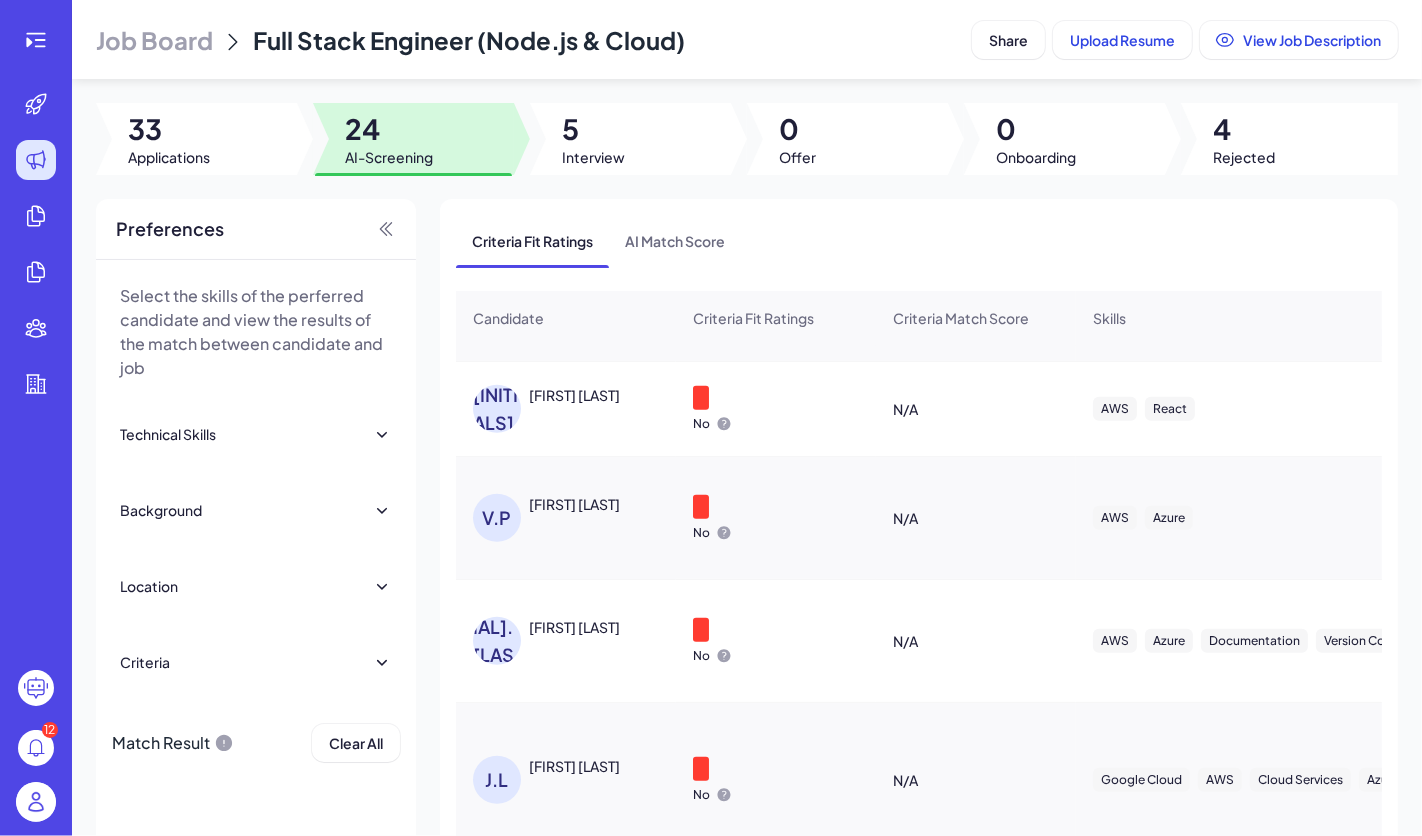 scroll, scrollTop: 1240, scrollLeft: 0, axis: vertical 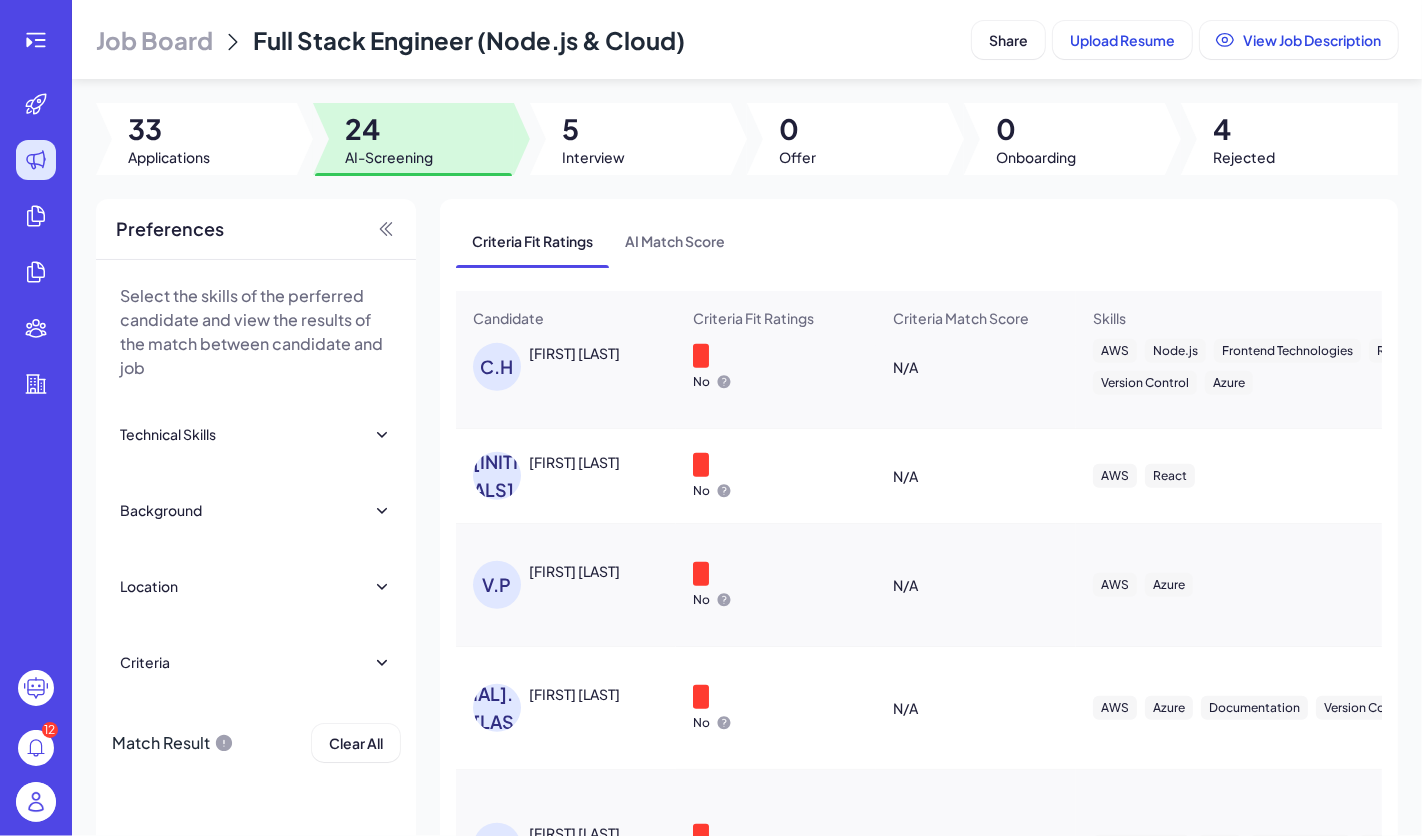 click on "C.H" at bounding box center (497, 367) 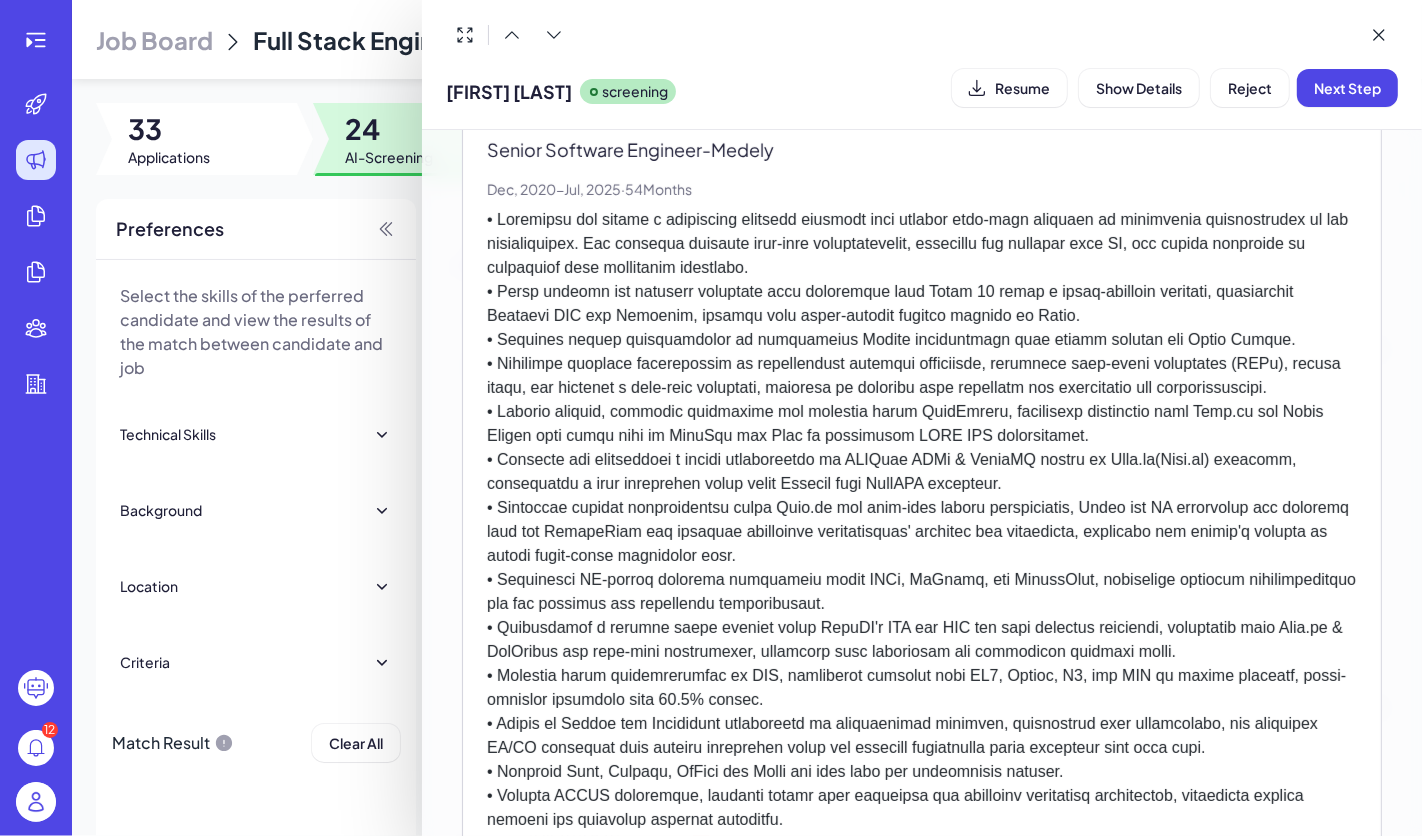 scroll, scrollTop: 837, scrollLeft: 0, axis: vertical 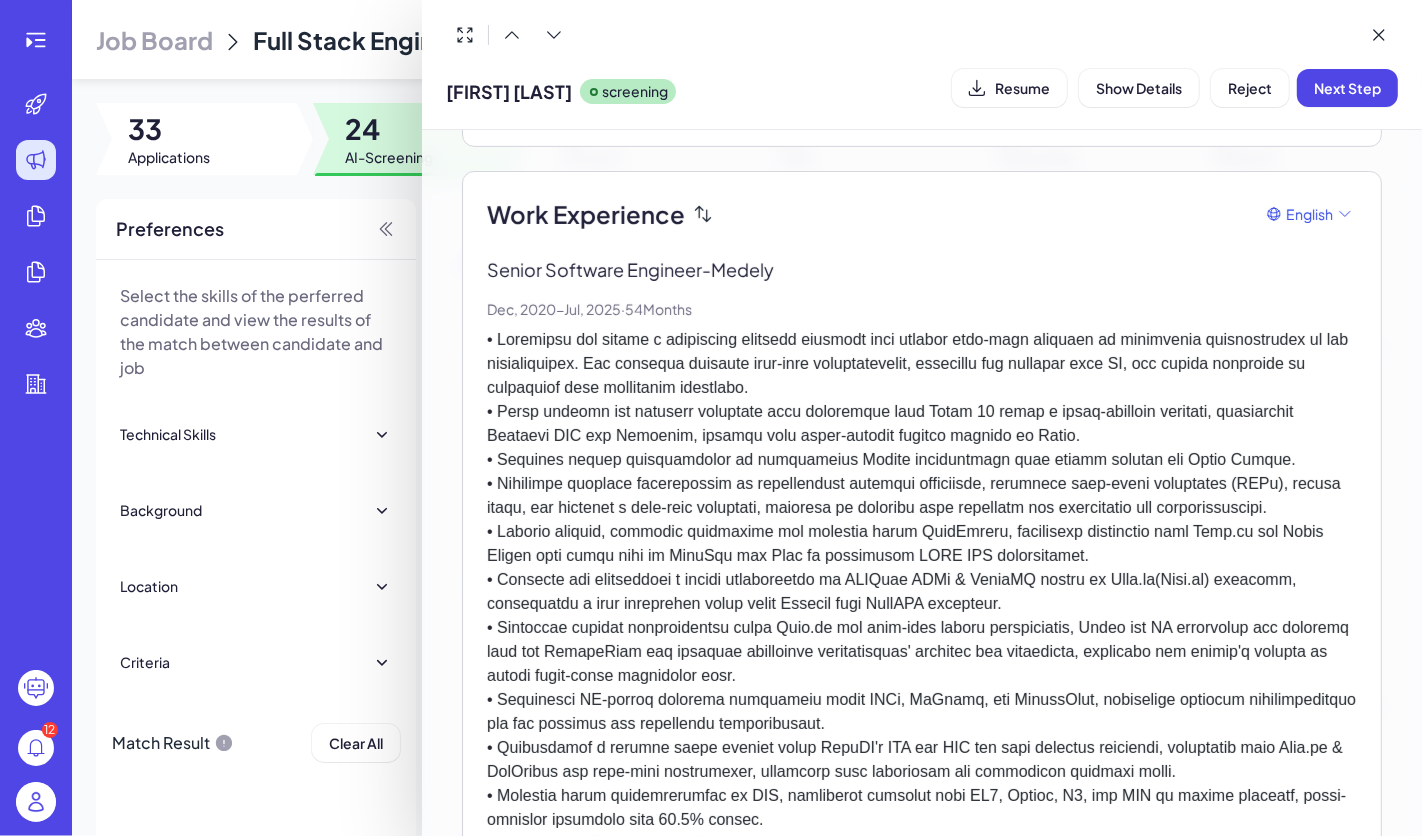 click at bounding box center [922, 772] 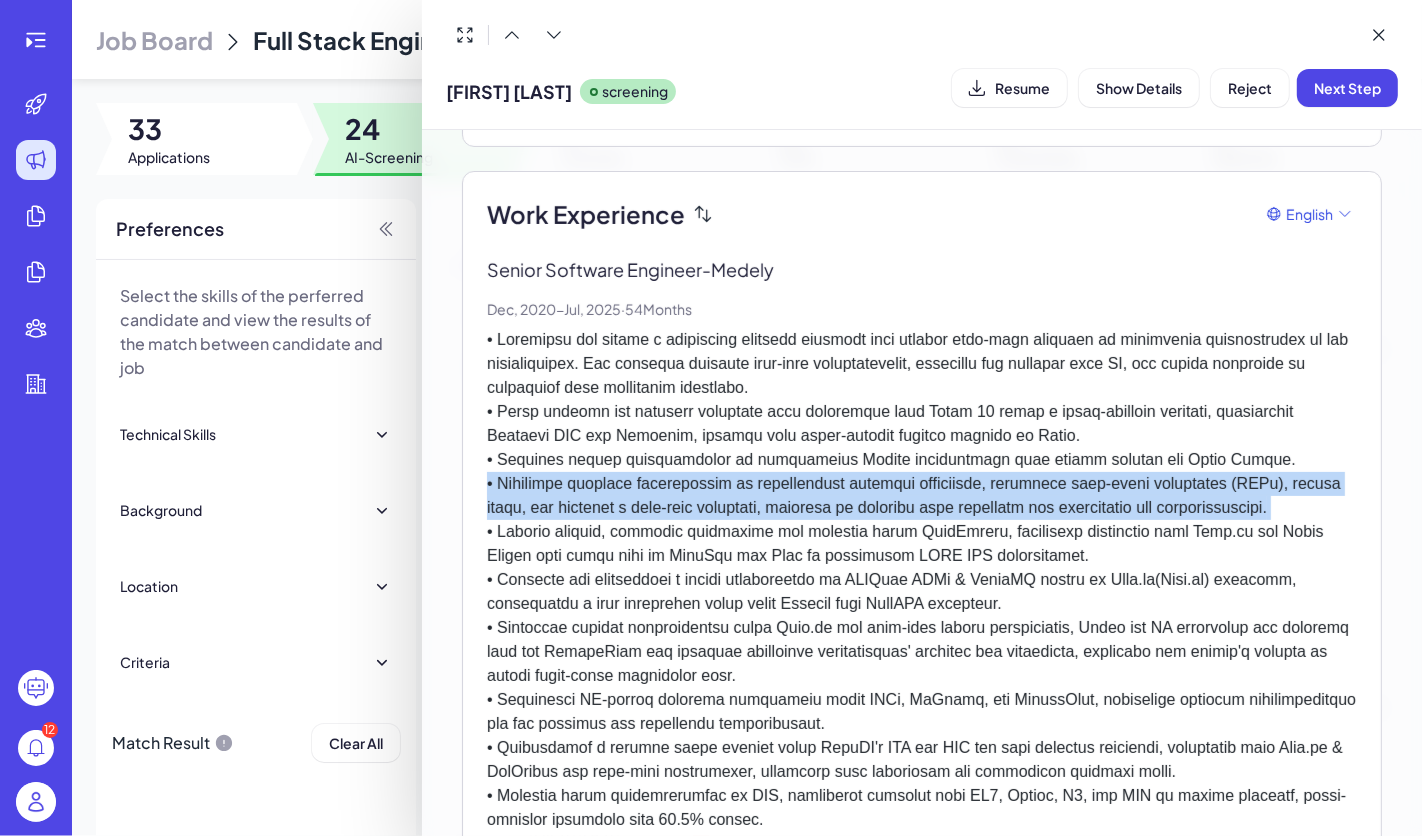 click at bounding box center (922, 772) 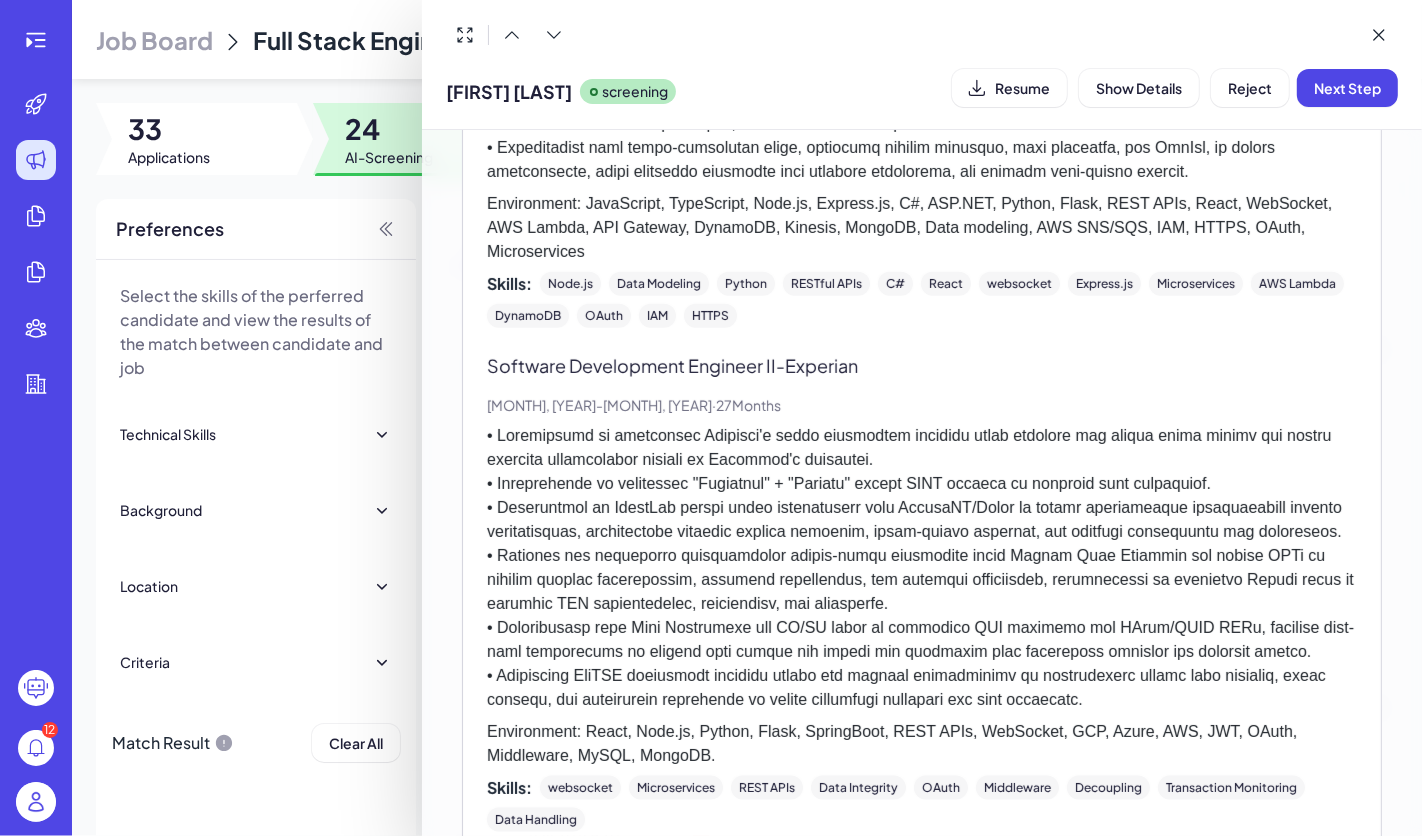 scroll, scrollTop: 2722, scrollLeft: 0, axis: vertical 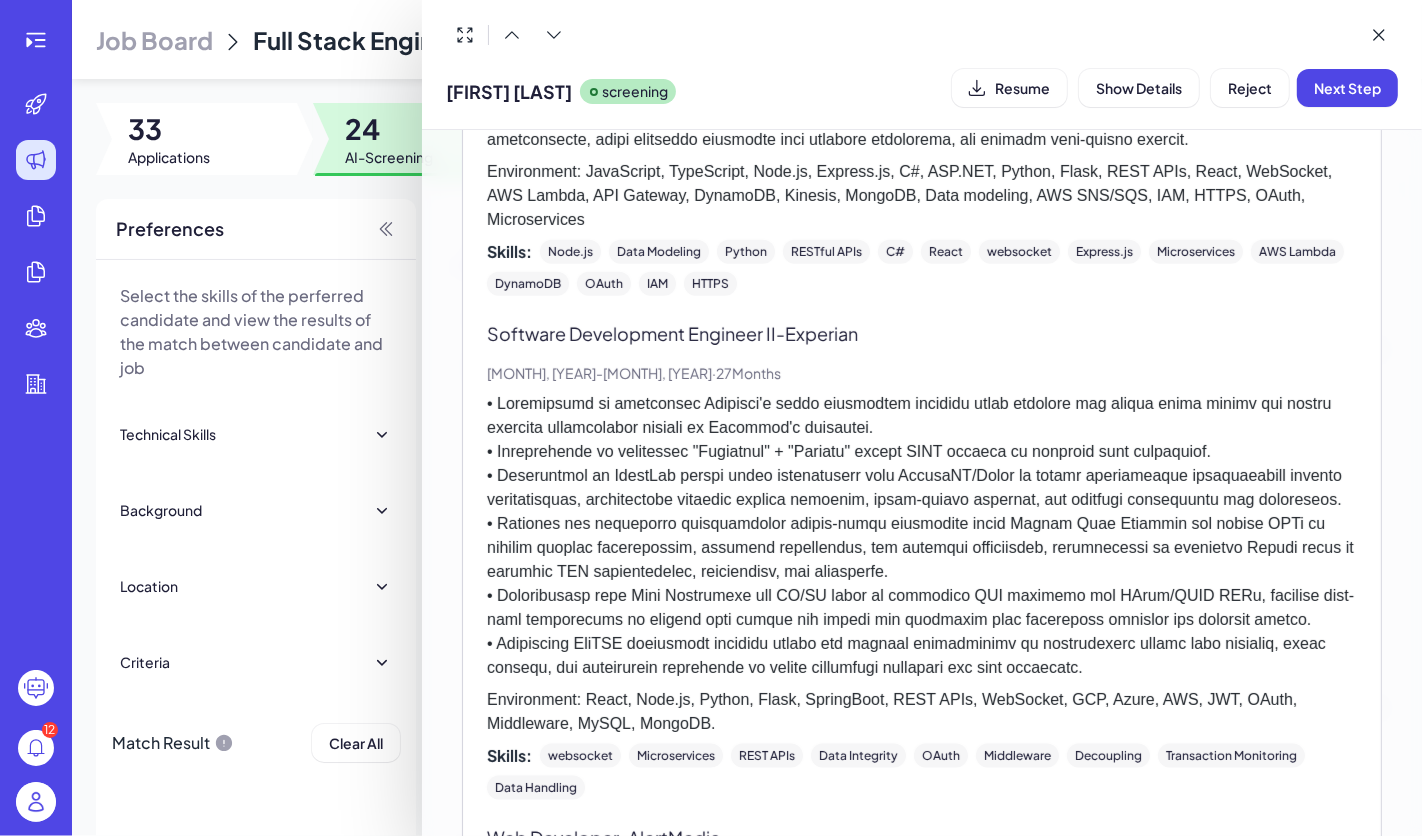 click at bounding box center [922, 536] 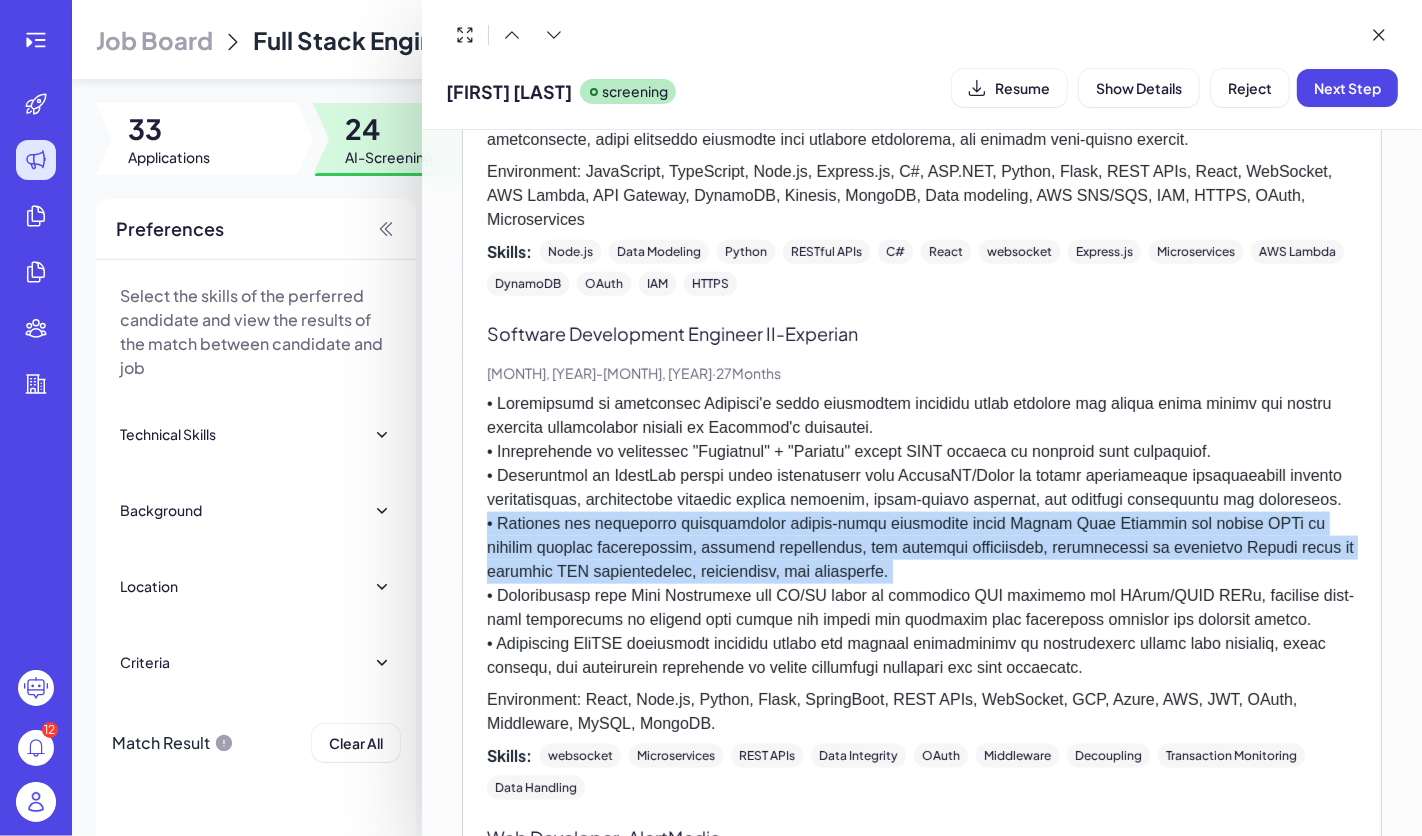 click at bounding box center [922, 536] 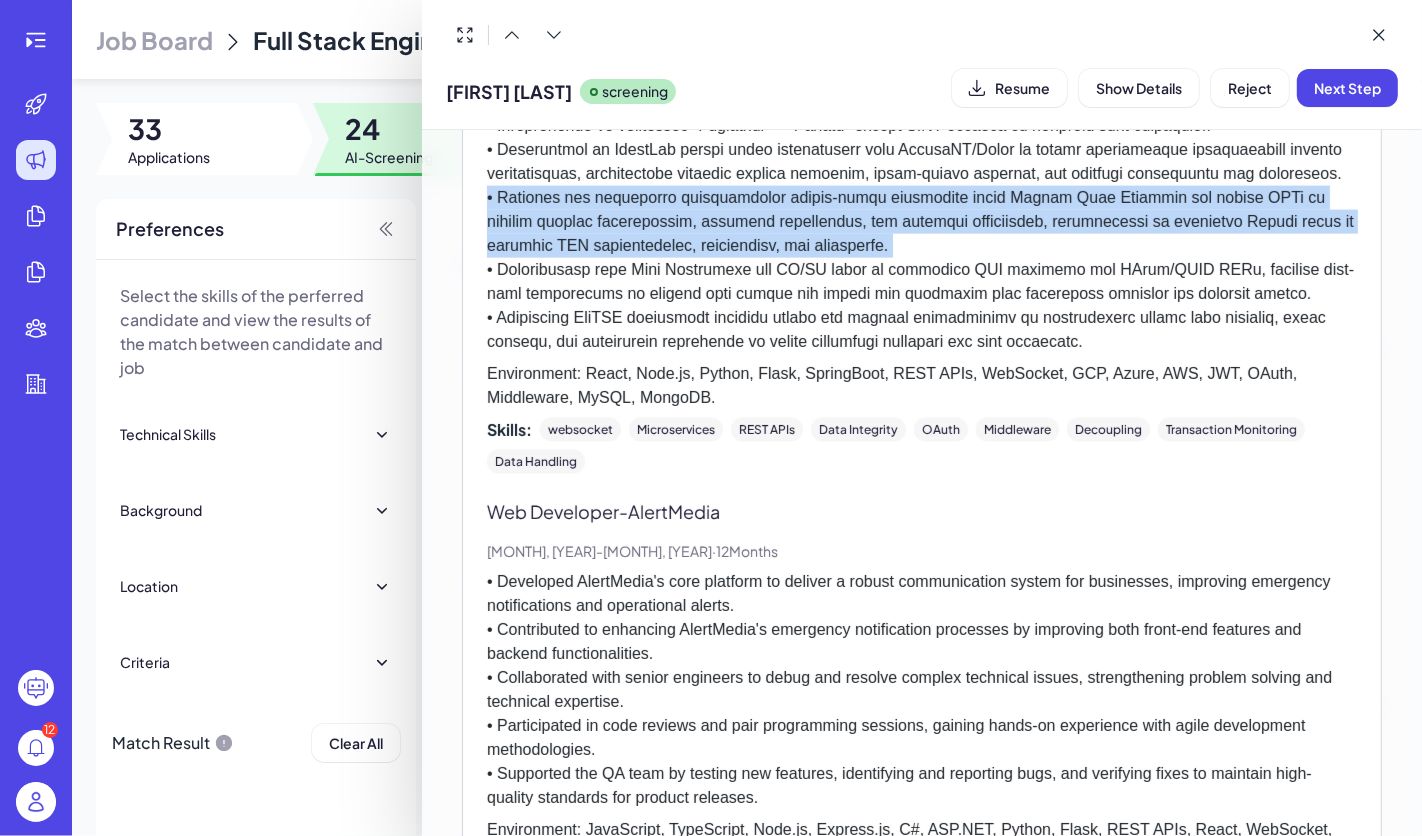 scroll, scrollTop: 3418, scrollLeft: 0, axis: vertical 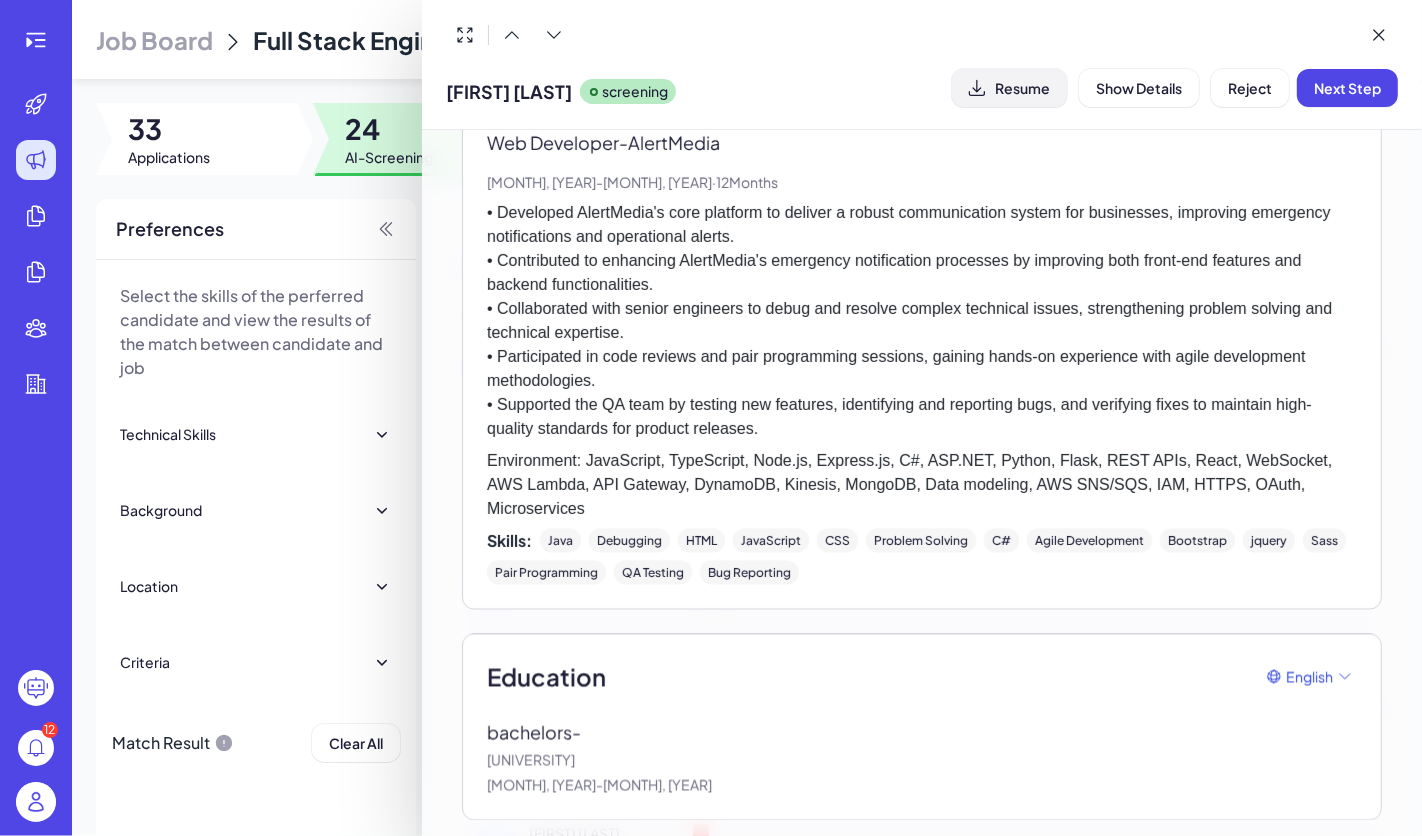 click on "Resume" at bounding box center [1022, 88] 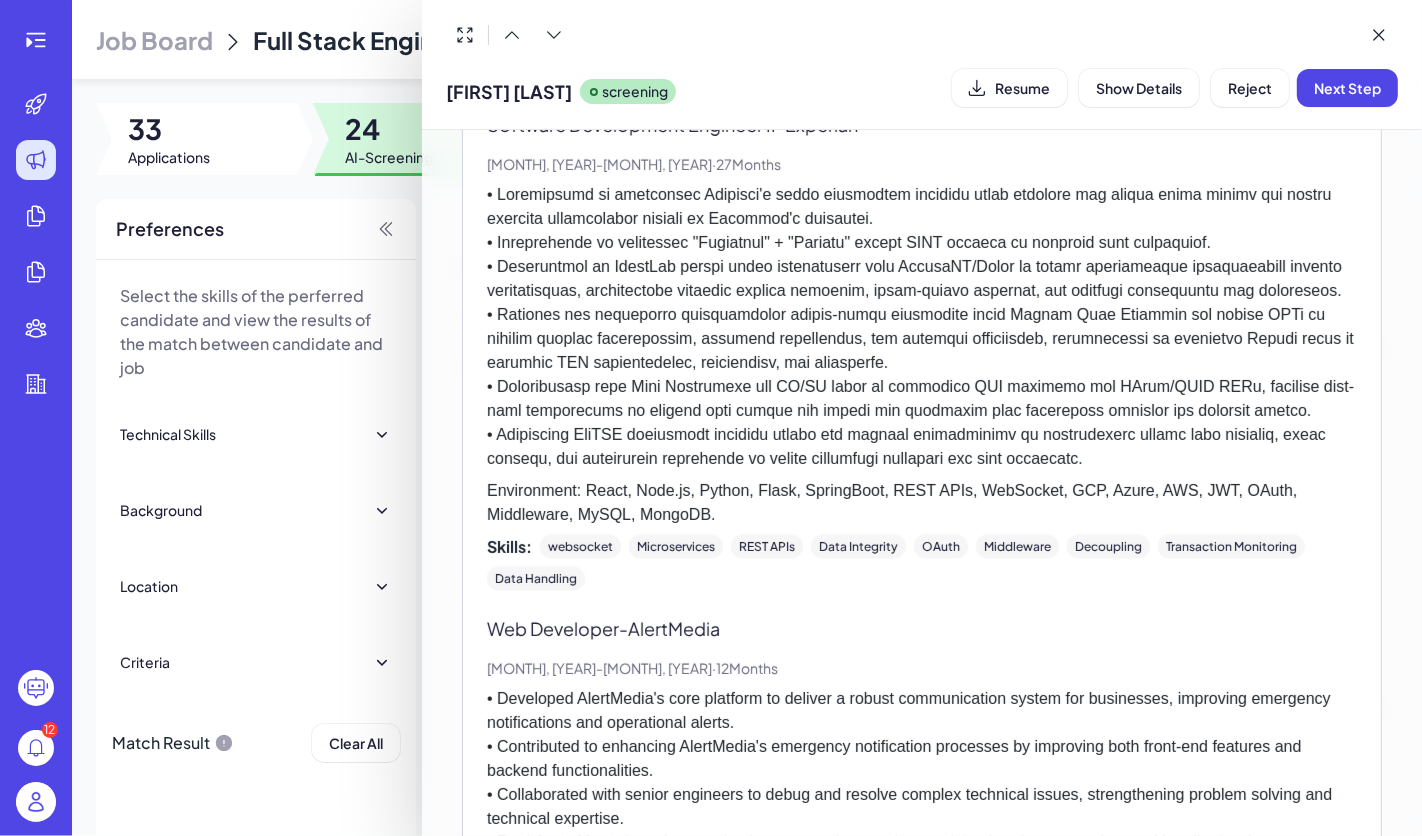 scroll, scrollTop: 2919, scrollLeft: 0, axis: vertical 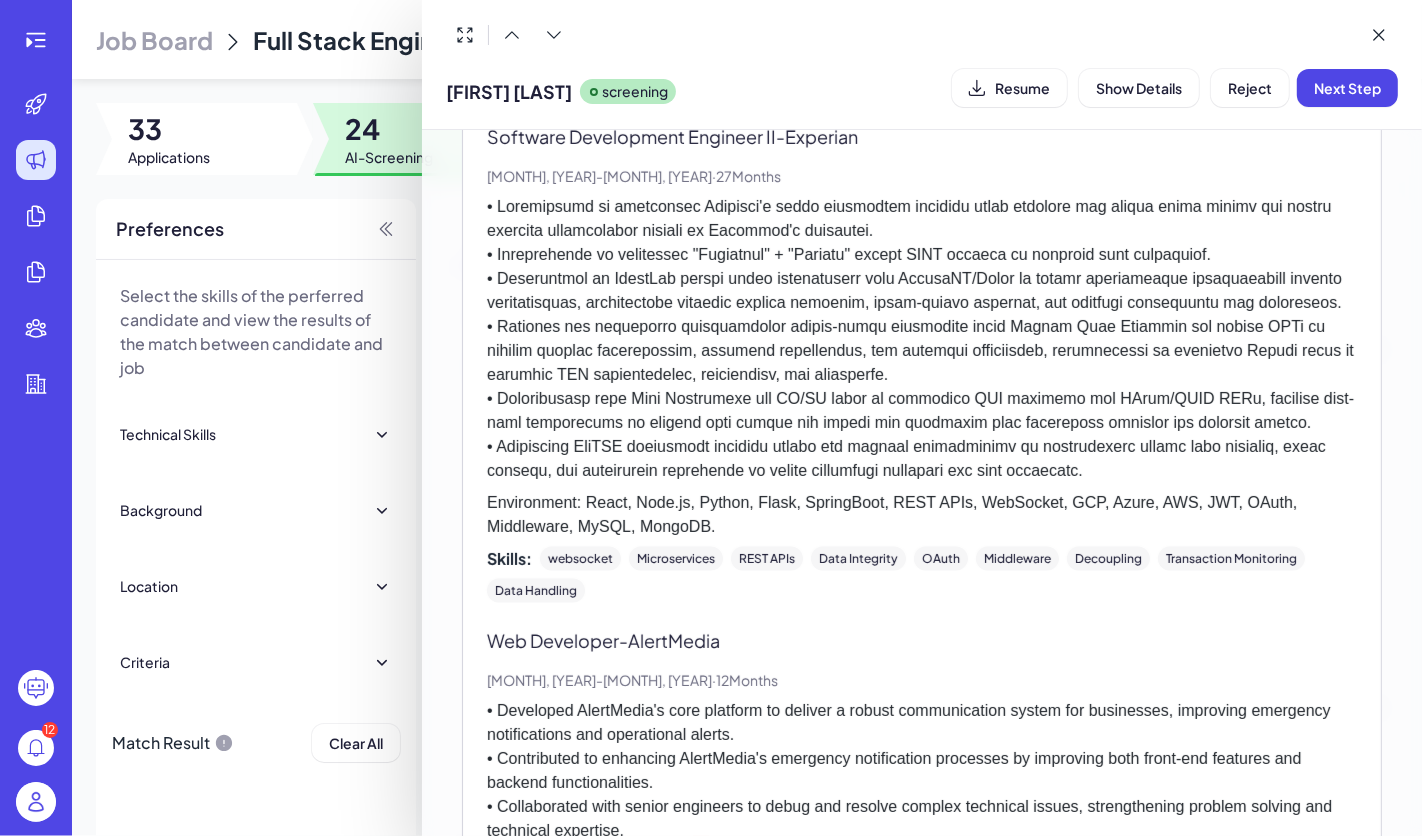 click on "Environment: React, Node.js, Python, Flask, SpringBoot, REST APIs, WebSocket, GCP, Azure, AWS, JWT, OAuth, Middleware, MySQL, MongoDB." at bounding box center (922, 367) 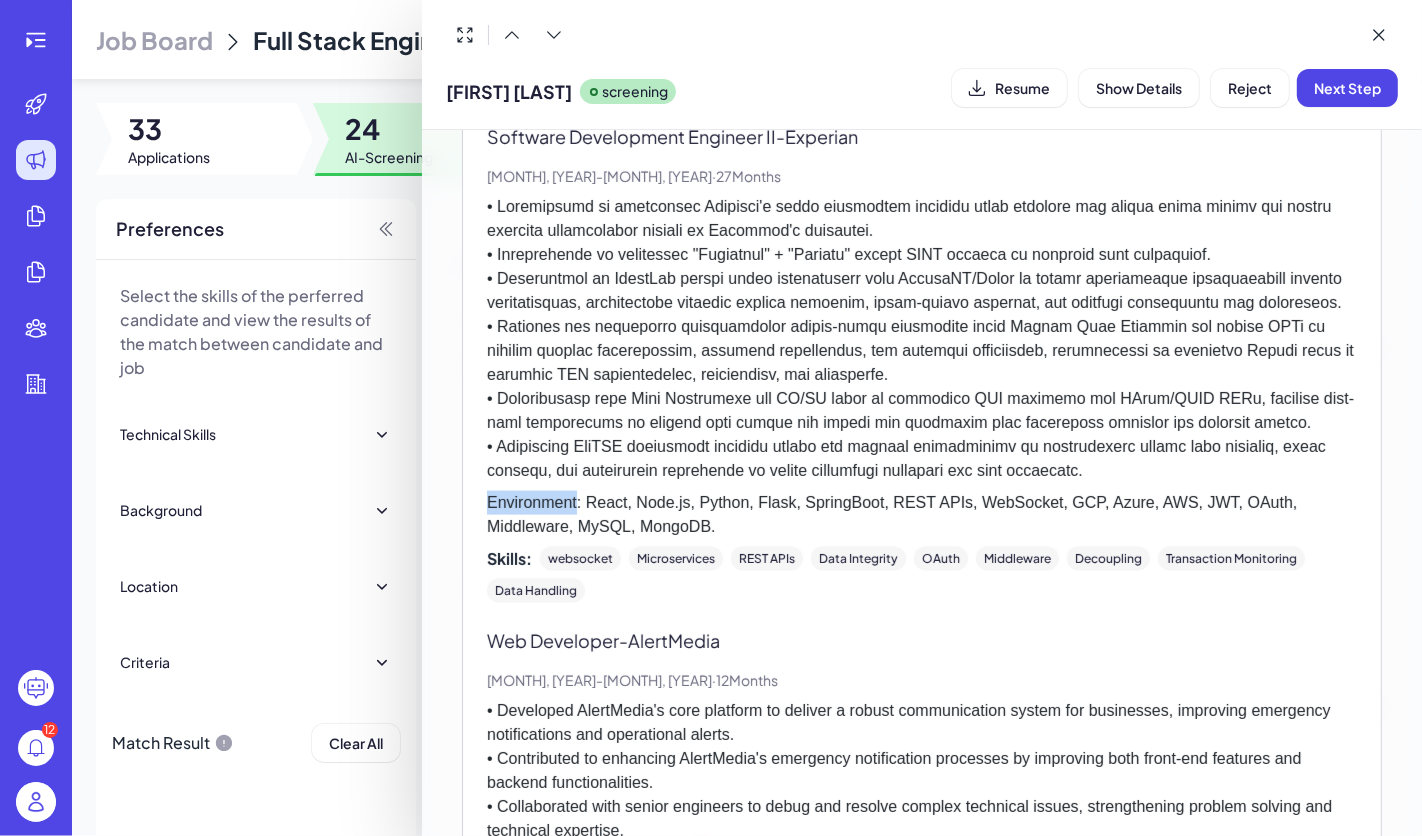 click on "Environment: React, Node.js, Python, Flask, SpringBoot, REST APIs, WebSocket, GCP, Azure, AWS, JWT, OAuth, Middleware, MySQL, MongoDB." at bounding box center (922, 367) 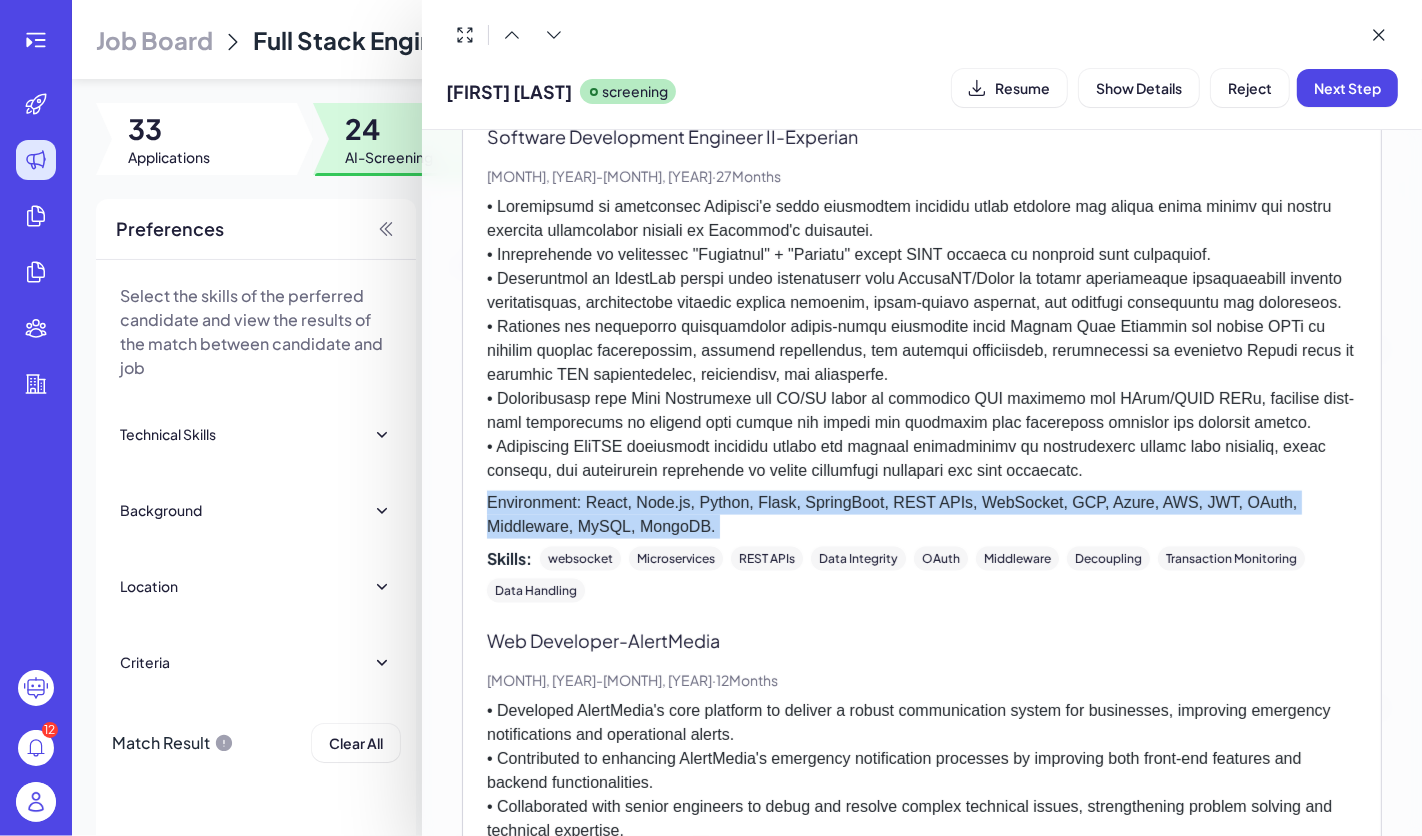 click on "Environment: React, Node.js, Python, Flask, SpringBoot, REST APIs, WebSocket, GCP, Azure, AWS, JWT, OAuth, Middleware, MySQL, MongoDB." at bounding box center [922, 367] 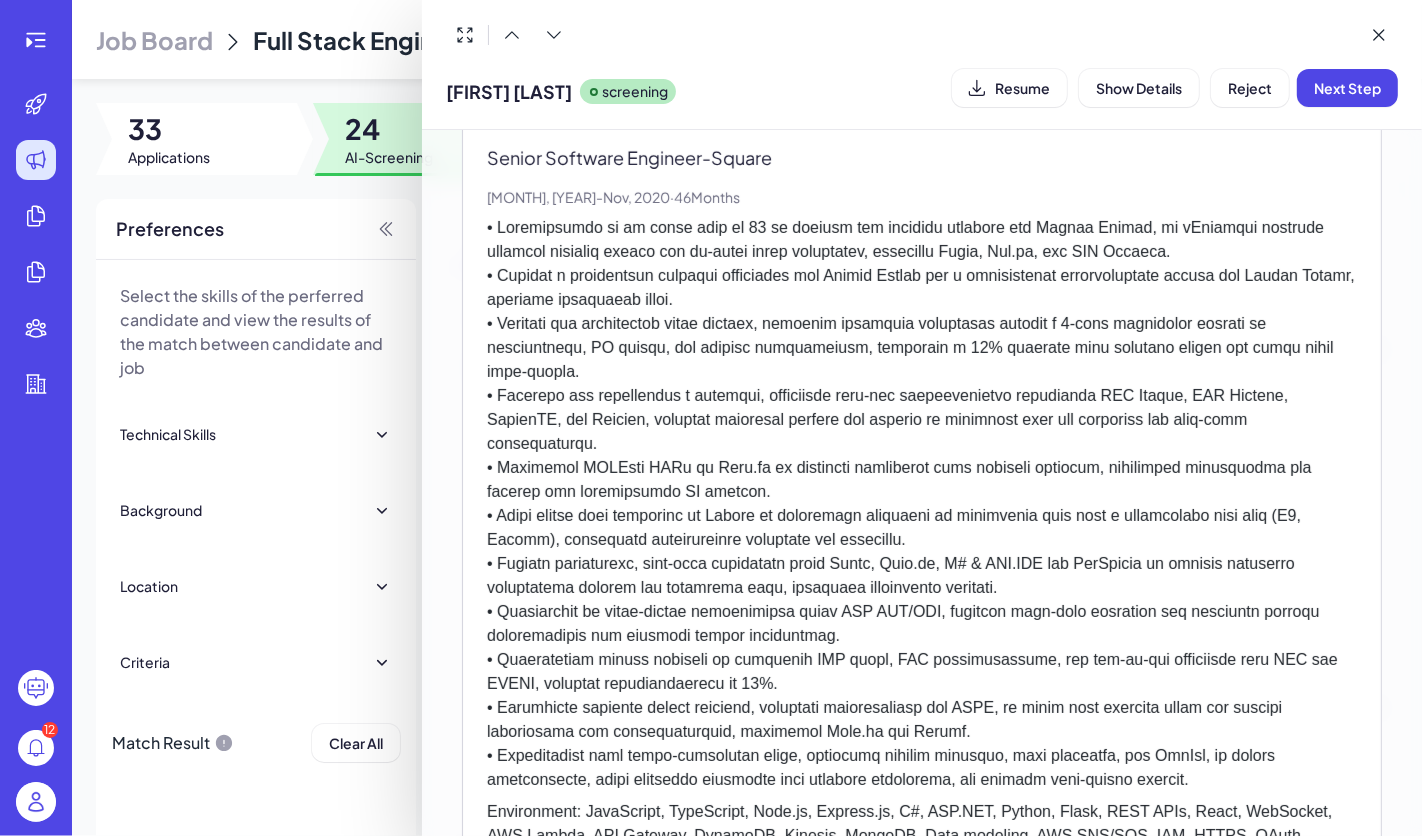 scroll, scrollTop: 2043, scrollLeft: 0, axis: vertical 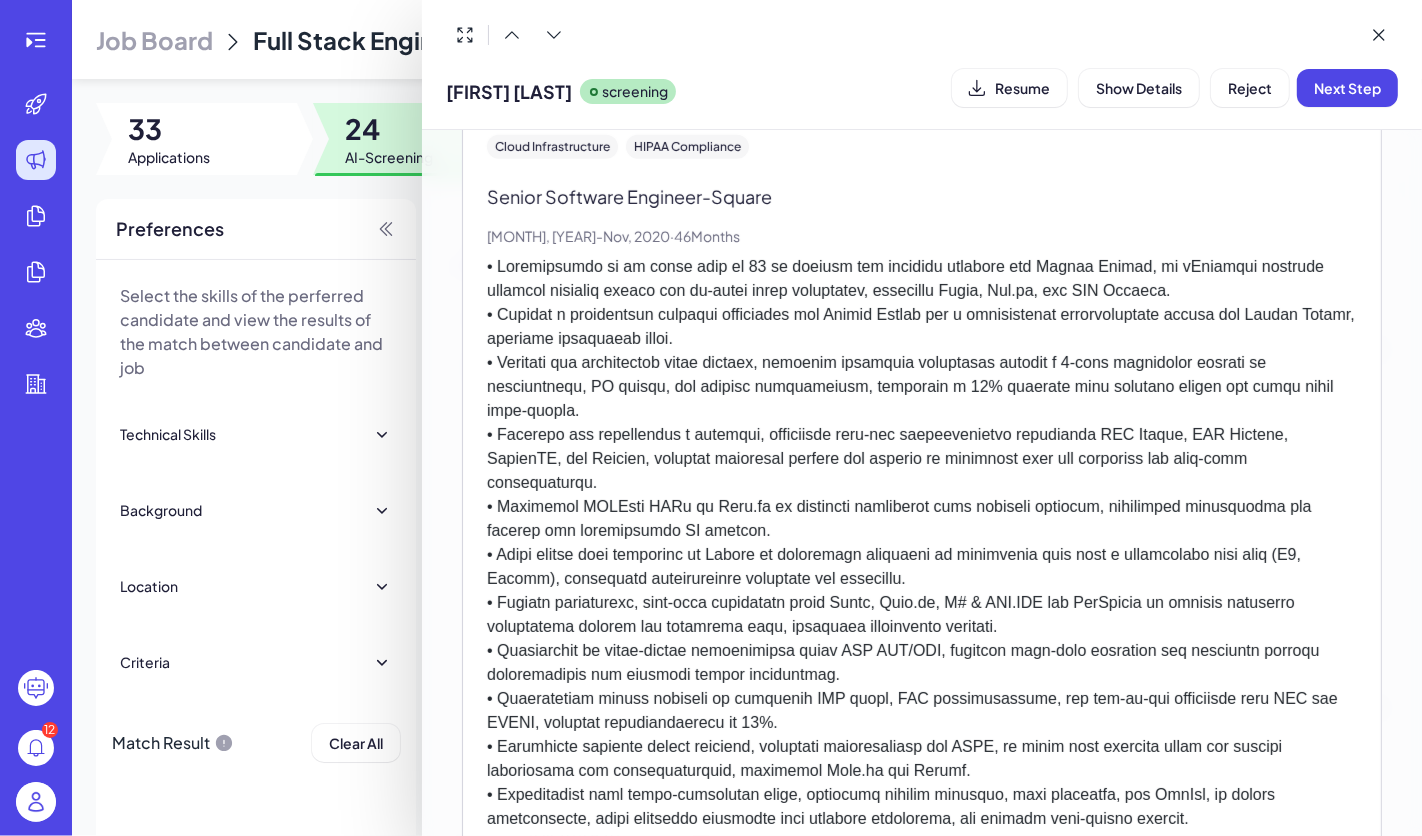 click at bounding box center [922, 543] 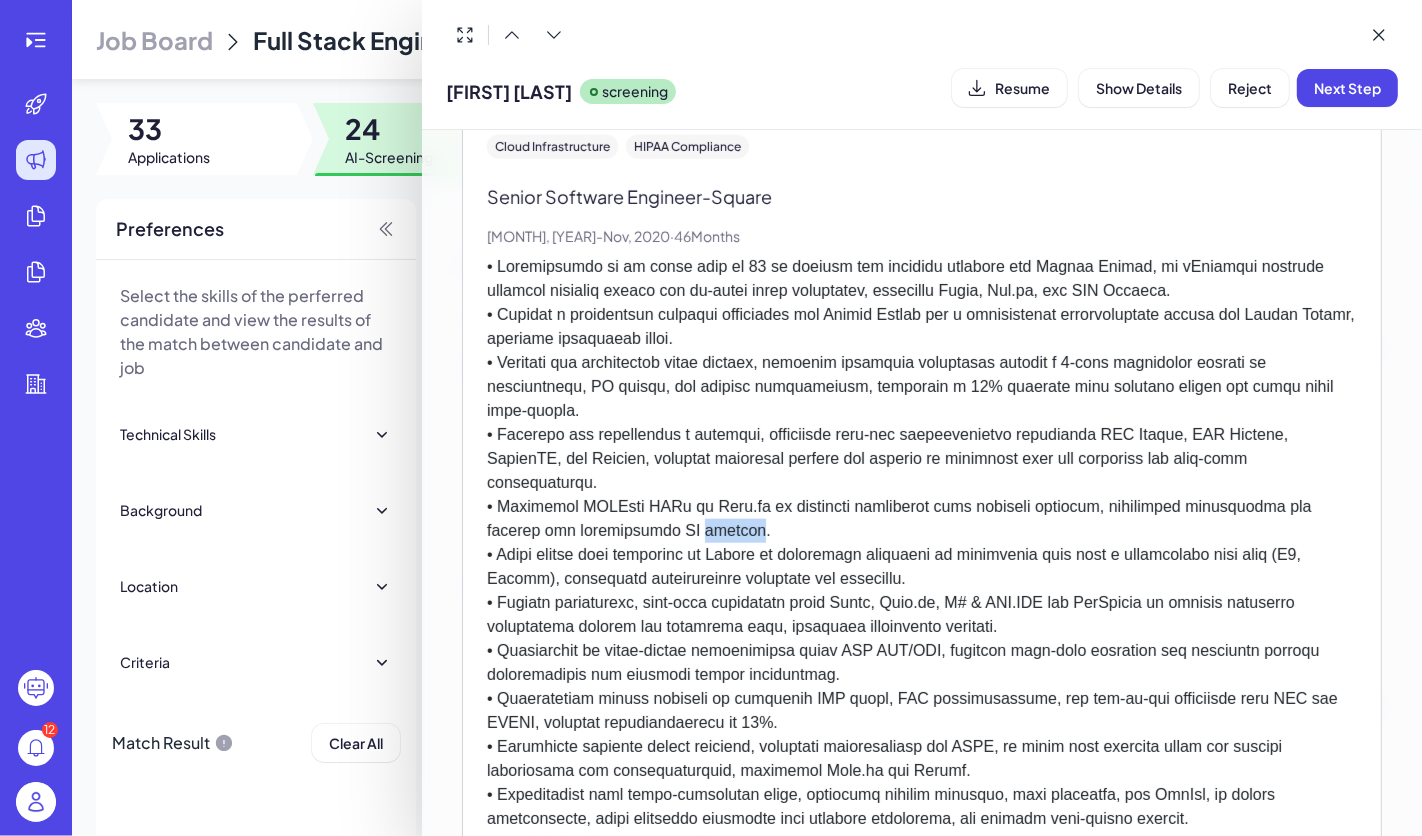 click at bounding box center (922, 543) 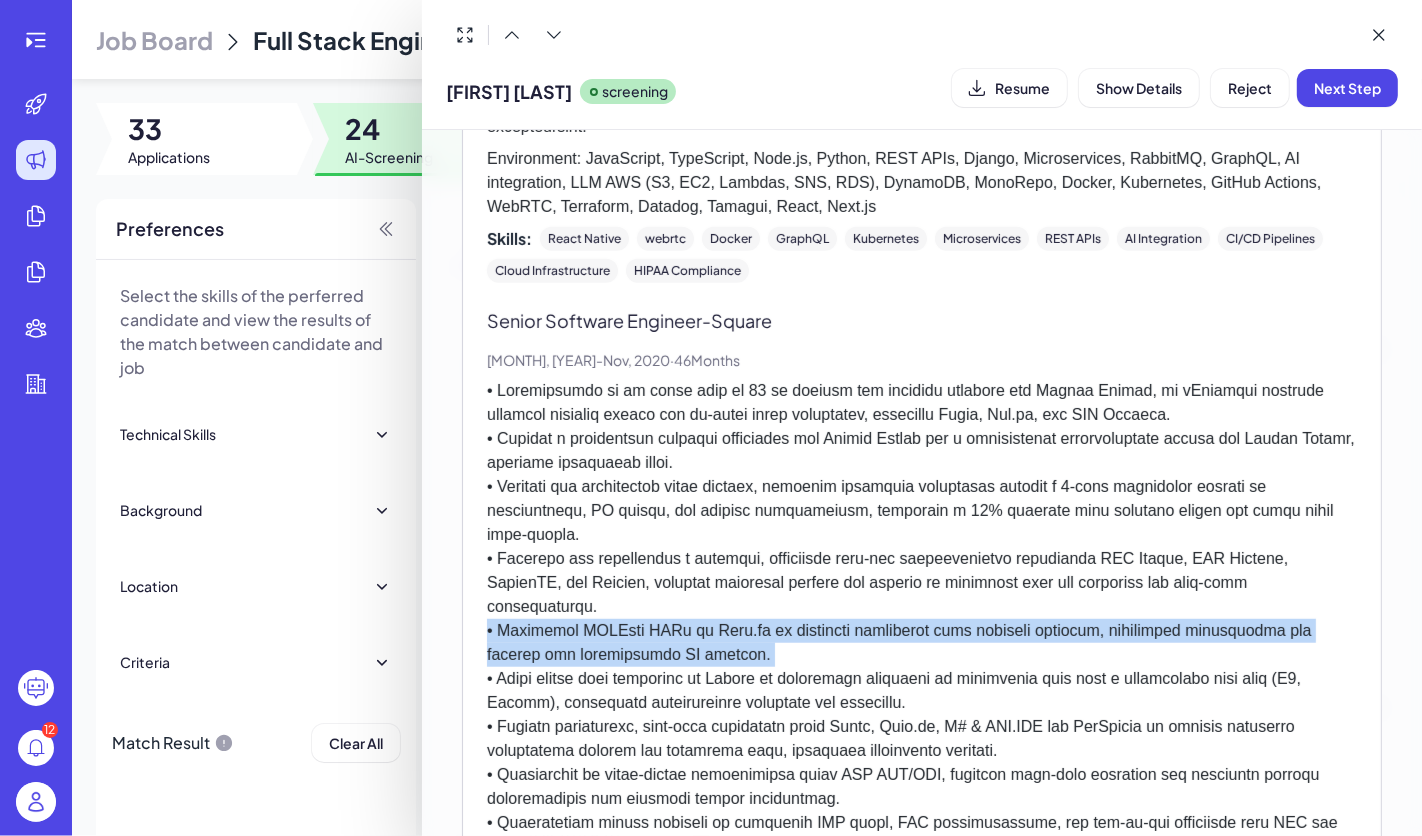scroll, scrollTop: 1925, scrollLeft: 0, axis: vertical 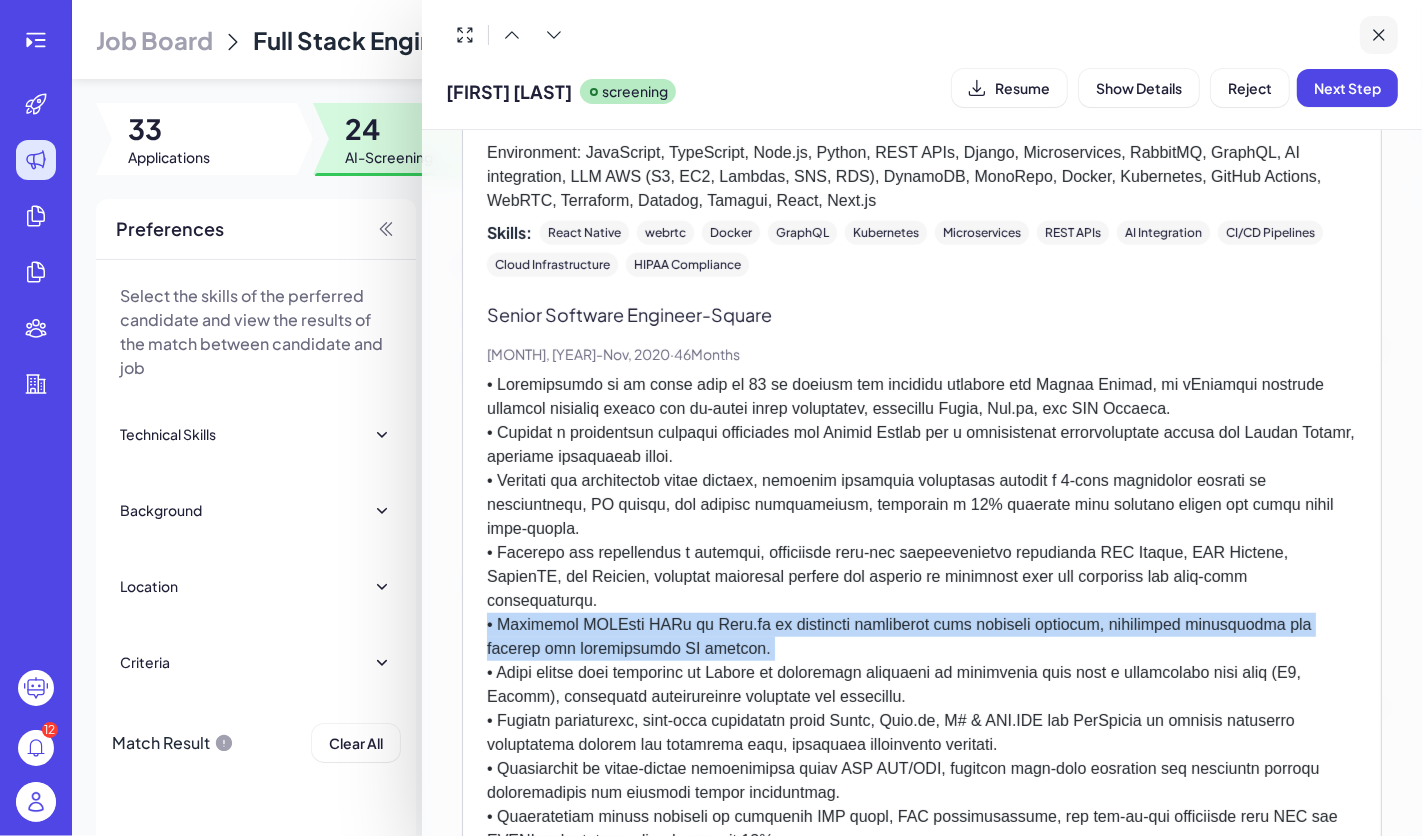click 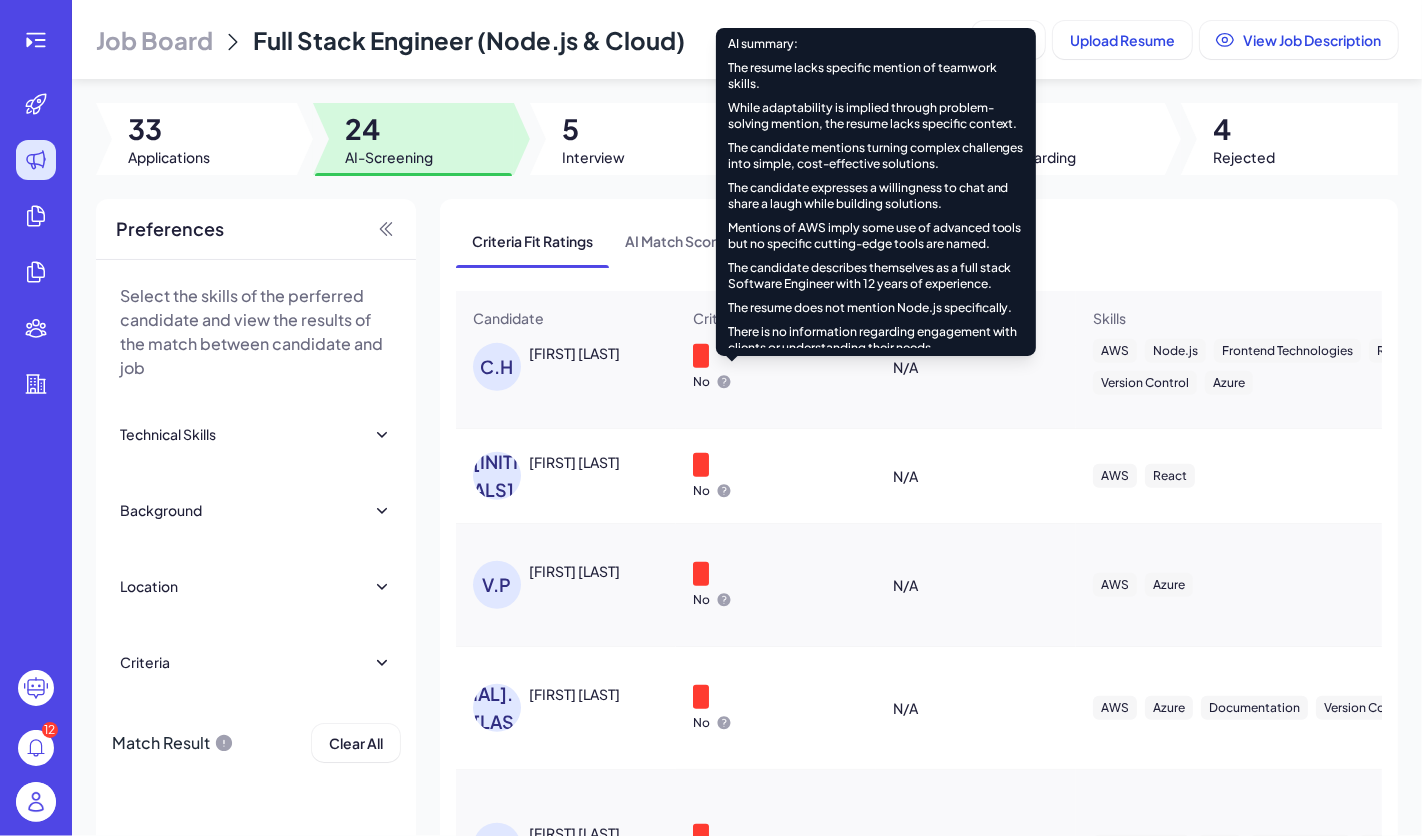 click on "The candidate mentions turning complex challenges into simple, cost-effective solutions." at bounding box center (876, 156) 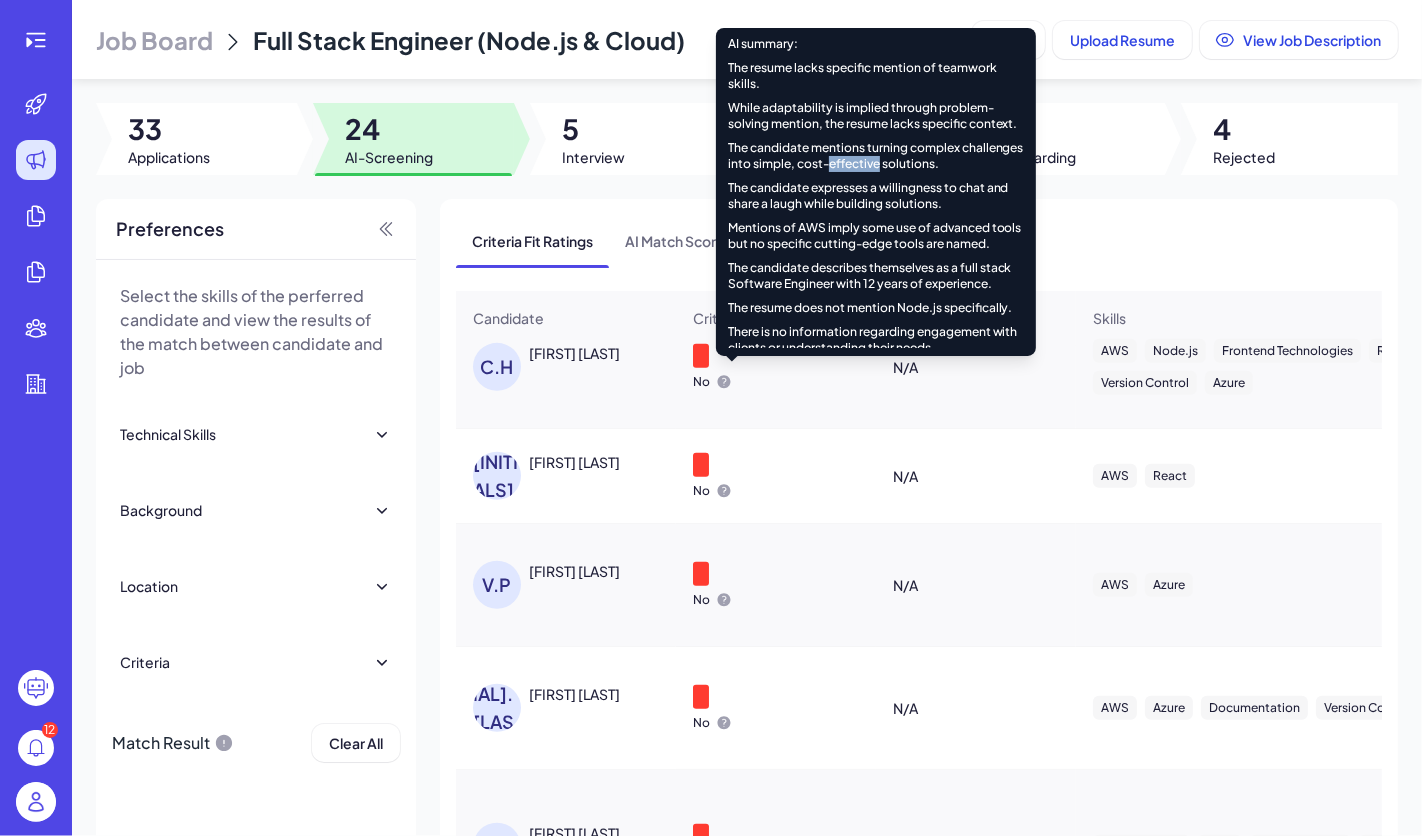 click on "The candidate mentions turning complex challenges into simple, cost-effective solutions." at bounding box center [876, 156] 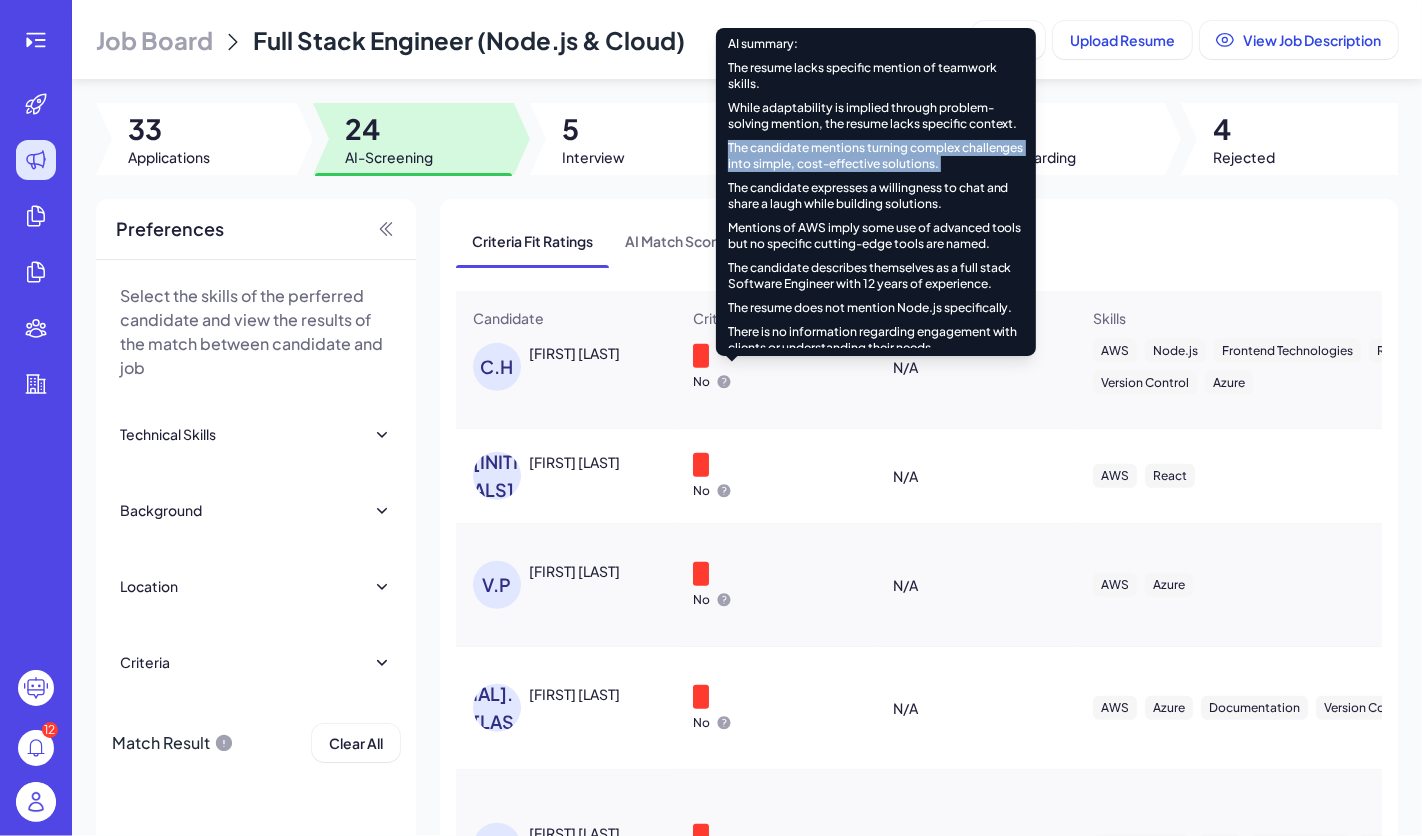 click on "The candidate expresses a willingness to chat and share a laugh while building solutions." at bounding box center [876, 196] 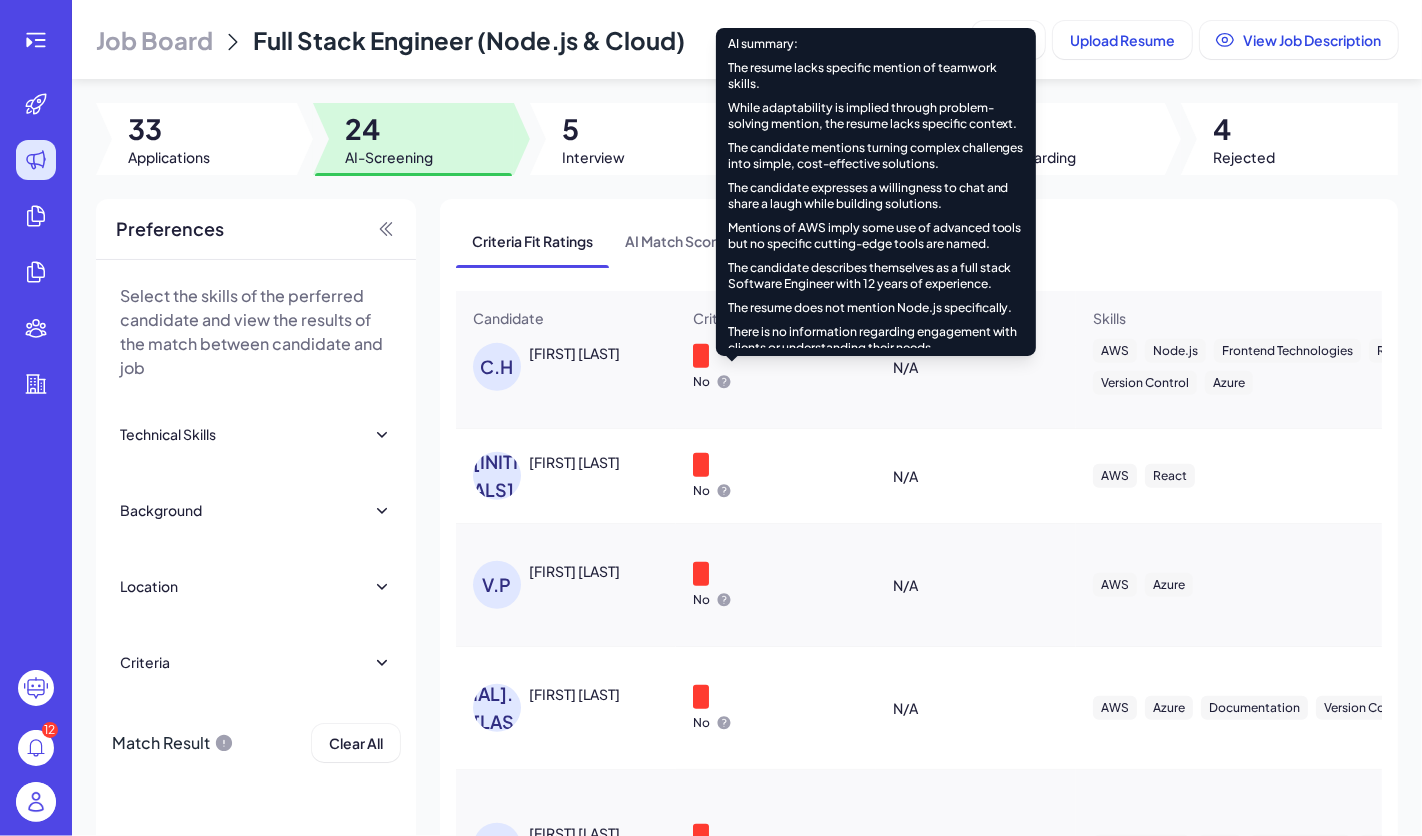 click on "The candidate expresses a willingness to chat and share a laugh while building solutions." at bounding box center [876, 196] 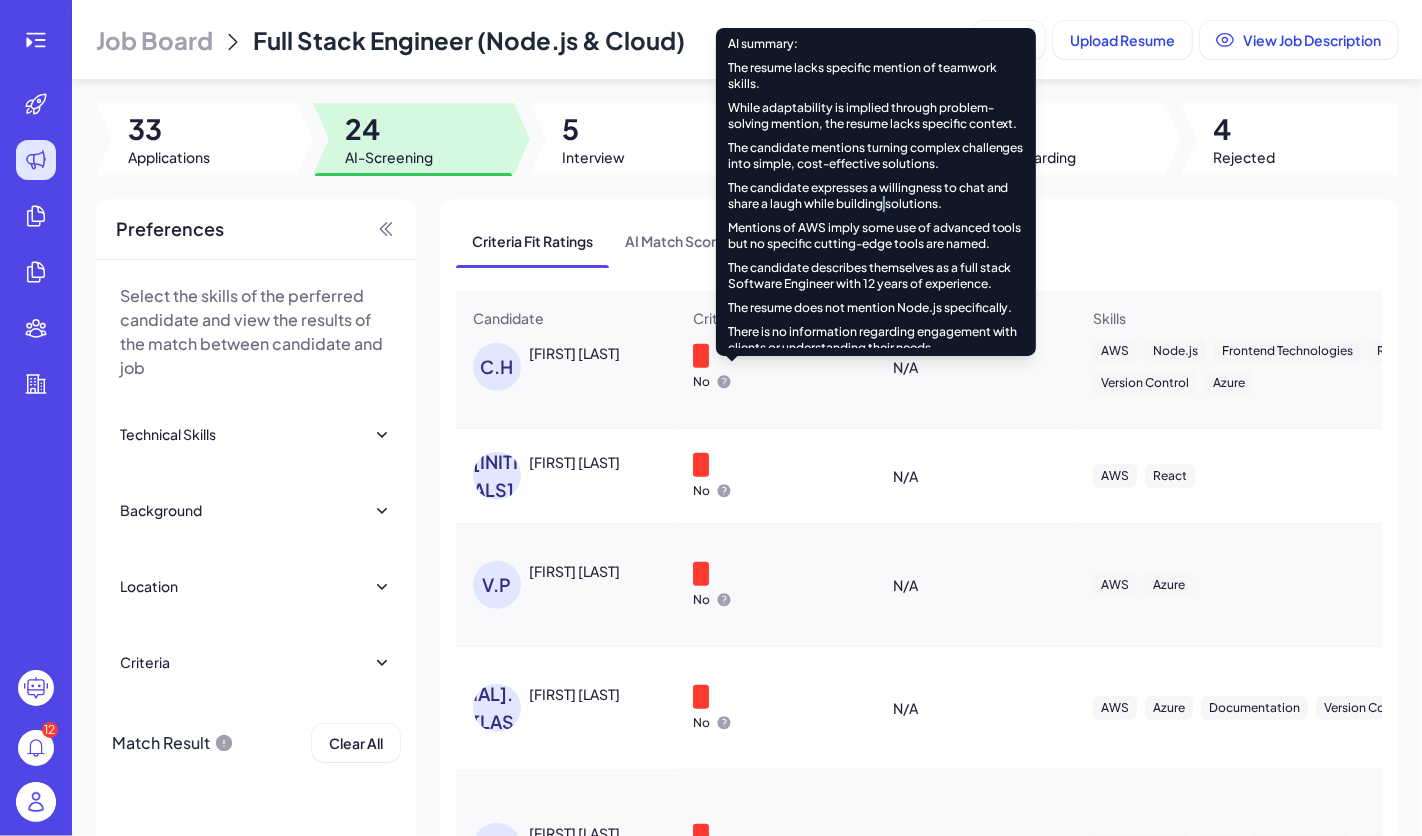 click on "The candidate expresses a willingness to chat and share a laugh while building solutions." at bounding box center [876, 196] 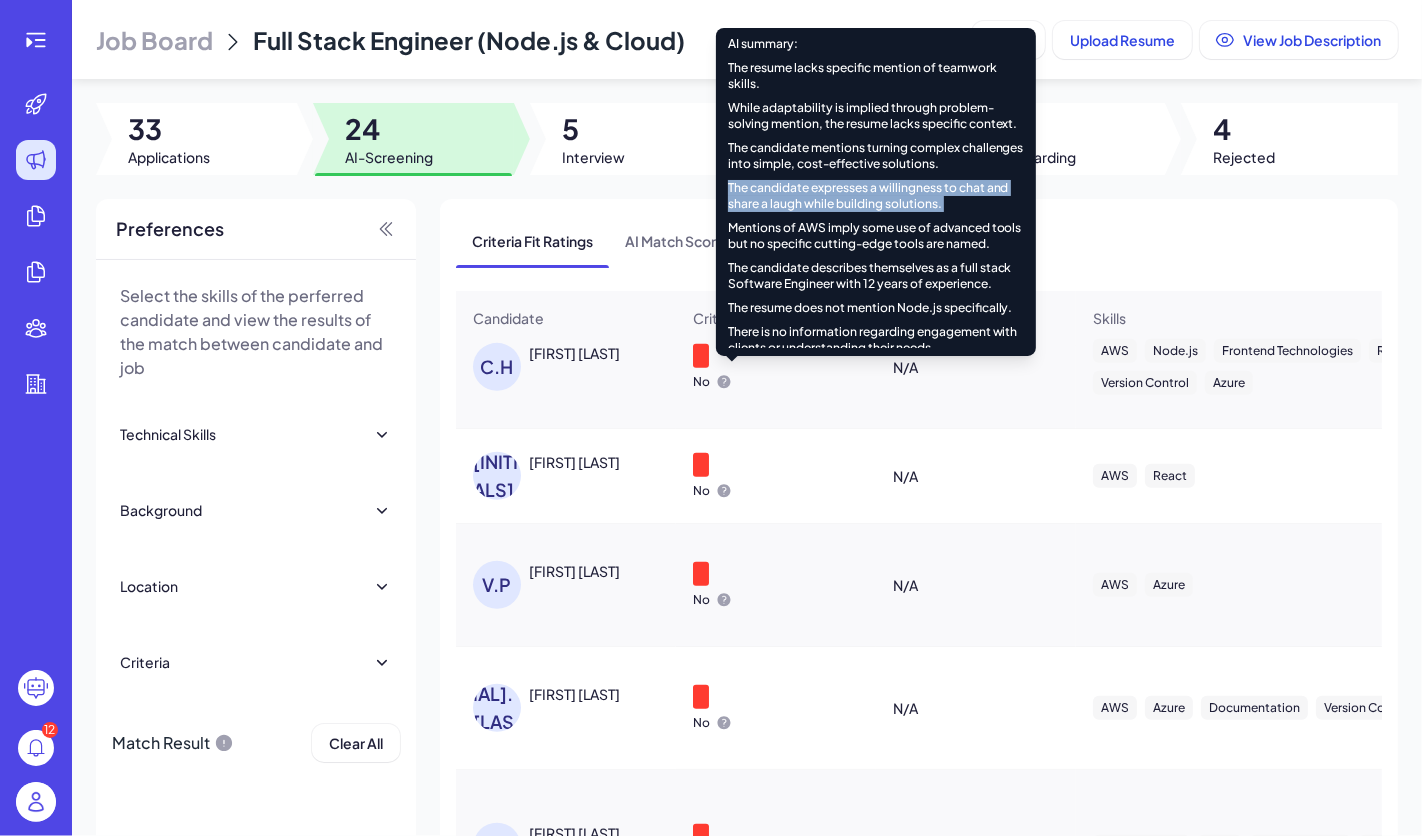 click on "Mentions of AWS imply some use of advanced tools but no specific cutting-edge tools are named." at bounding box center (876, 236) 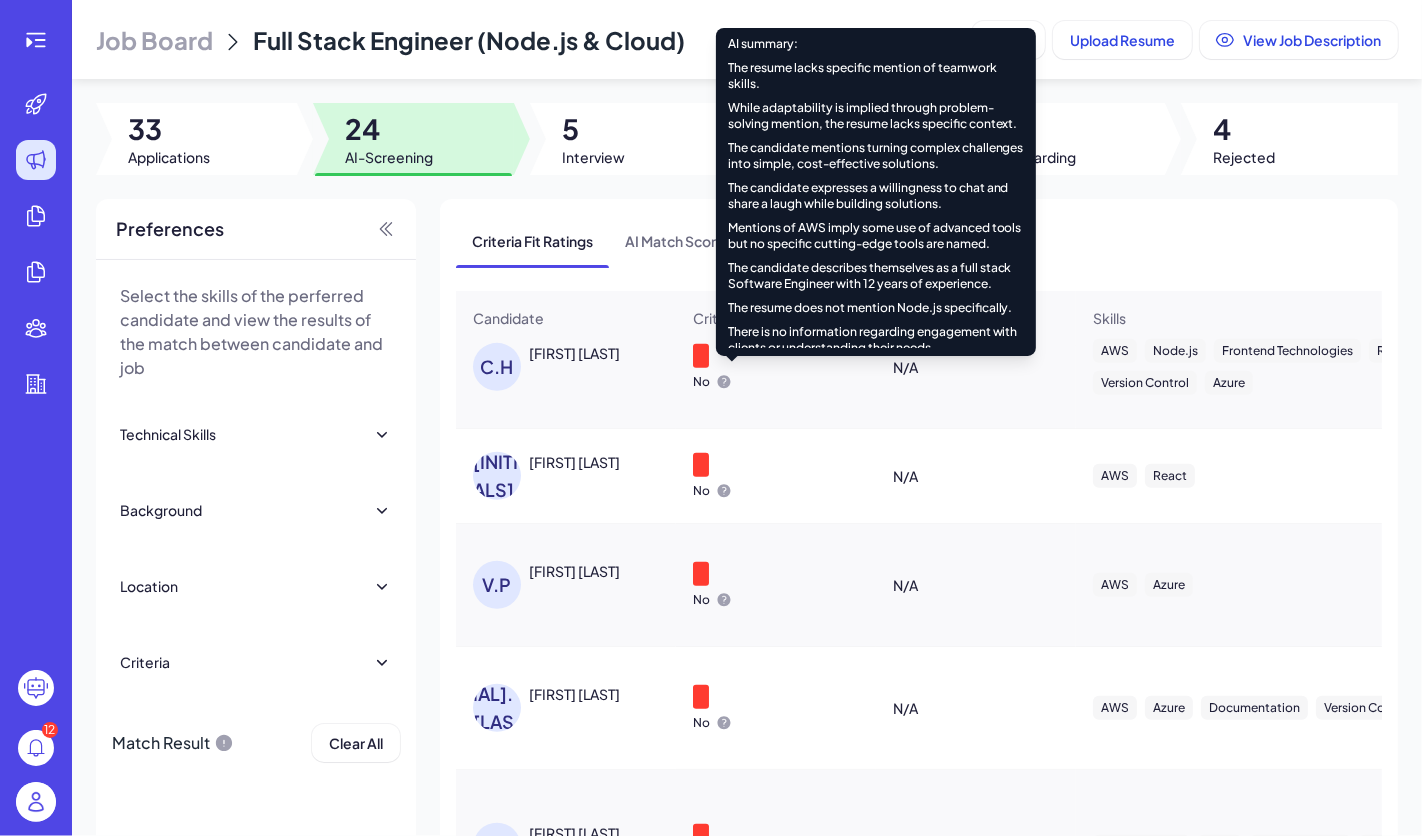 click on "Mentions of AWS imply some use of advanced tools but no specific cutting-edge tools are named." at bounding box center (876, 236) 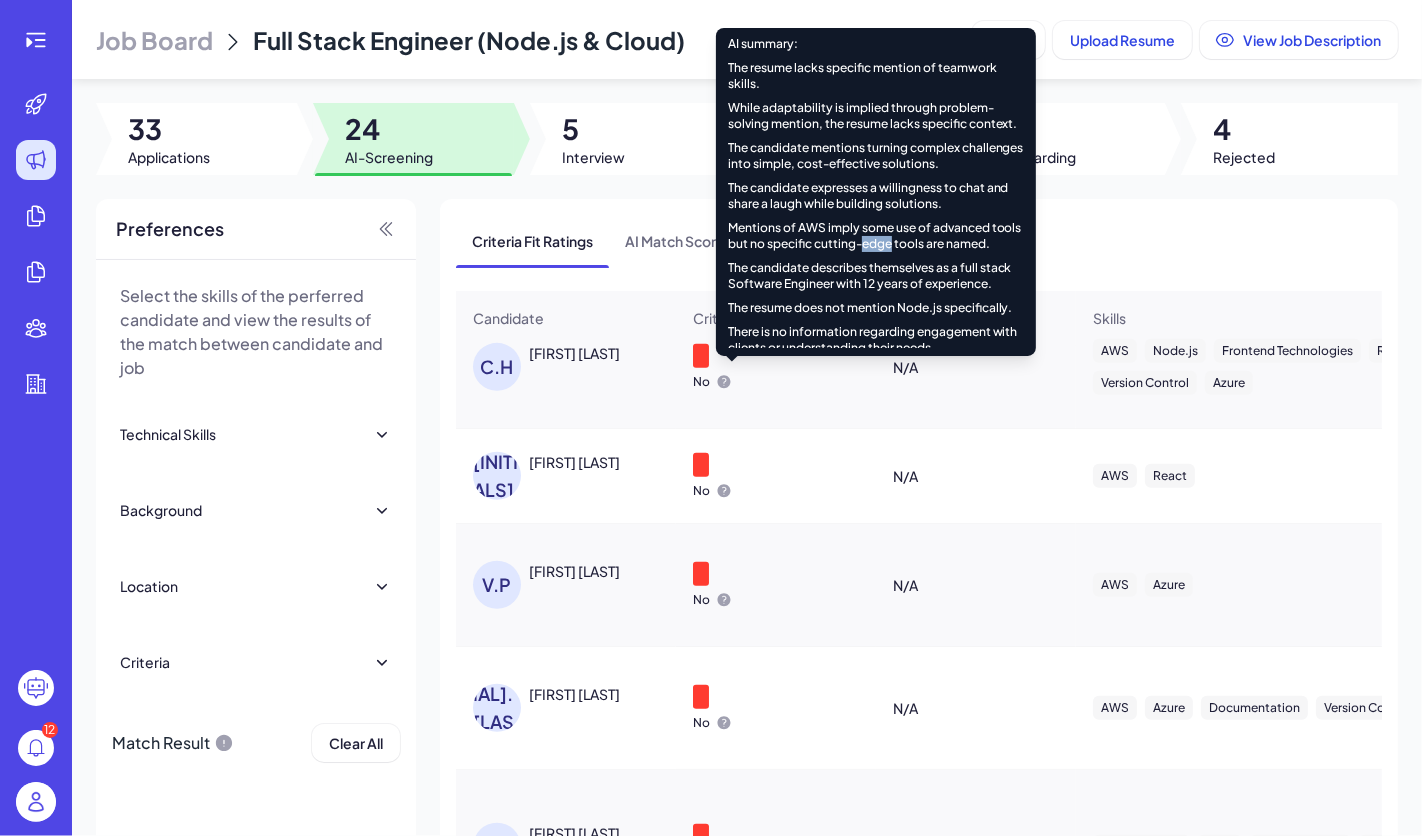click on "Mentions of AWS imply some use of advanced tools but no specific cutting-edge tools are named." at bounding box center [876, 236] 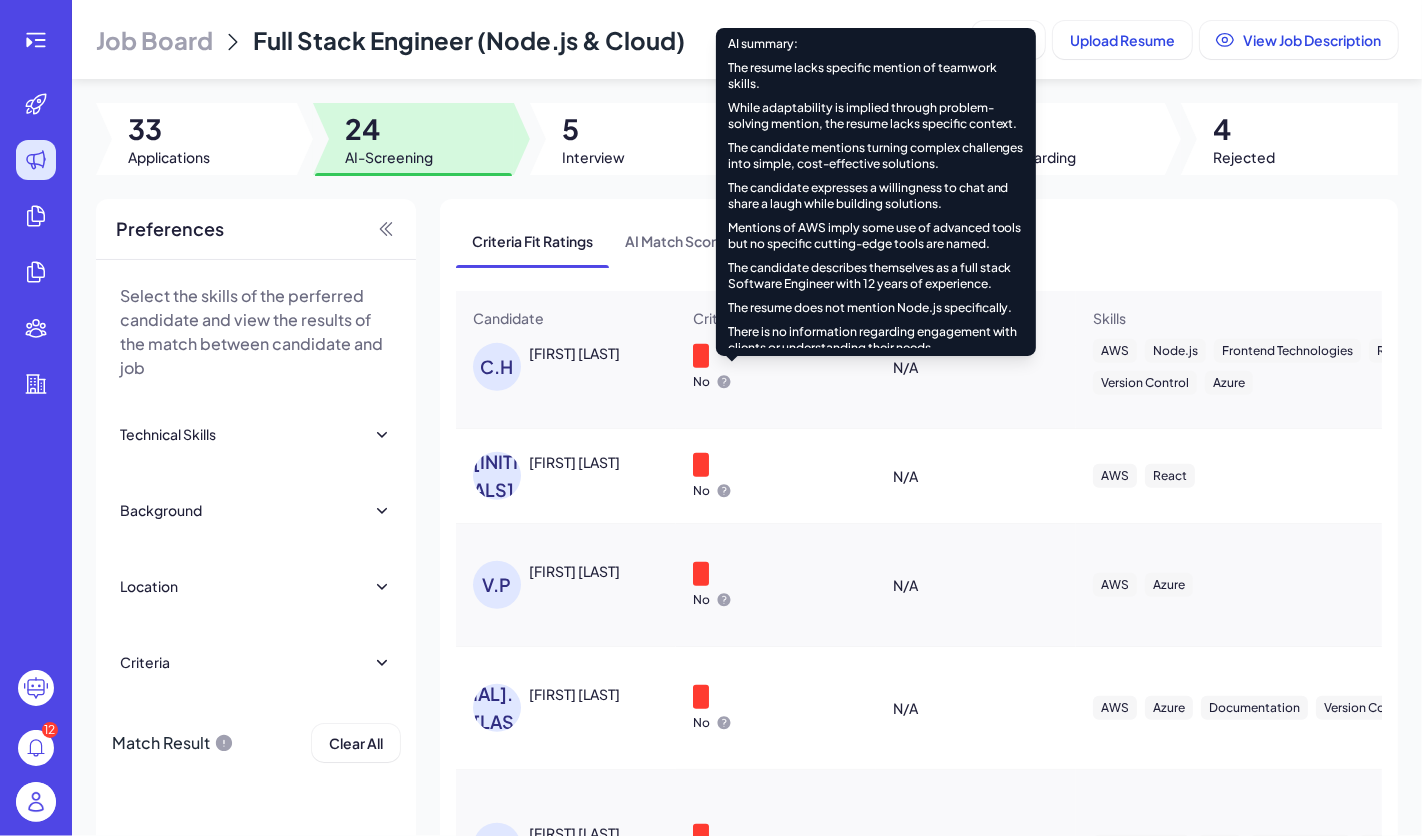 click on "The candidate describes themselves as a full stack Software Engineer with 12 years of experience." at bounding box center [876, 276] 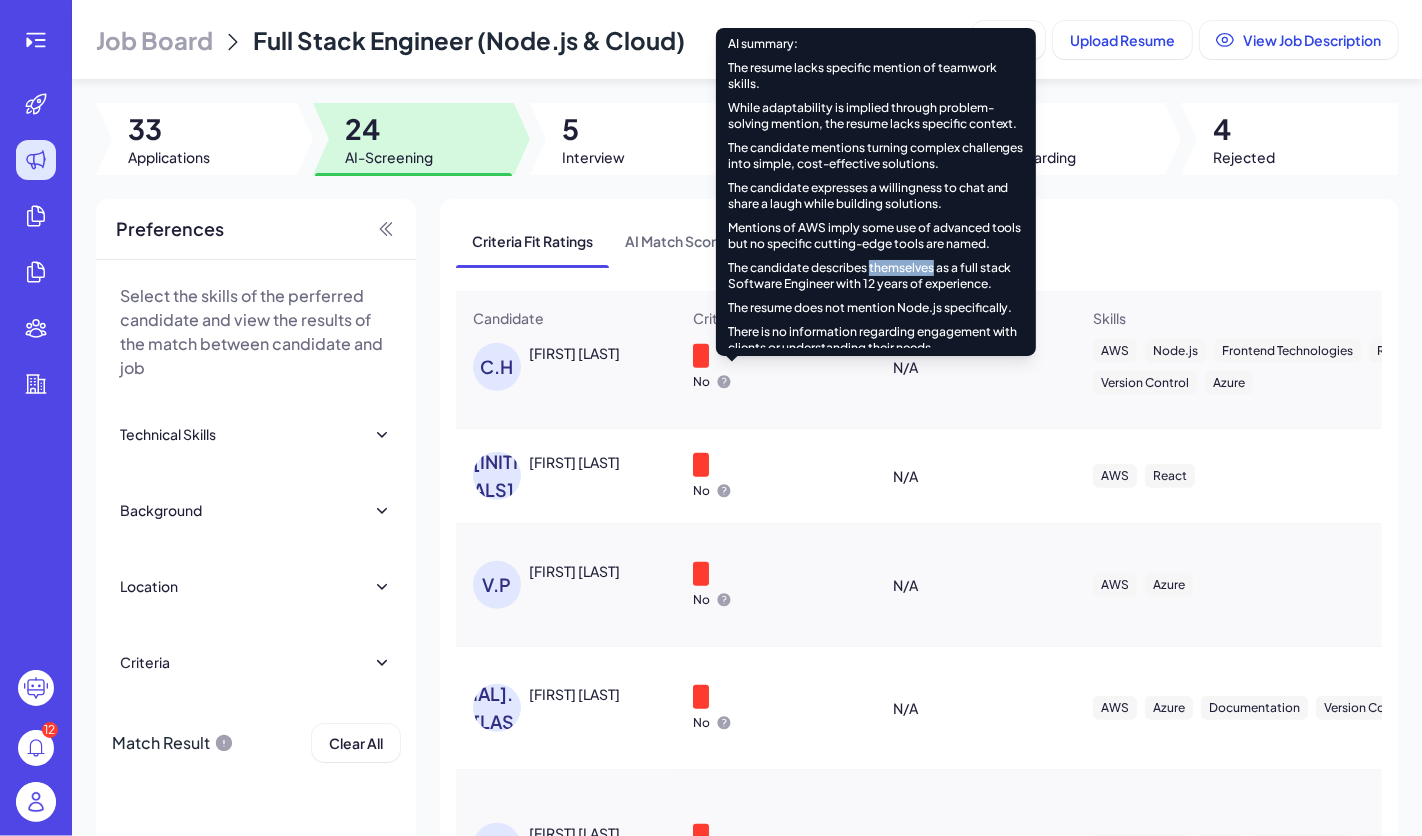 click on "The candidate describes themselves as a full stack Software Engineer with 12 years of experience." at bounding box center (876, 276) 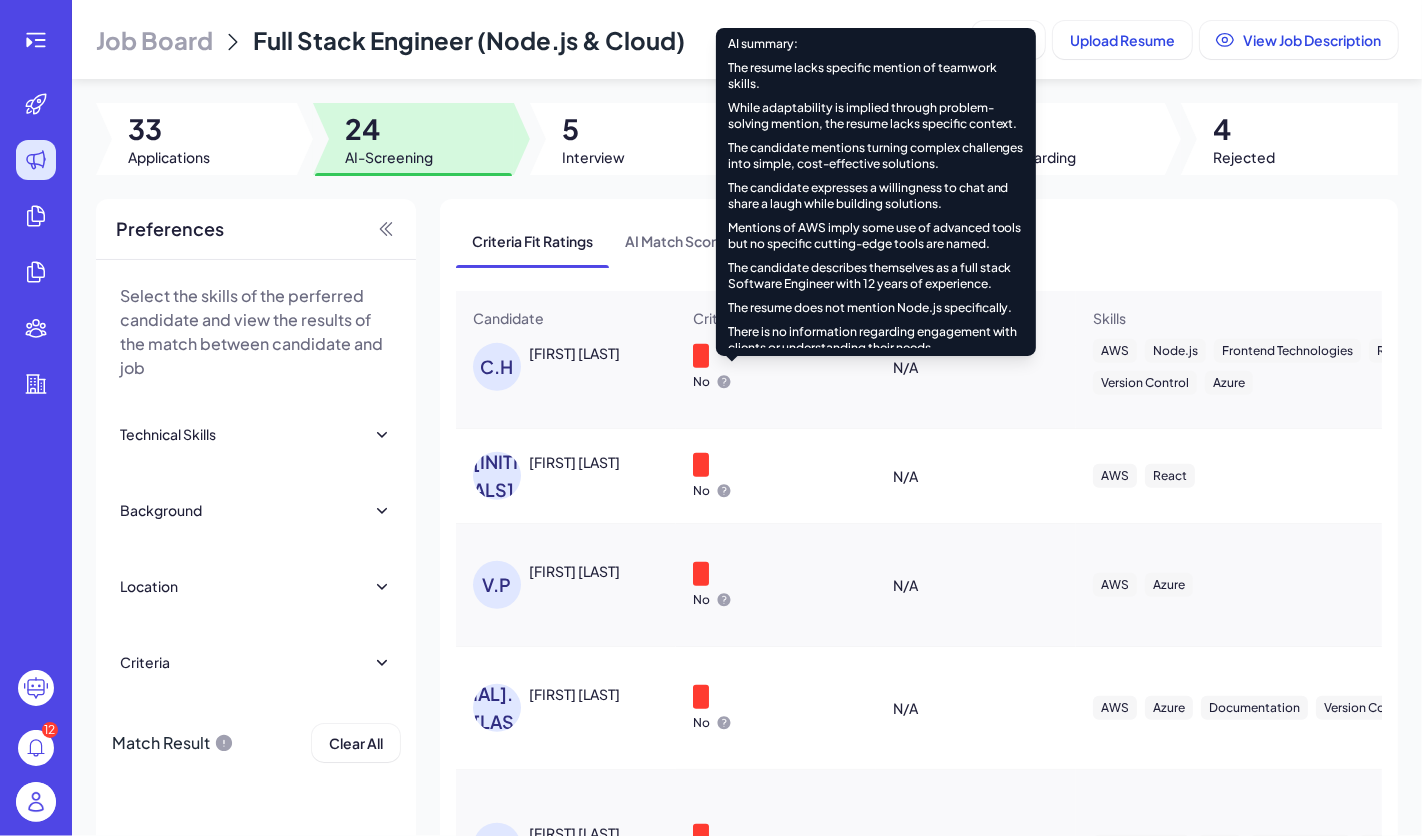 click on "The resume does not mention Node.js specifically." at bounding box center [876, 308] 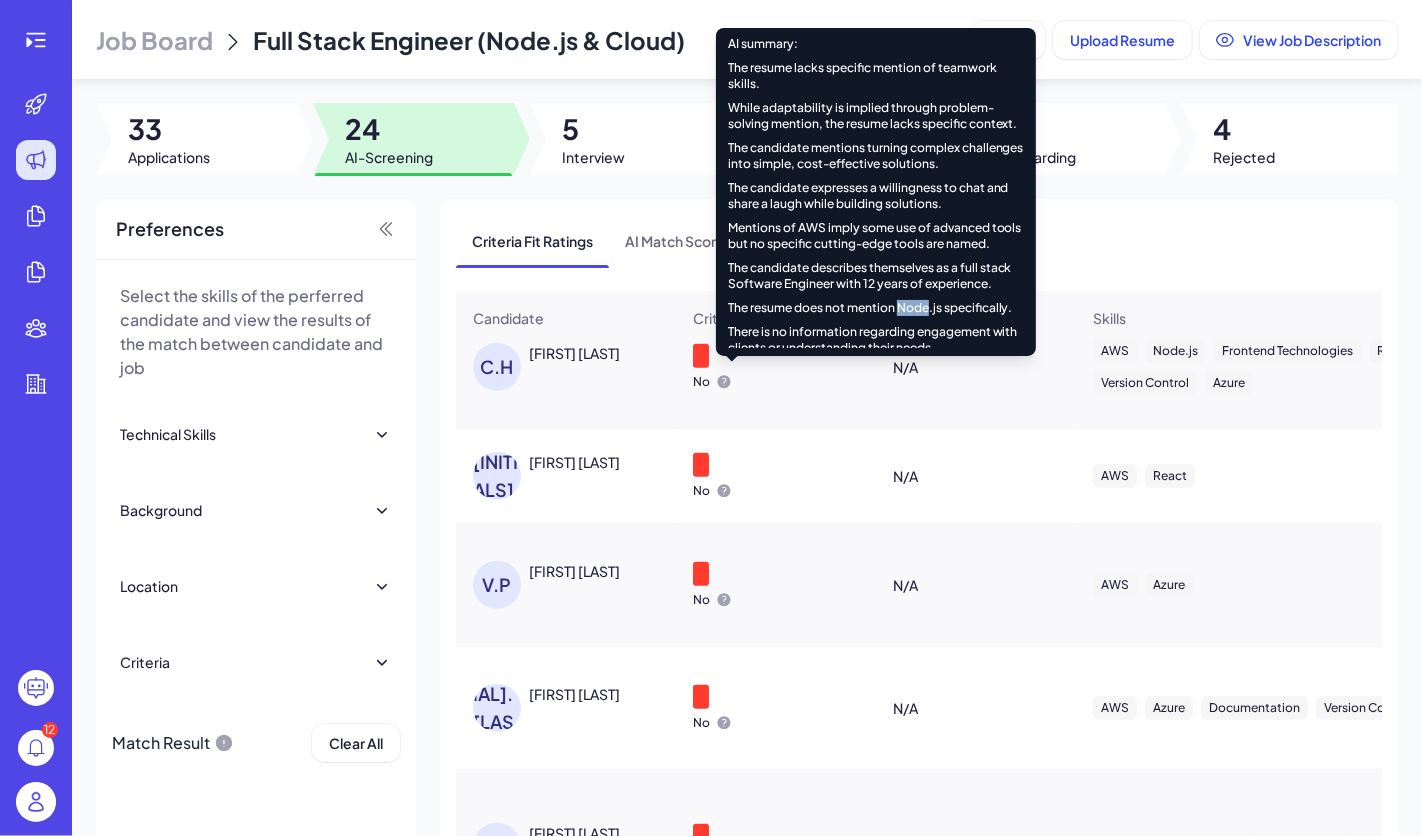 click on "The resume does not mention Node.js specifically." at bounding box center (876, 308) 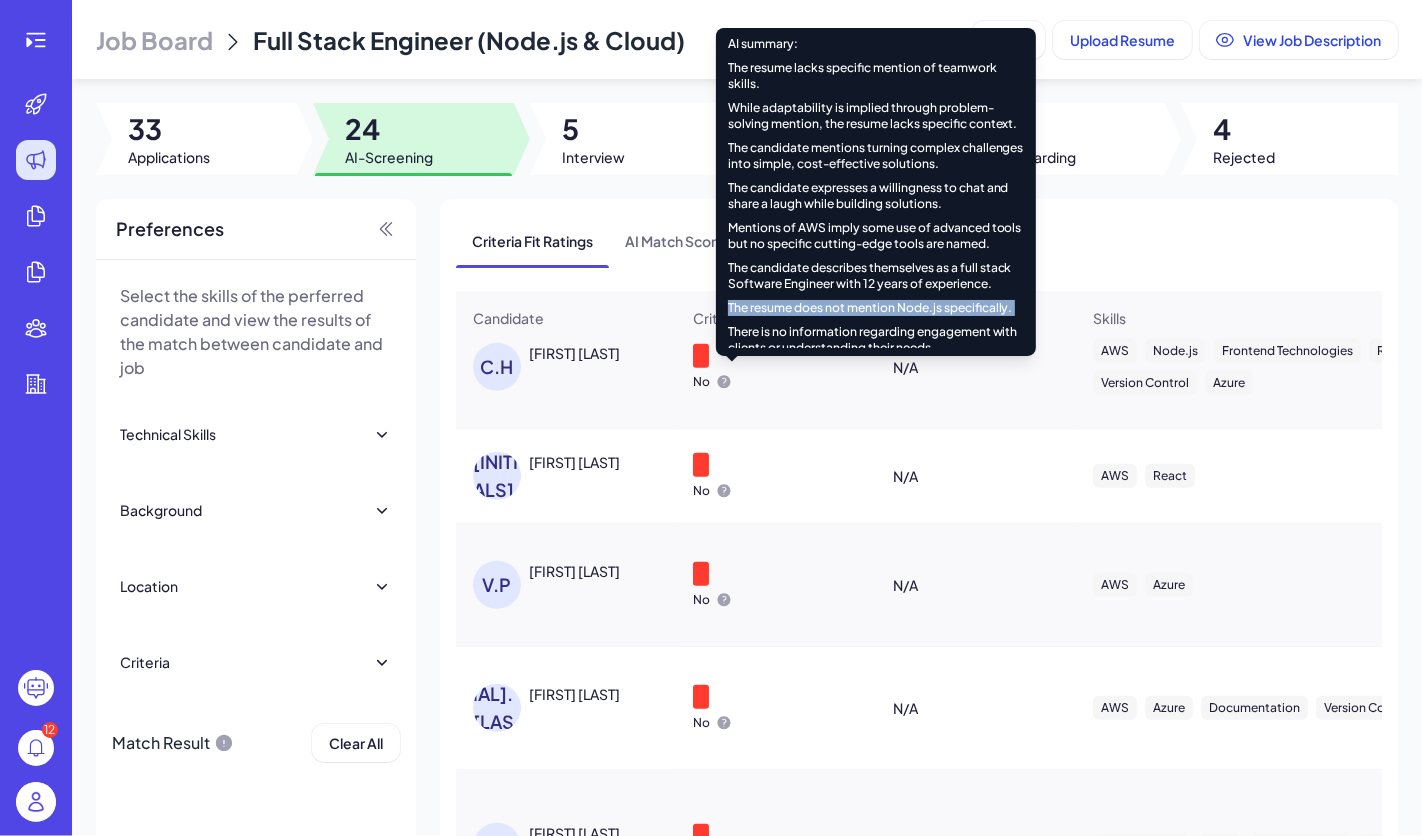 click on "The resume does not mention Node.js specifically." at bounding box center (876, 308) 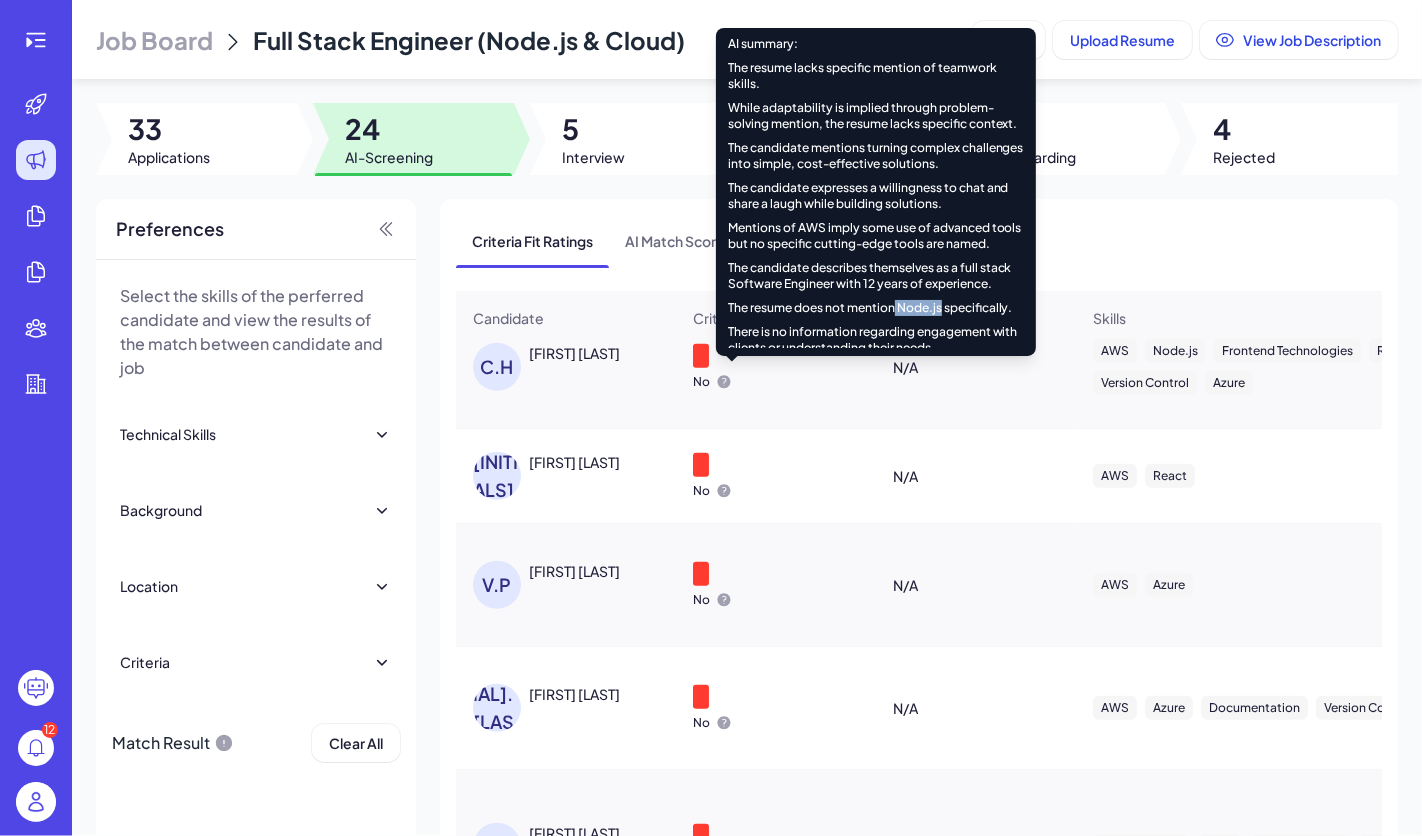 drag, startPoint x: 895, startPoint y: 312, endPoint x: 942, endPoint y: 310, distance: 47.042534 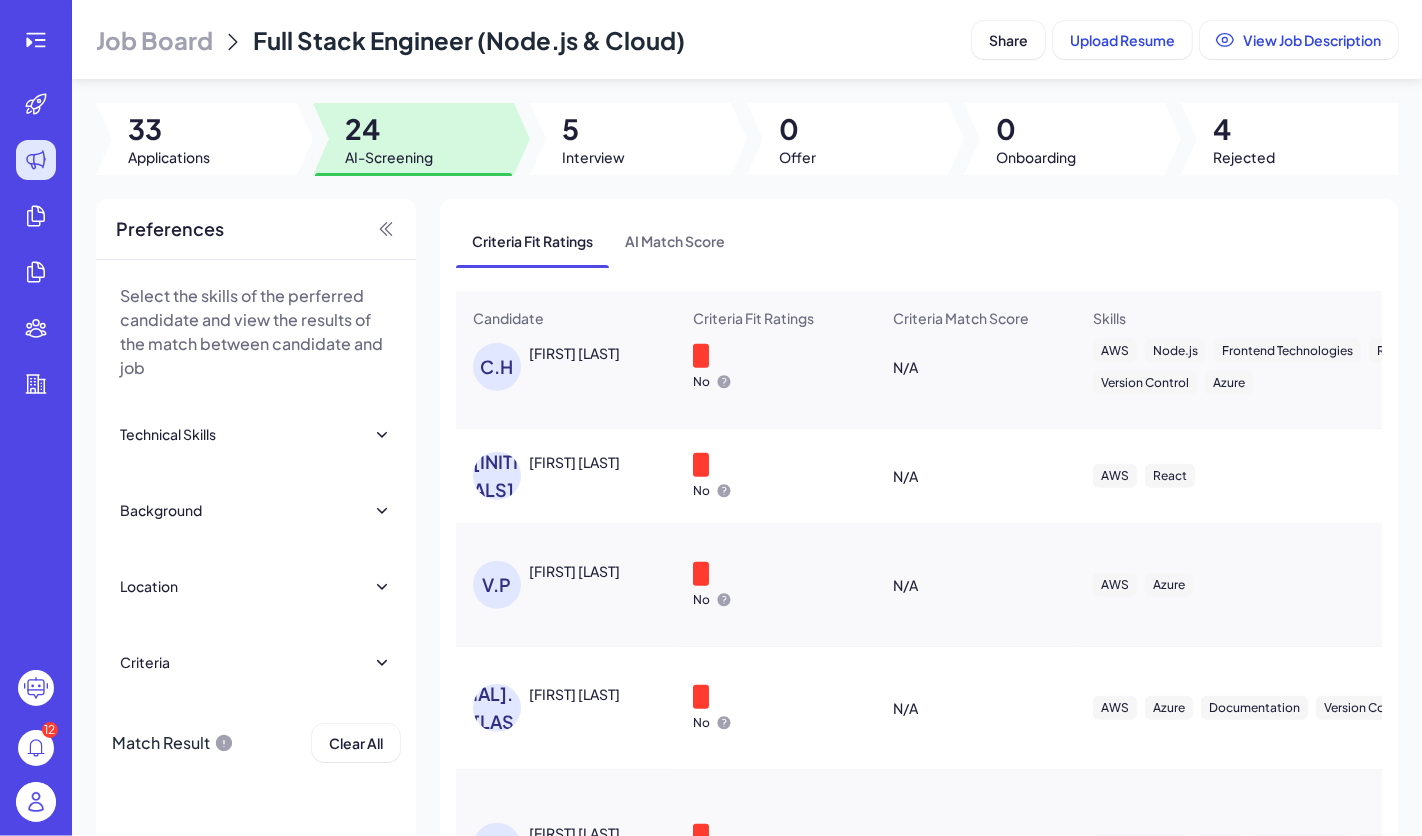 click on "[INITIALS] [LAST]" at bounding box center [576, 367] 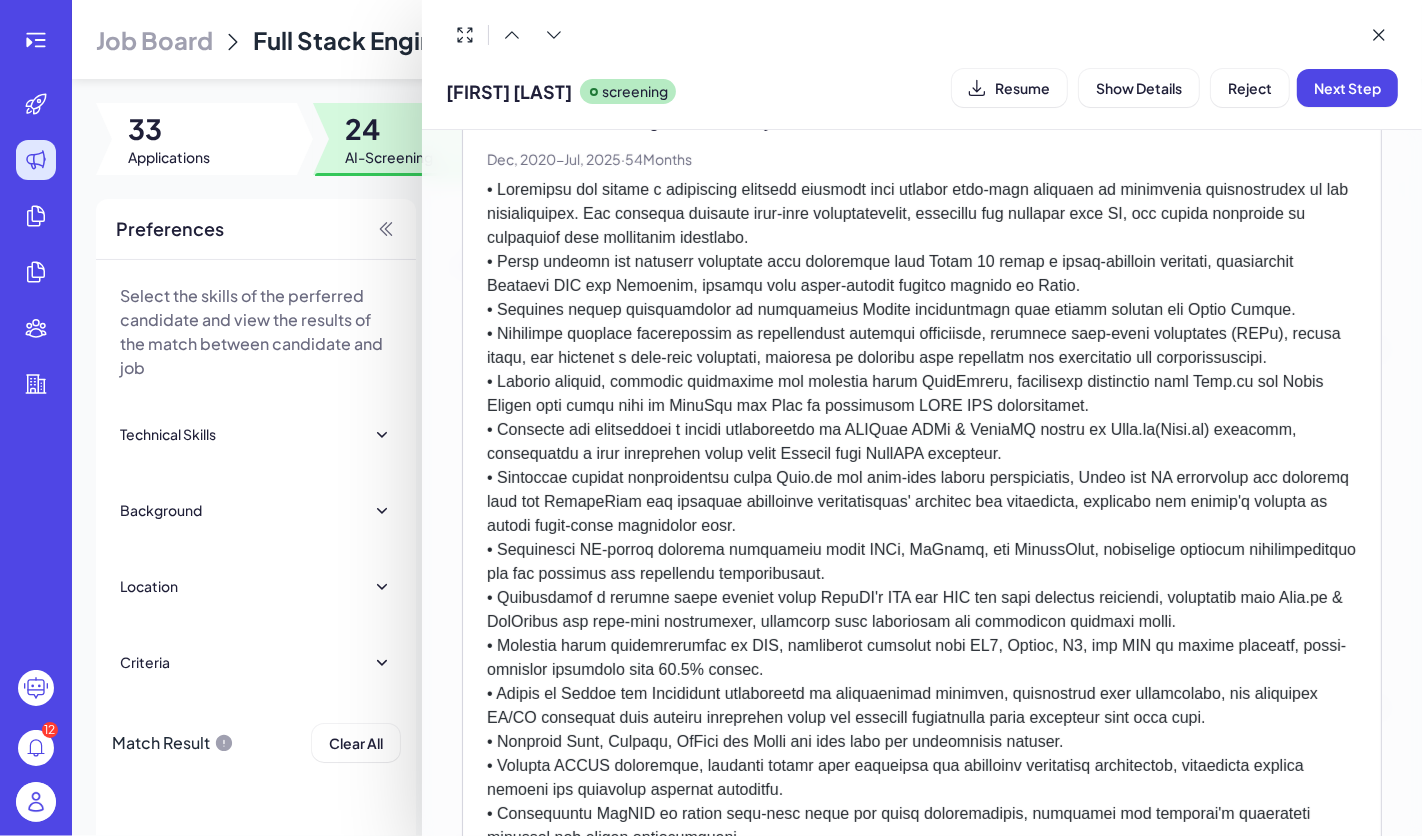scroll, scrollTop: 997, scrollLeft: 0, axis: vertical 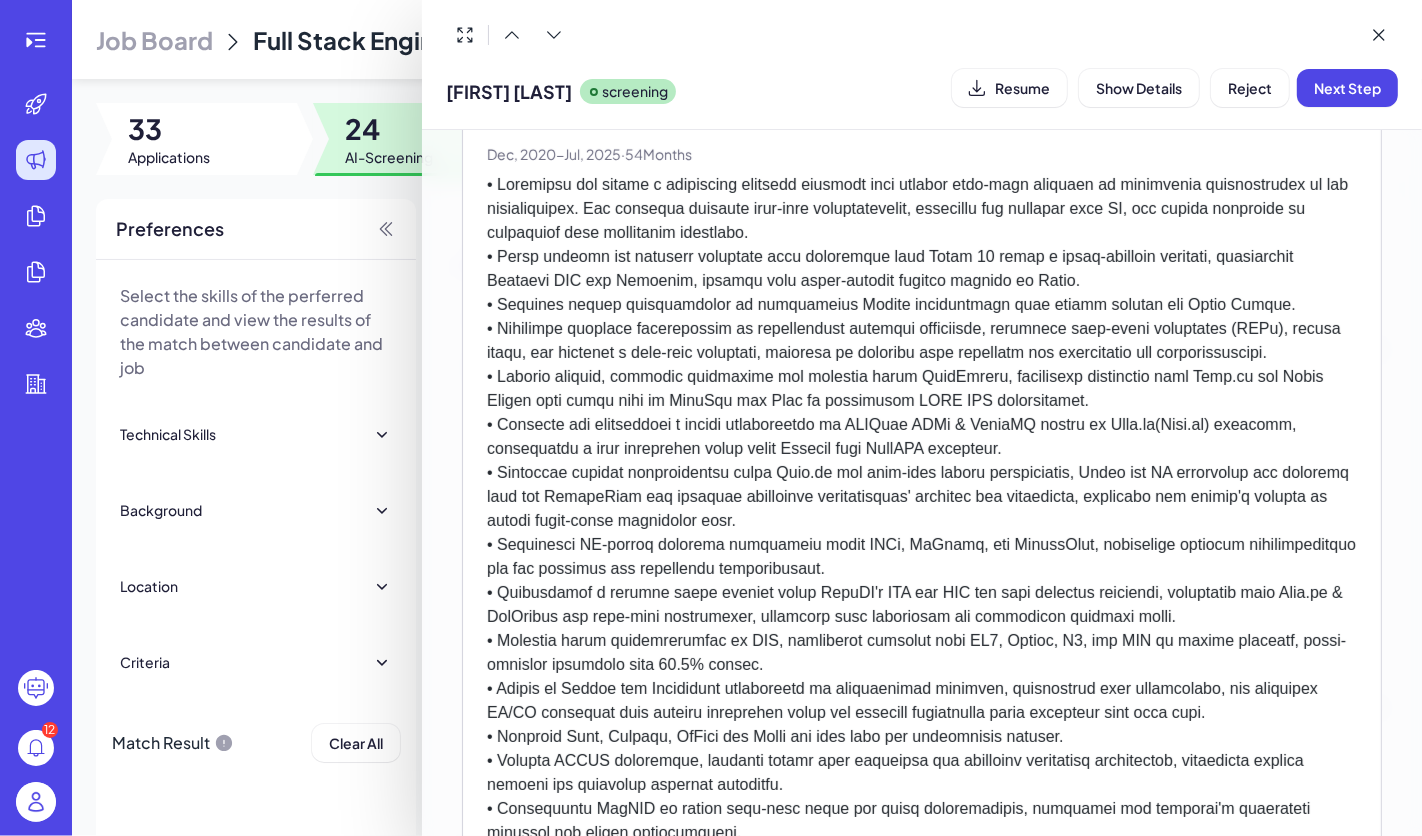 click at bounding box center [711, 418] 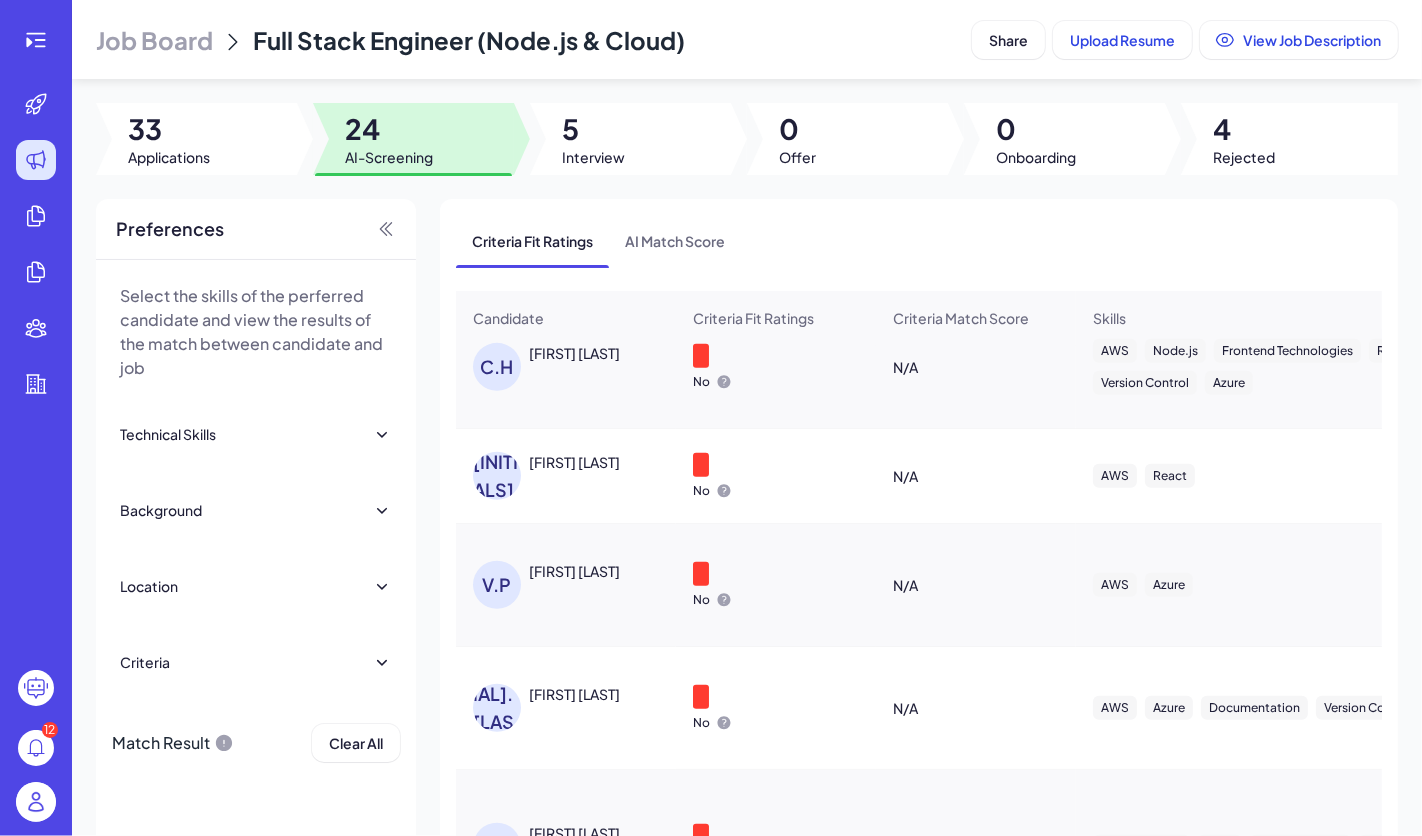 click on "[INITIALS] [LAST]" at bounding box center (576, 367) 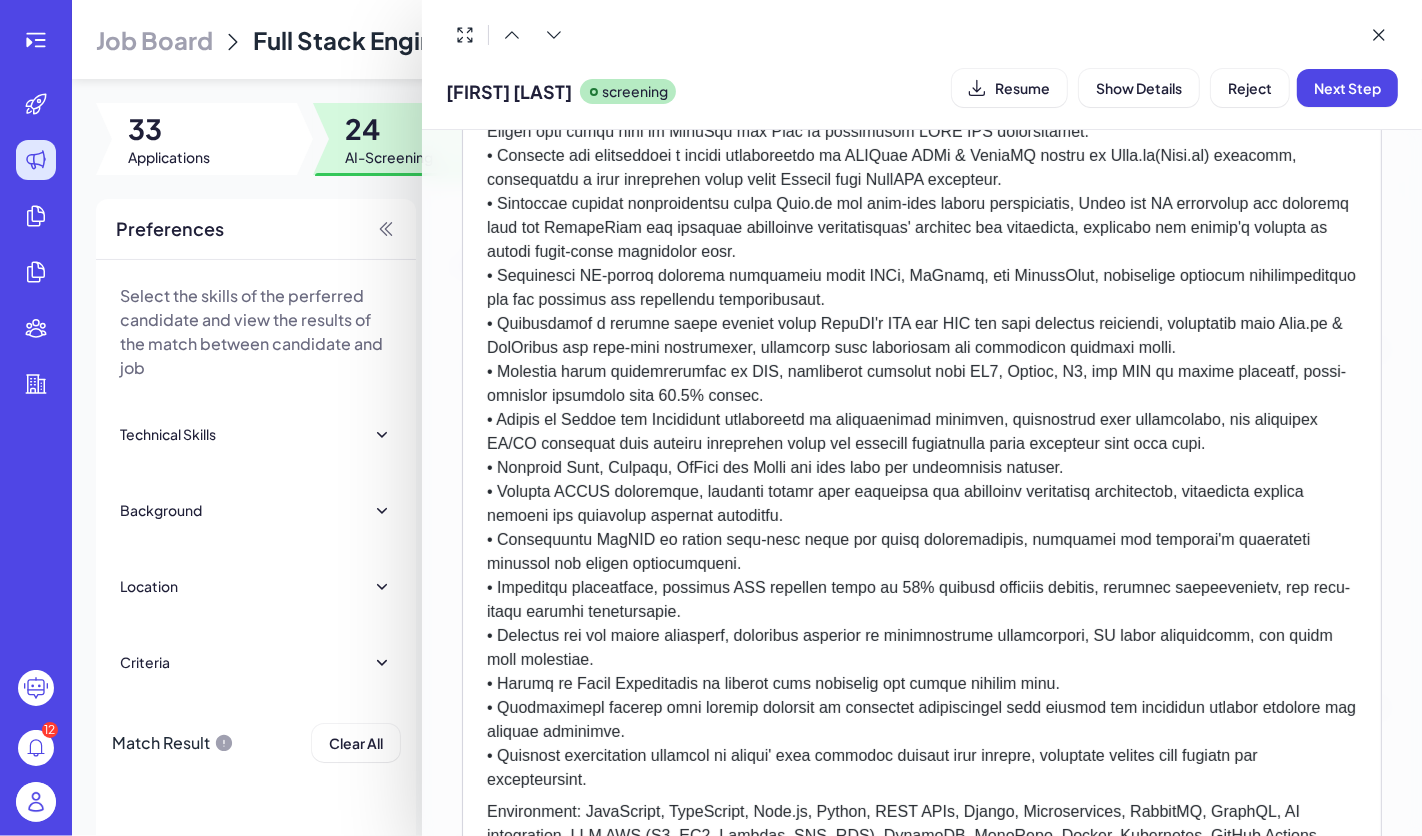 scroll, scrollTop: 853, scrollLeft: 0, axis: vertical 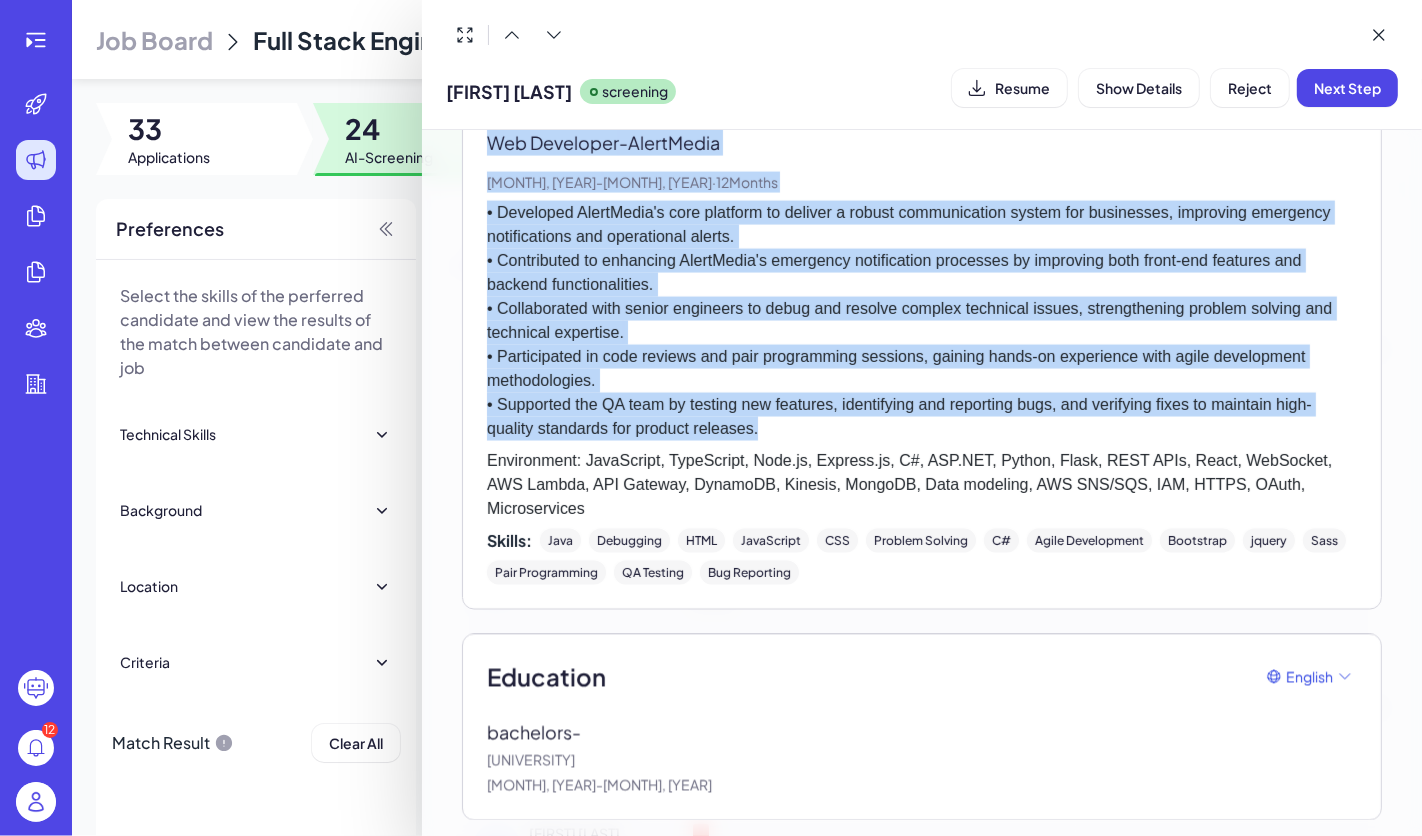 drag, startPoint x: 492, startPoint y: 194, endPoint x: 1227, endPoint y: 481, distance: 789.04626 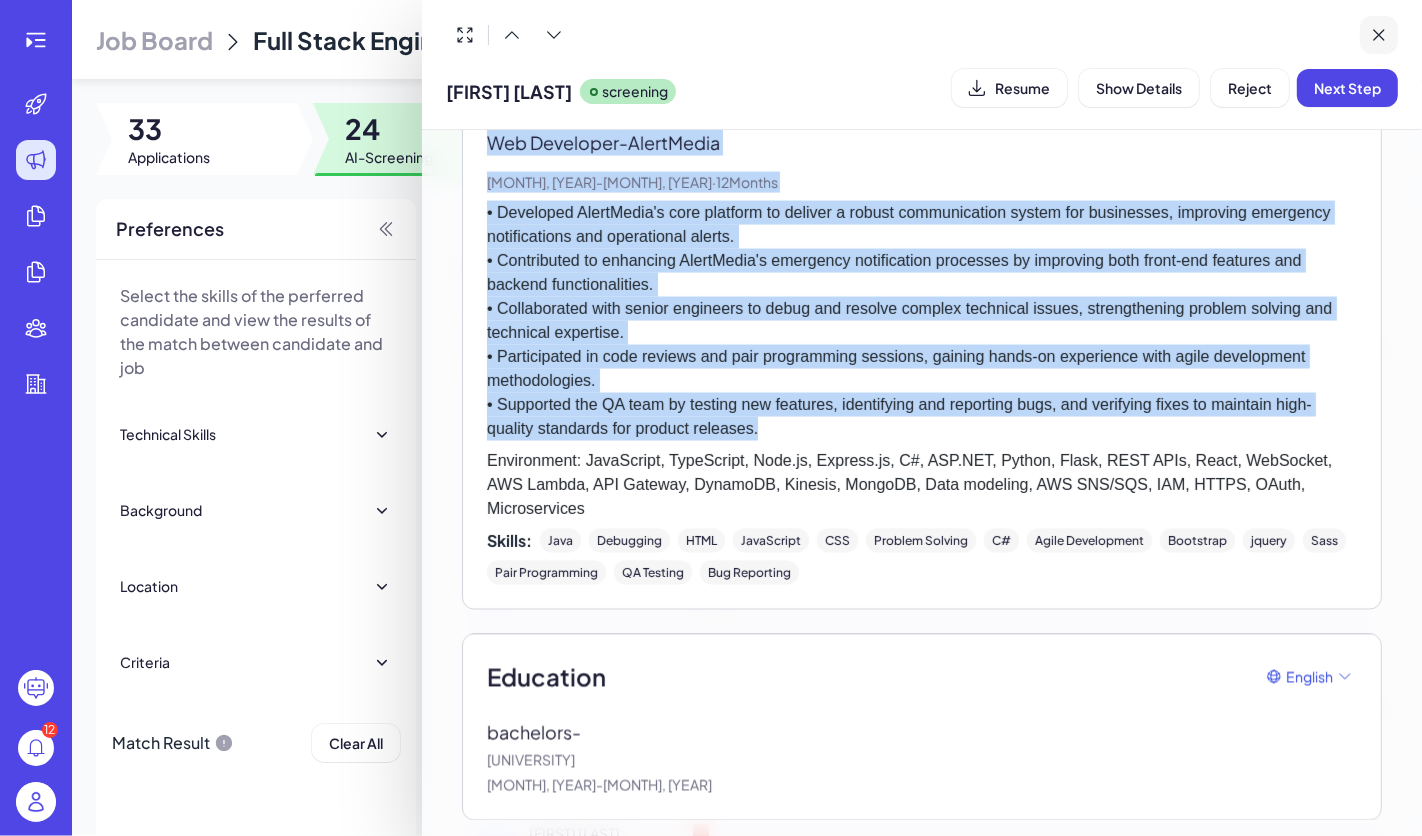 click at bounding box center (1379, 35) 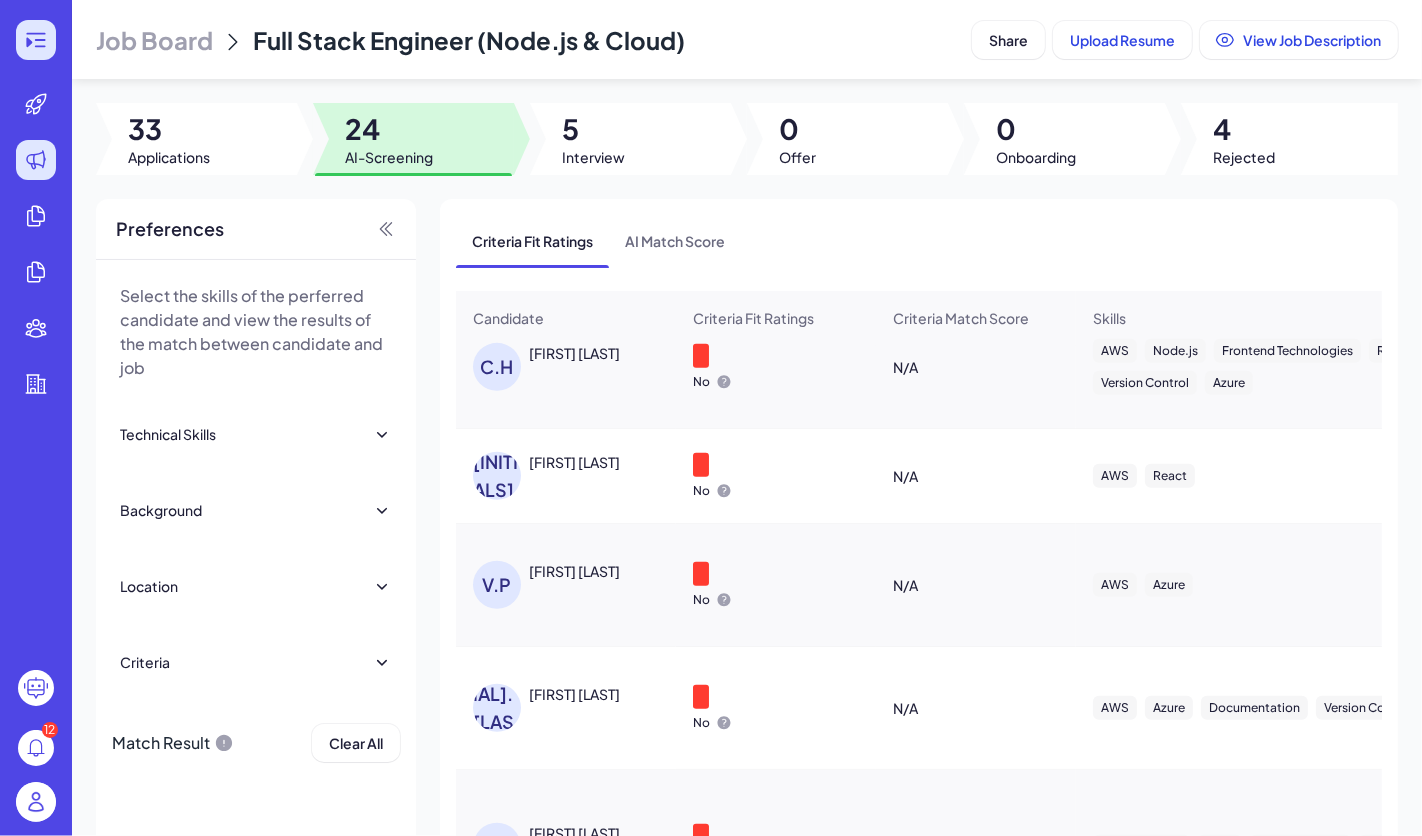 click 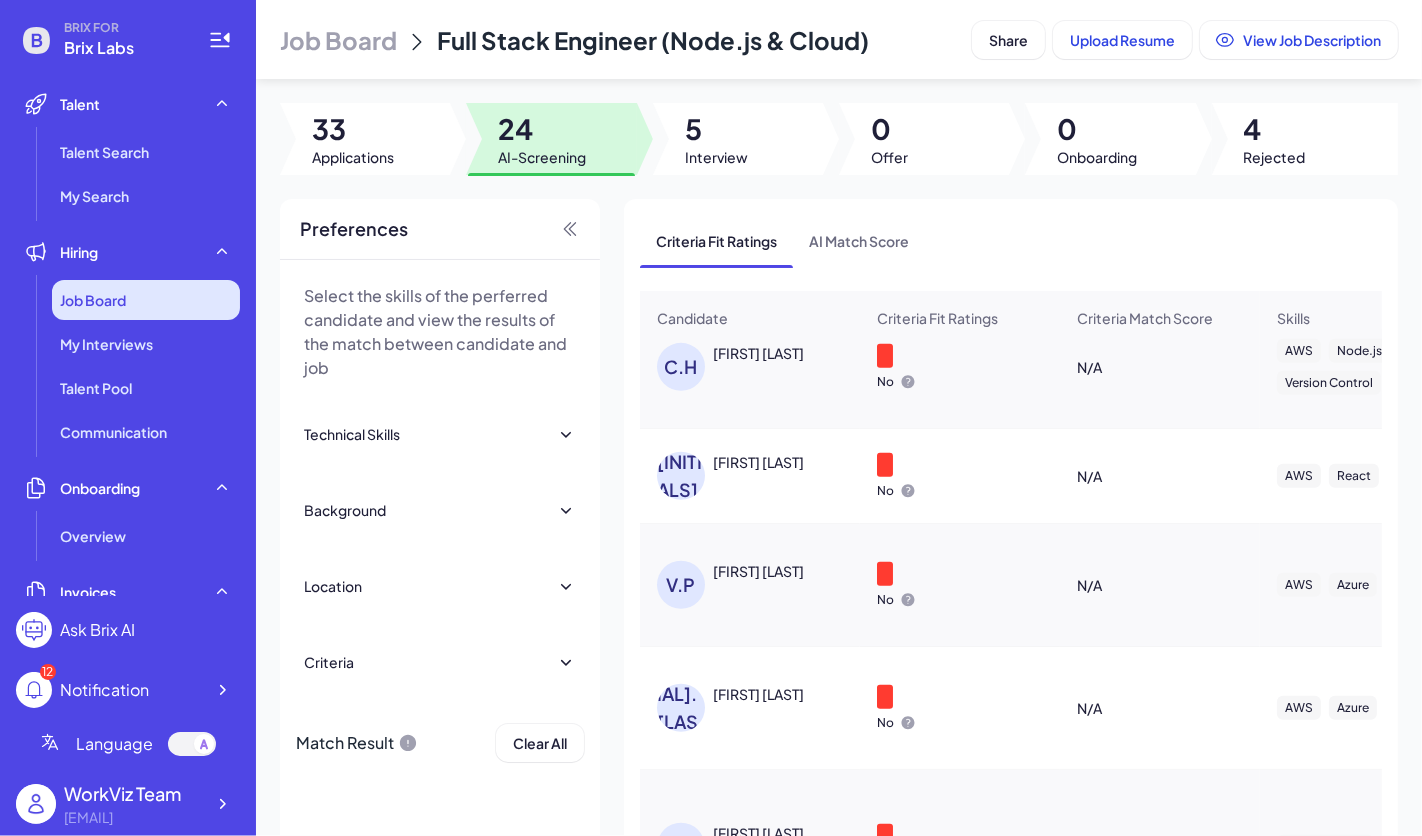 click on "Job Board" at bounding box center (146, 300) 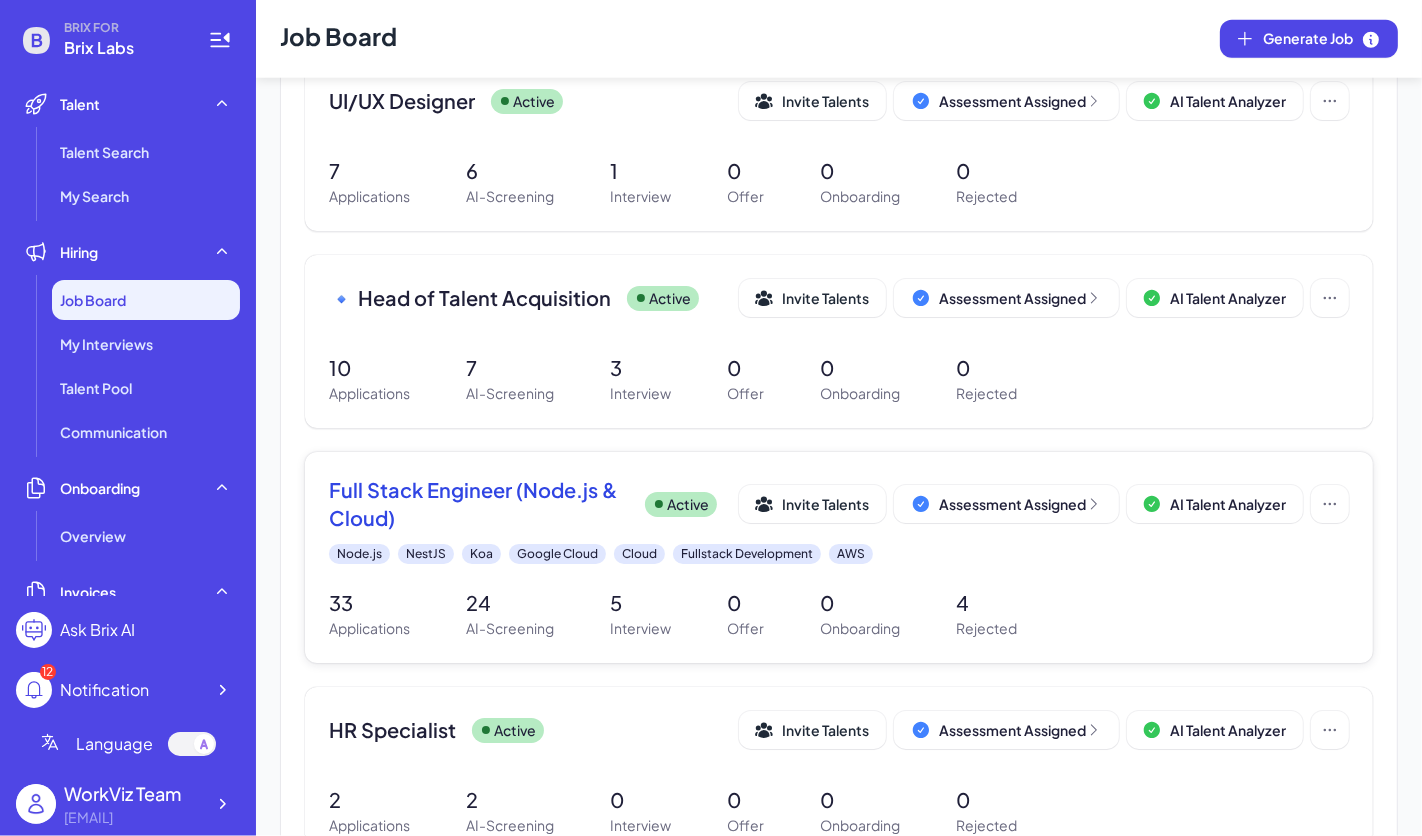 scroll, scrollTop: 1718, scrollLeft: 0, axis: vertical 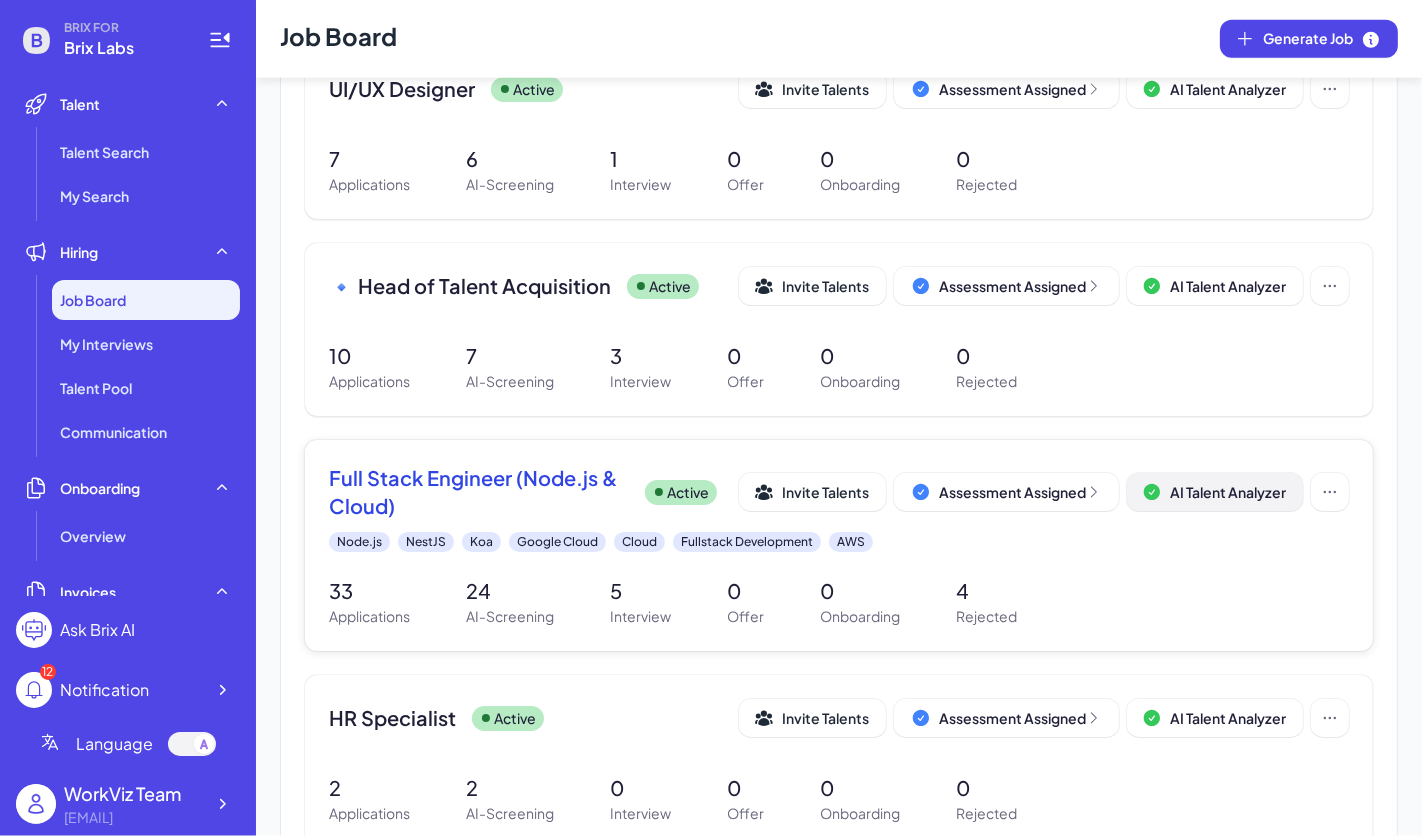 click on "AI Talent Analyzer" at bounding box center [1228, 492] 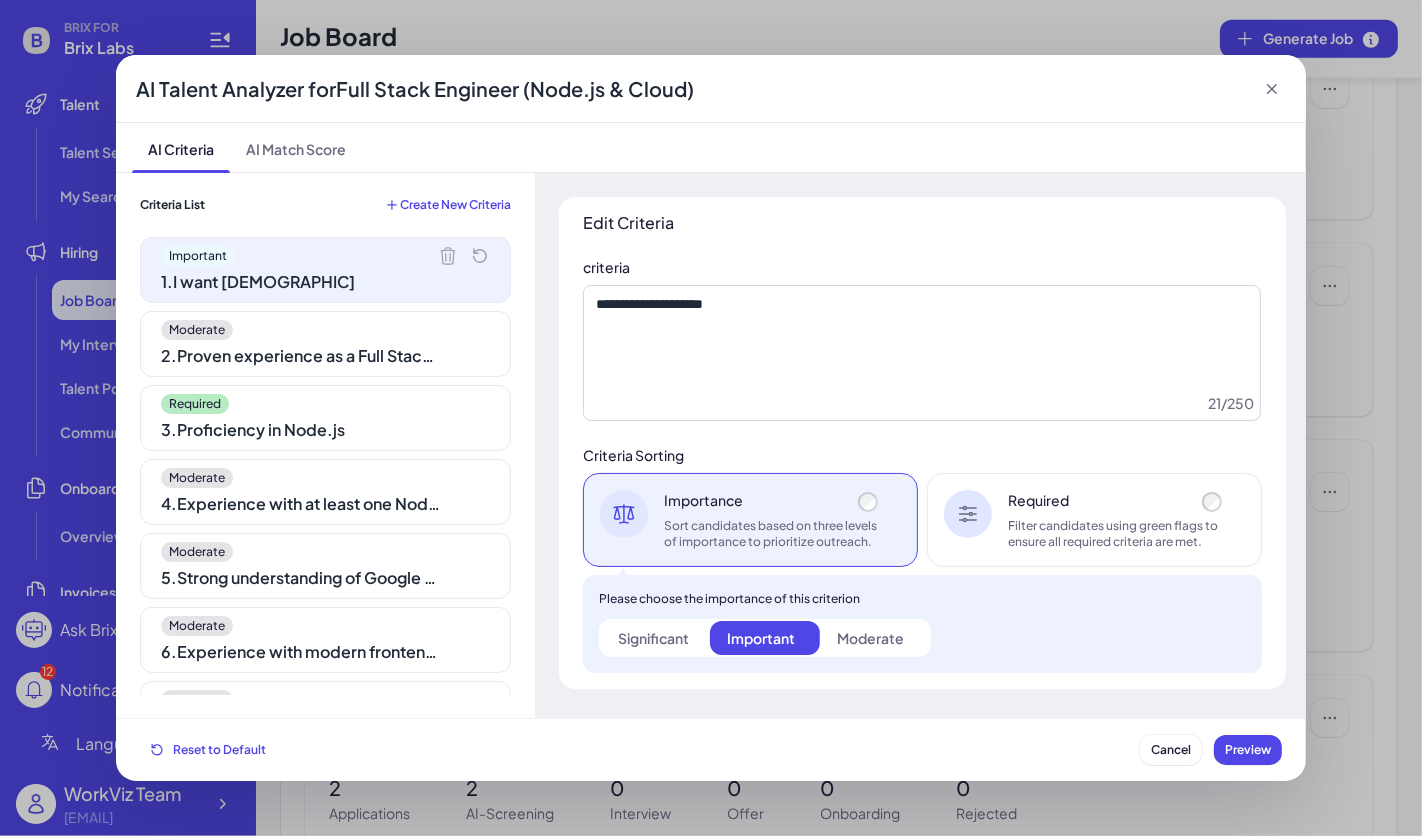 click on "3 . Proficiency in Node.js" at bounding box center [301, 430] 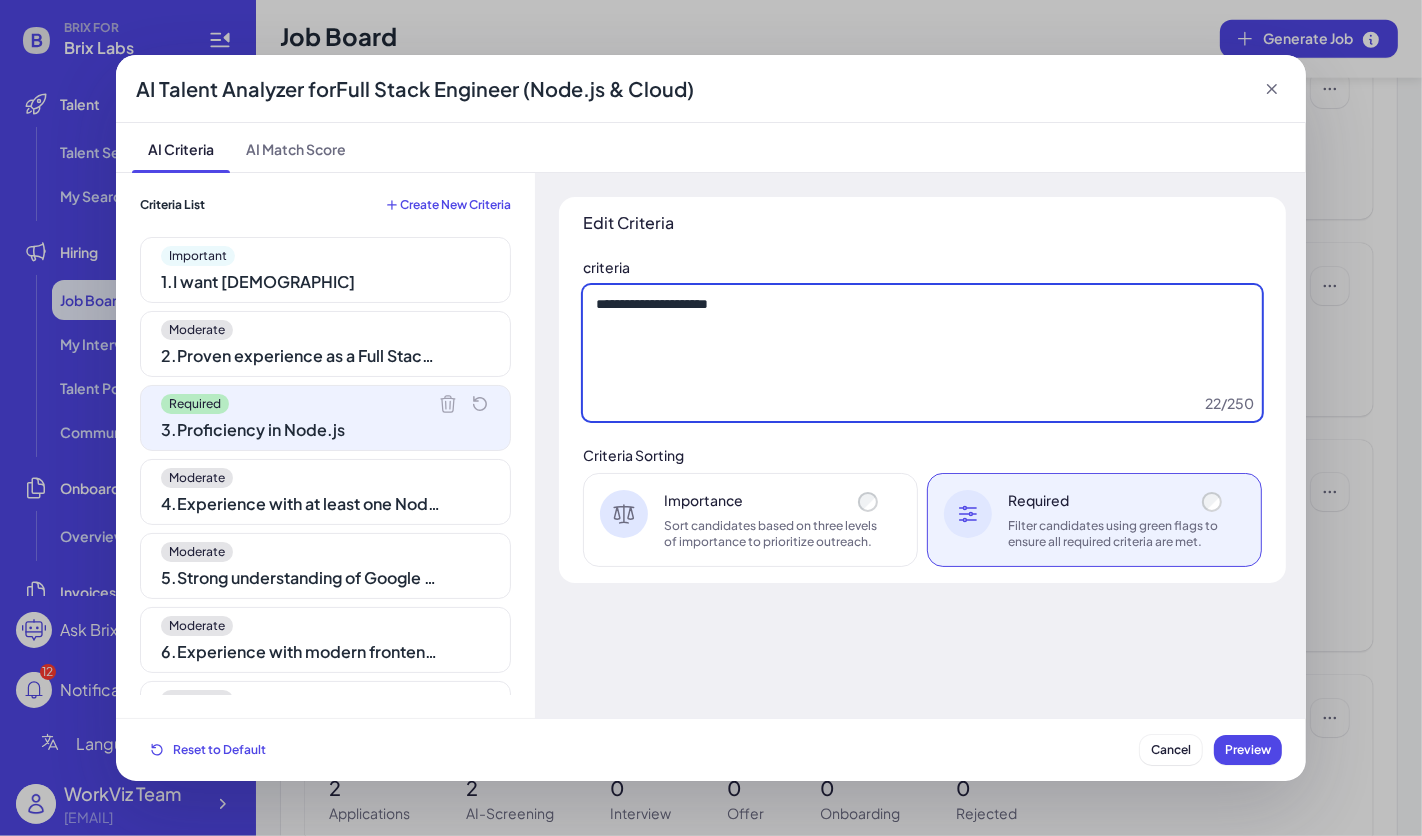 click on "**********" at bounding box center [922, 353] 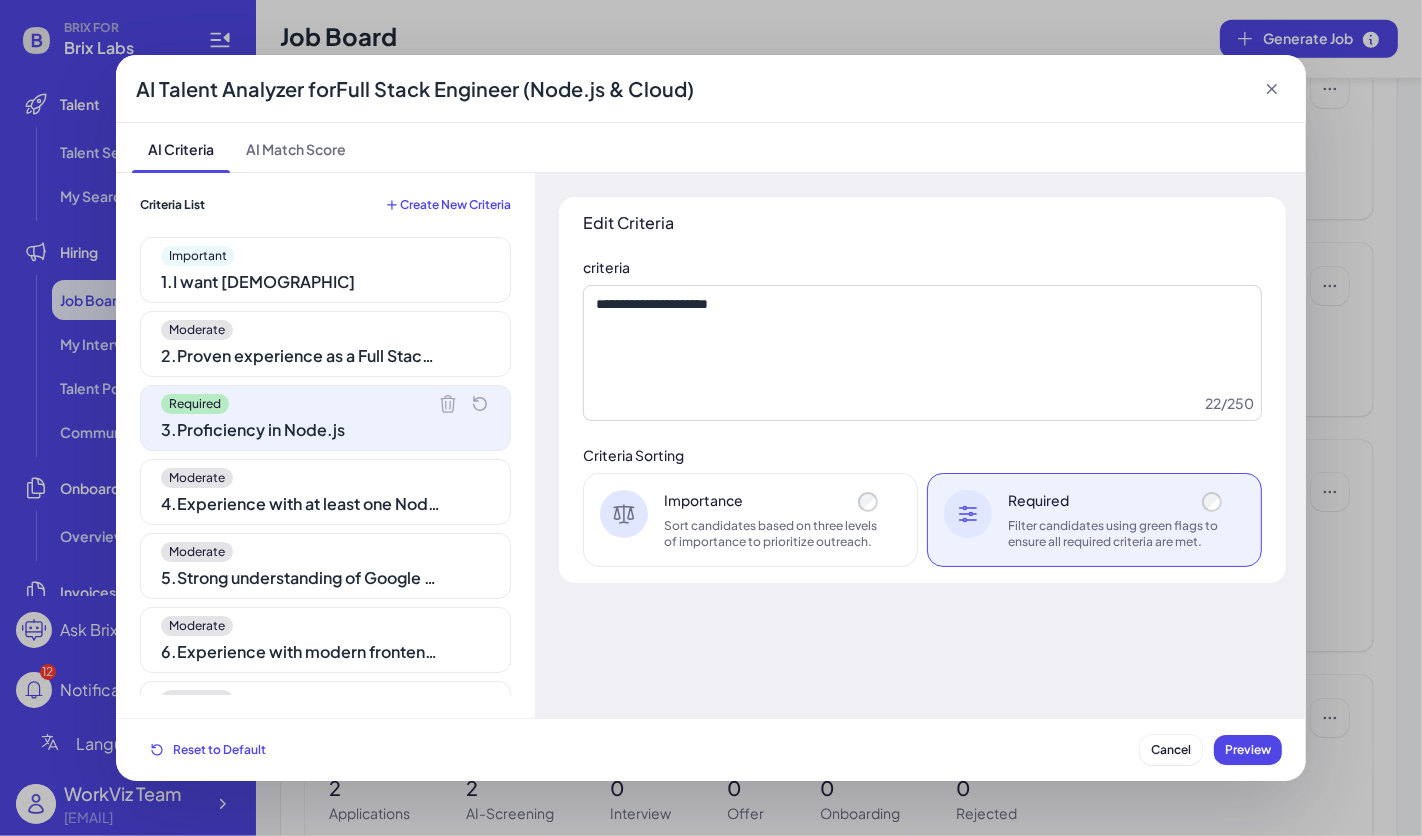 click on "2 . Proven experience as a Full Stack Developer" at bounding box center [301, 356] 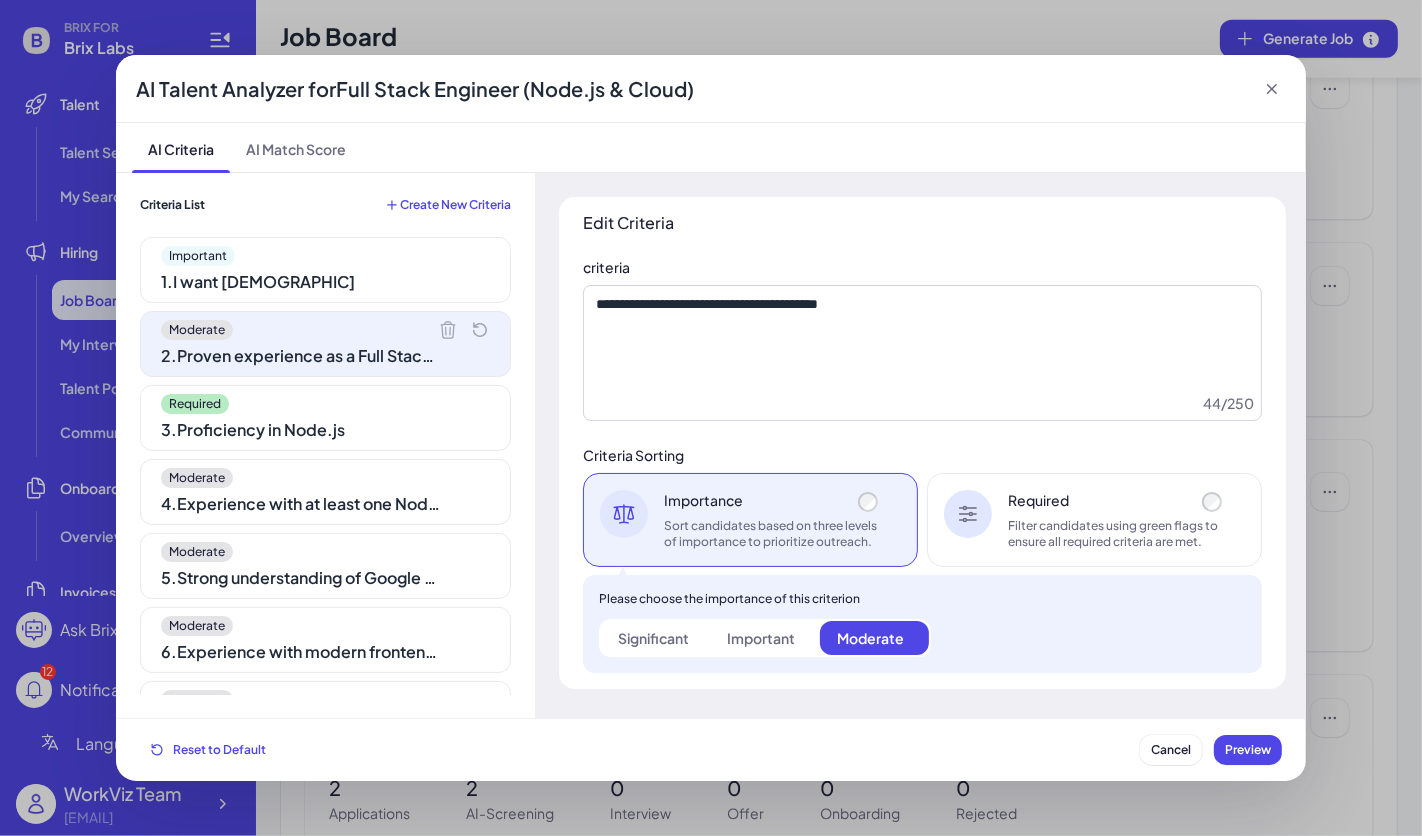 click on "3 . Proficiency in Node.js" at bounding box center [301, 430] 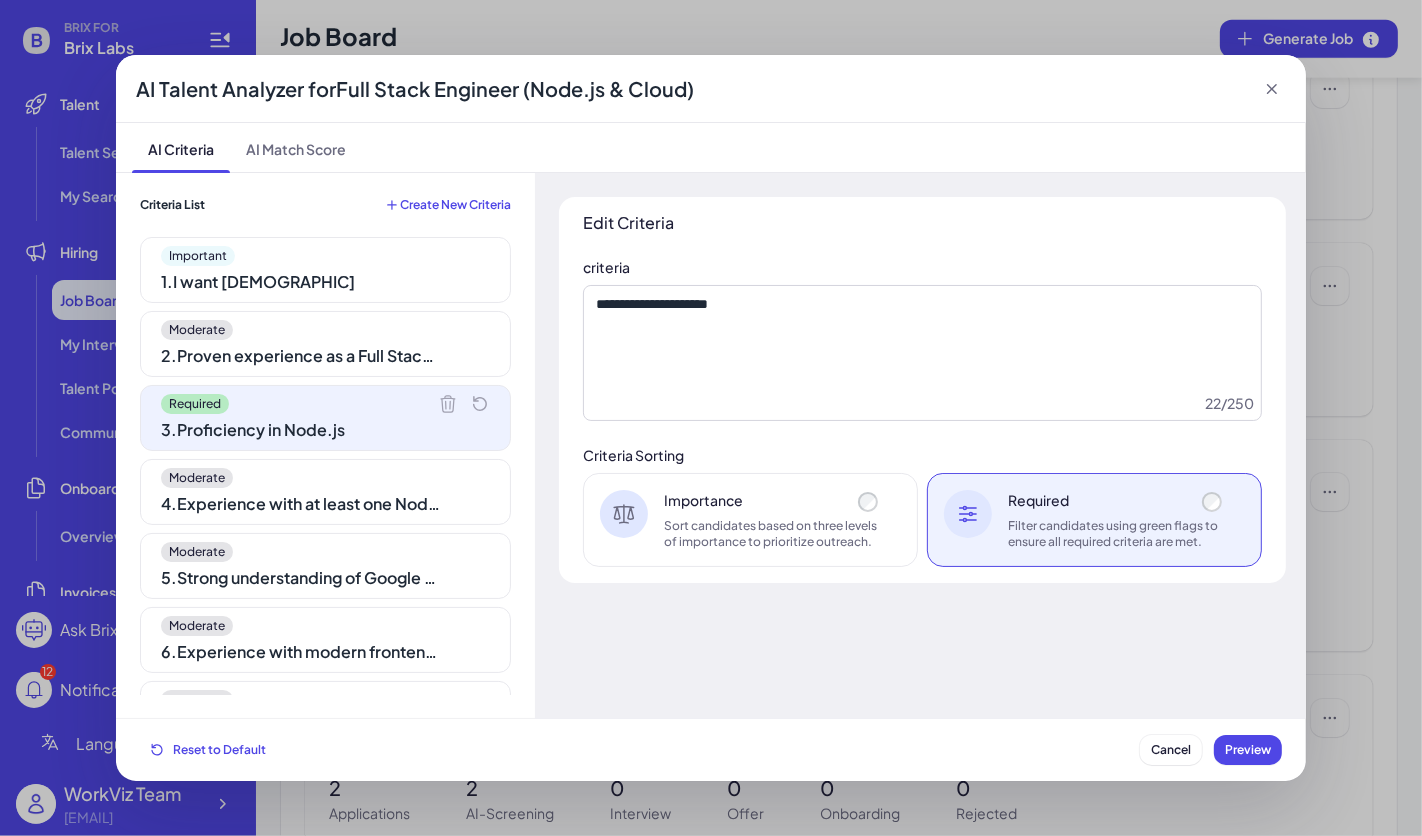 click on "2 . Proven experience as a Full Stack Developer" at bounding box center (301, 356) 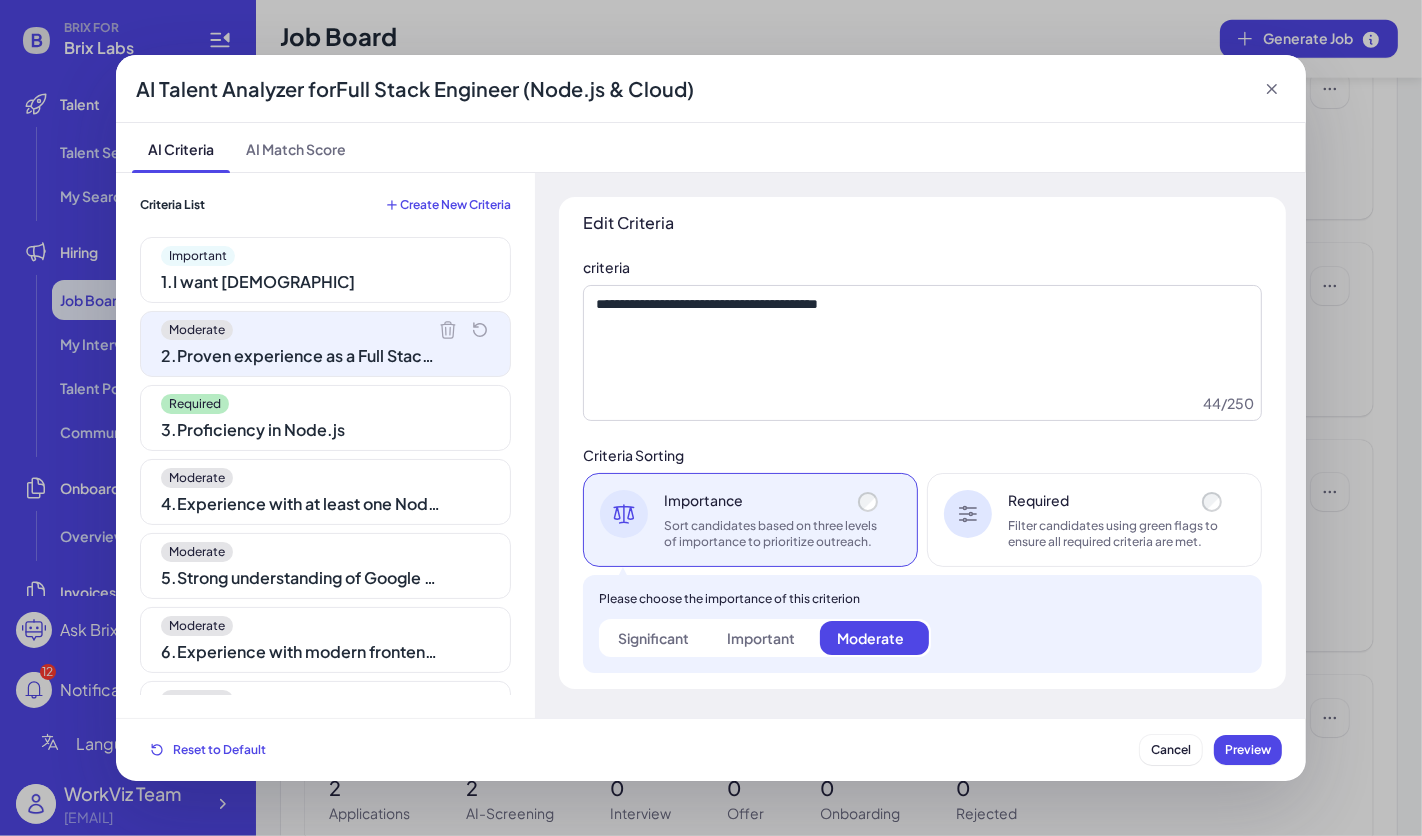click 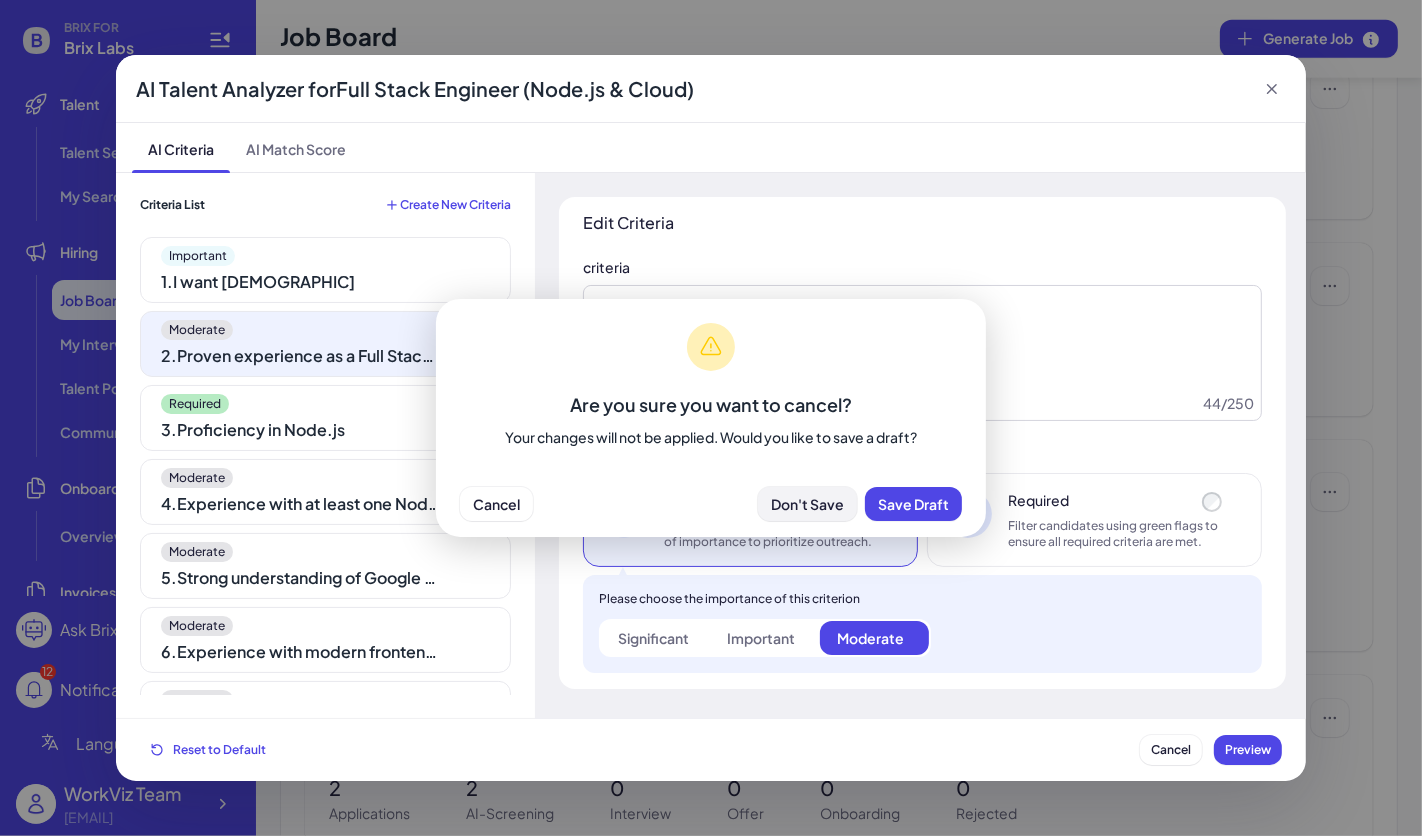 click on "Don't Save" at bounding box center [807, 504] 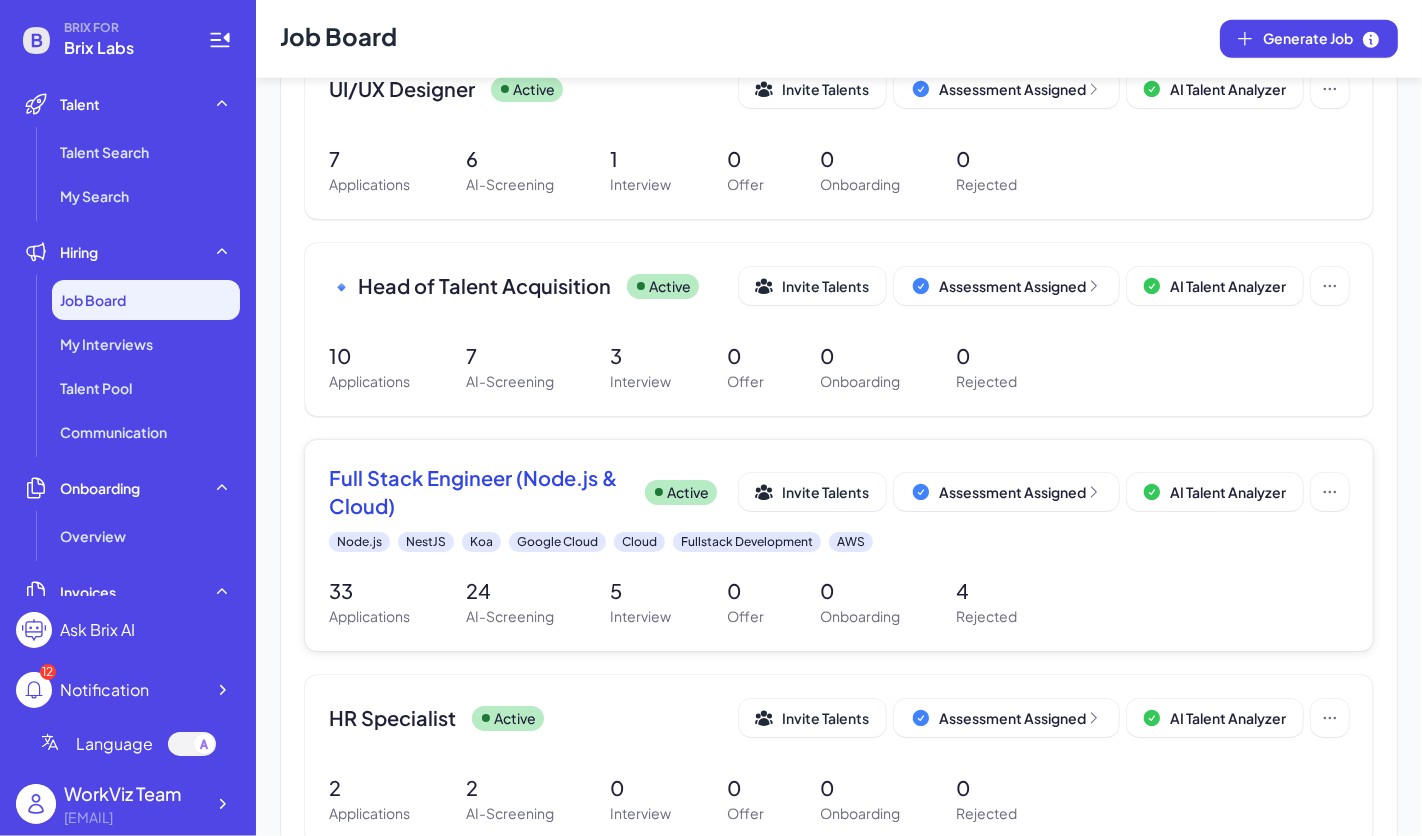 click on "Full Stack Engineer (Node.js & Cloud)" at bounding box center [479, 492] 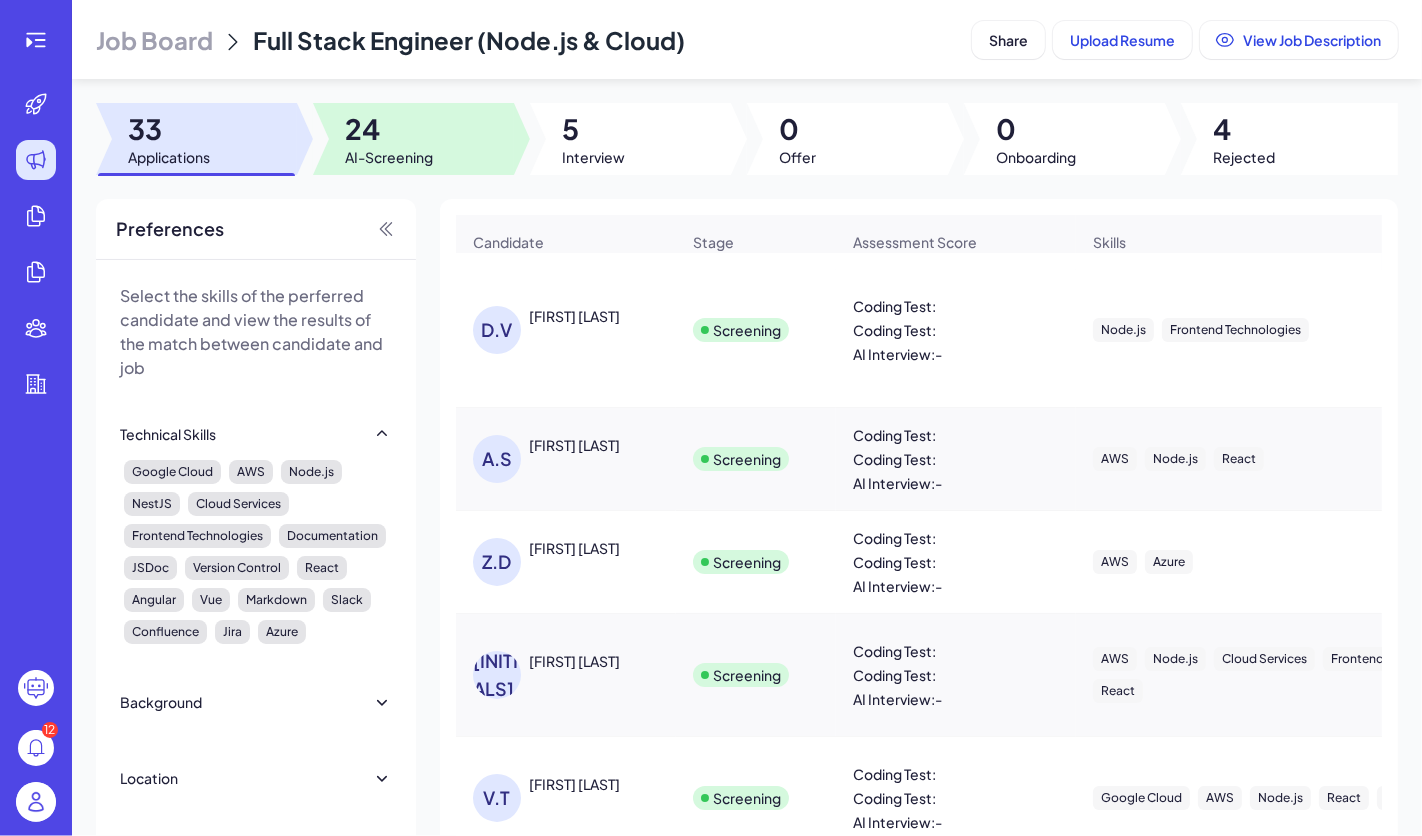 click on "AI-Screening" at bounding box center (389, 157) 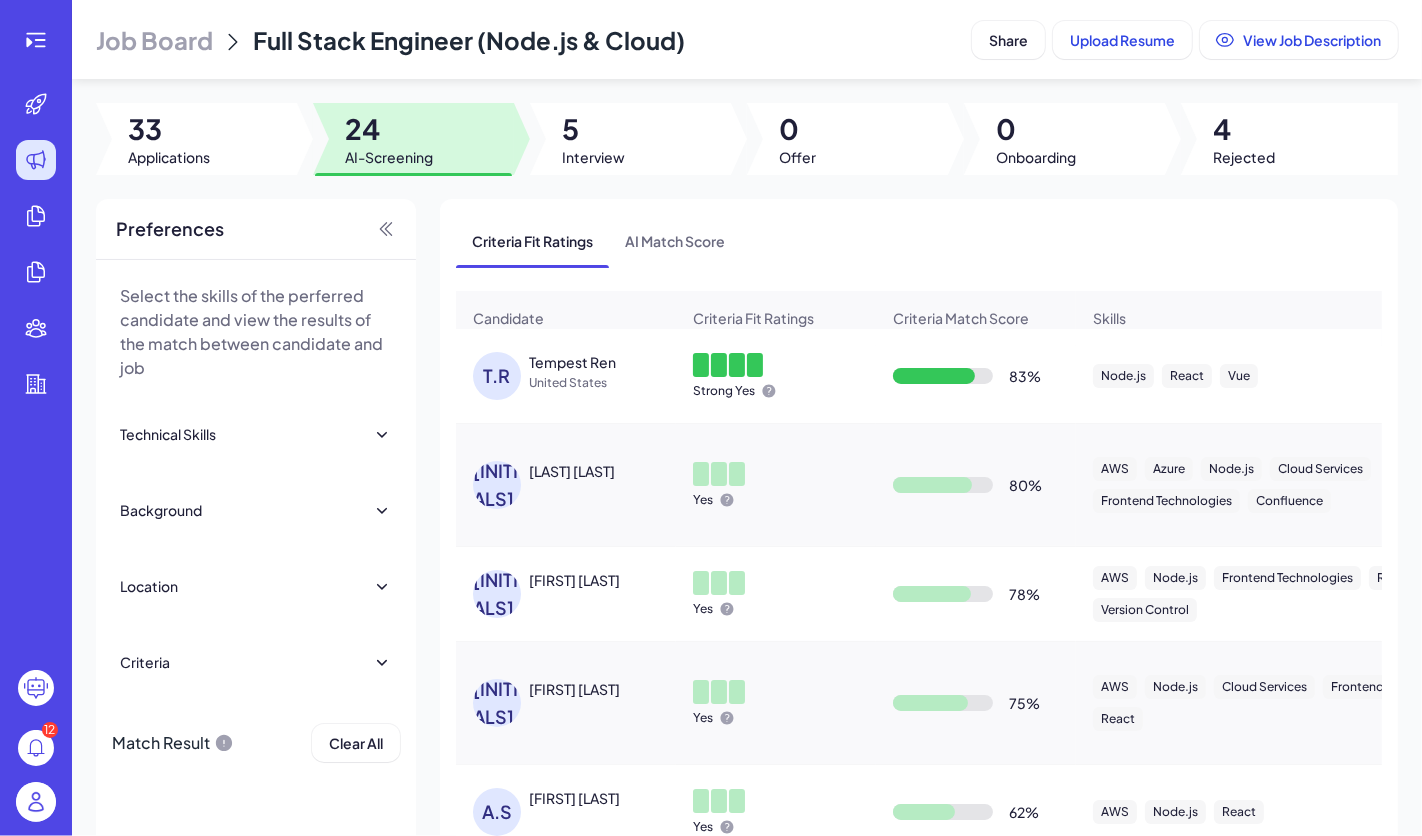 scroll, scrollTop: 754, scrollLeft: 2, axis: both 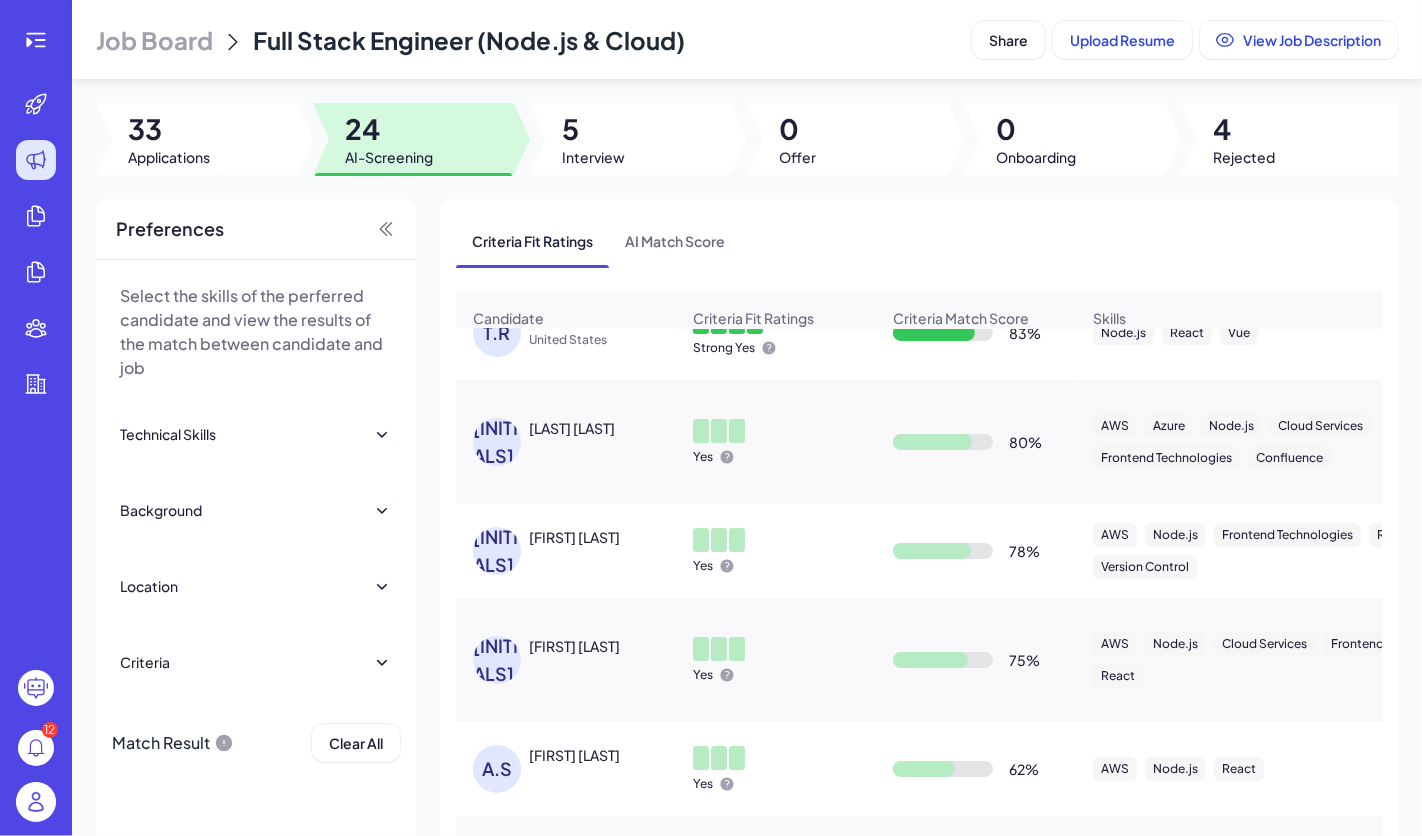 click on "[INITIALS] [FIRST] [LAST]" at bounding box center (566, 660) 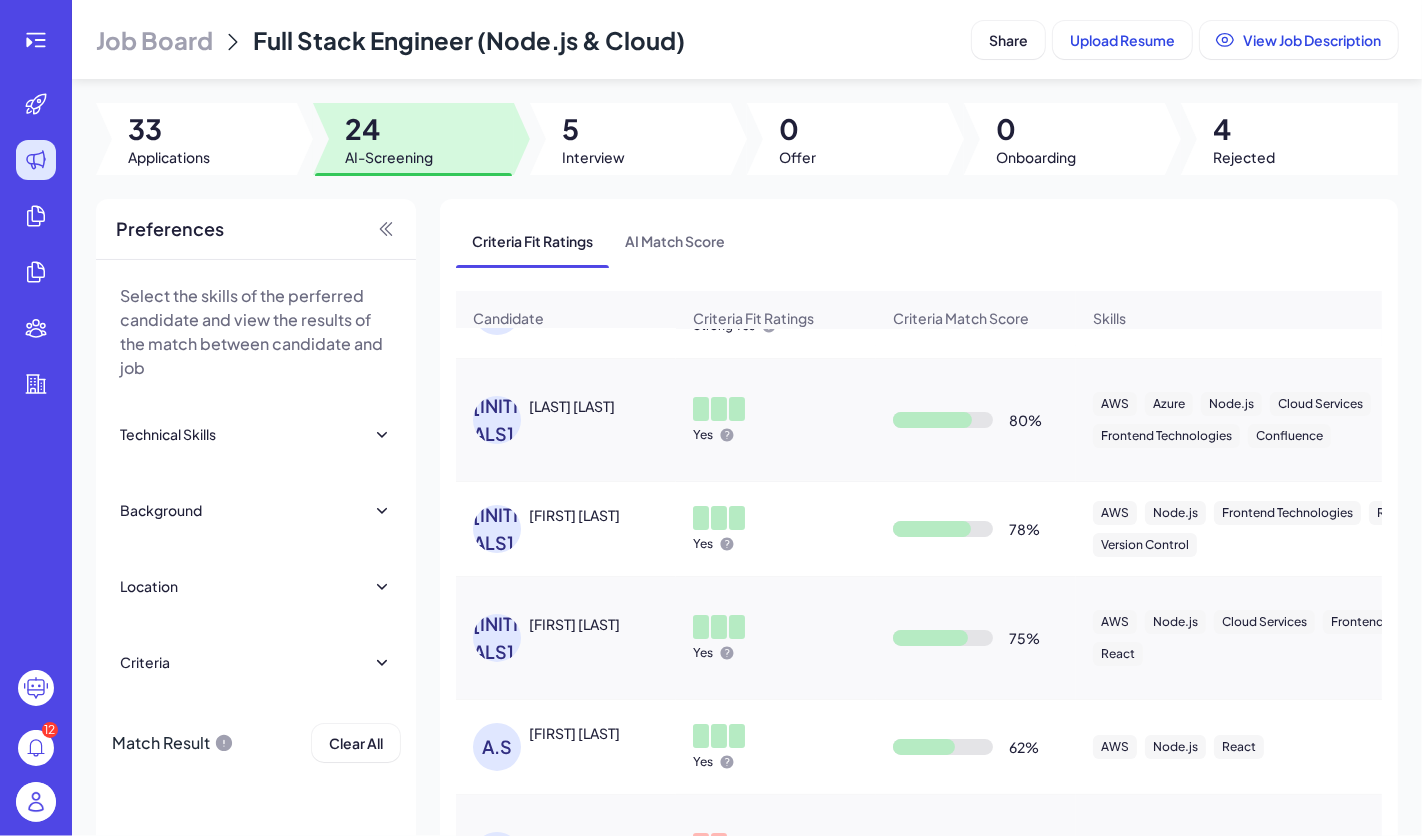 scroll, scrollTop: 91, scrollLeft: 0, axis: vertical 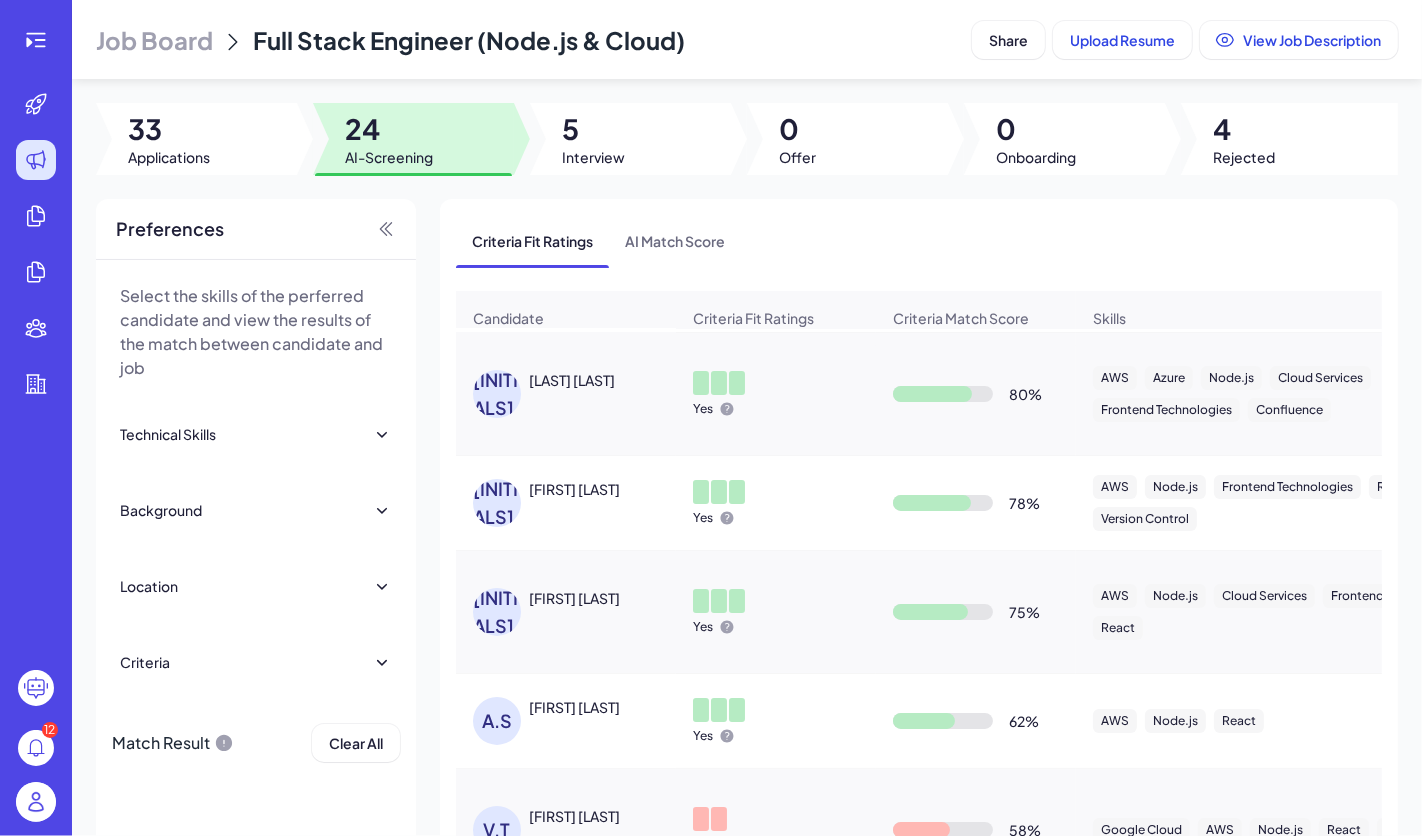 click on "[FIRST] [LAST]" at bounding box center [574, 598] 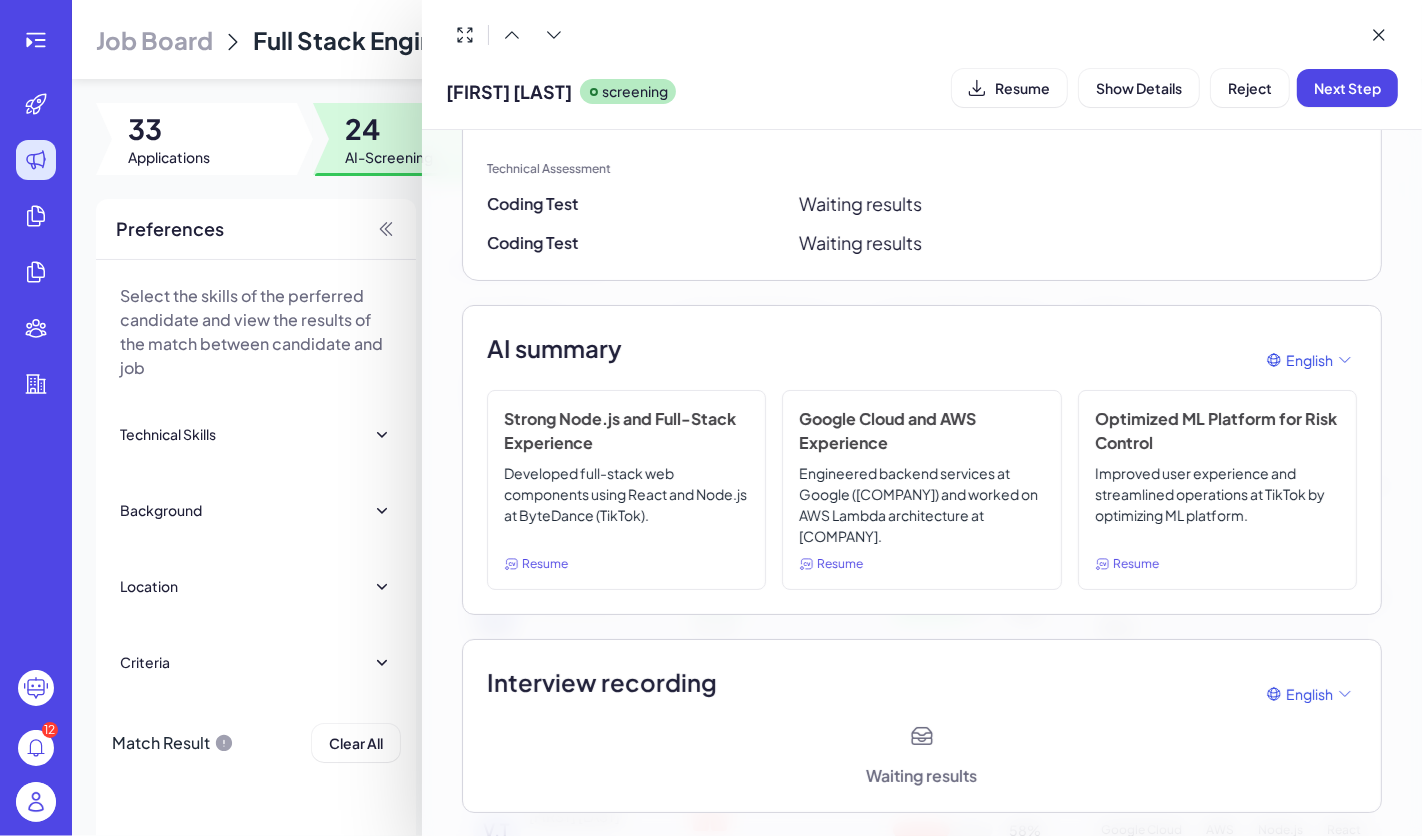 scroll, scrollTop: 221, scrollLeft: 0, axis: vertical 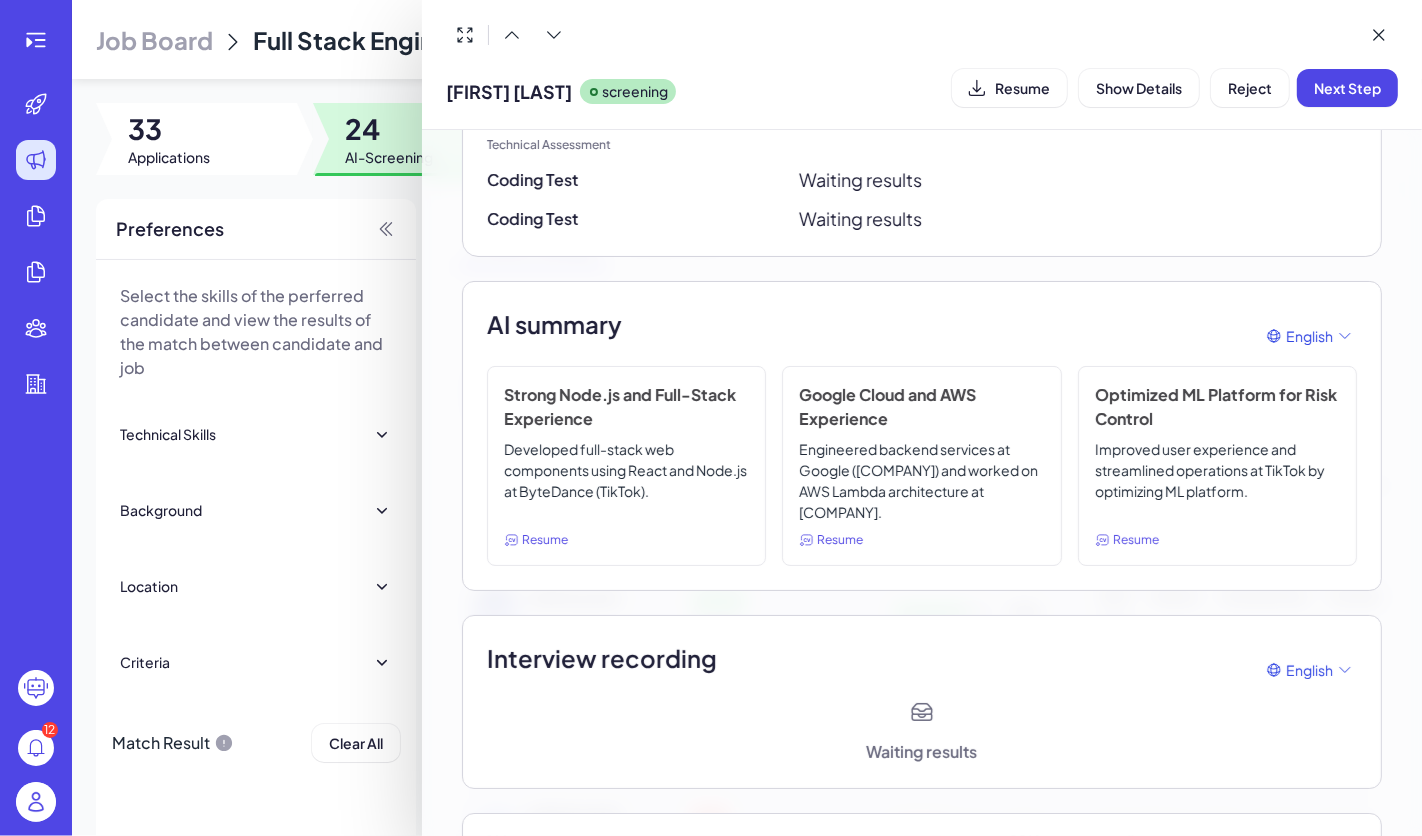 click on "Developed full-stack web components using React and Node.js at ByteDance (TikTok)." at bounding box center [626, 481] 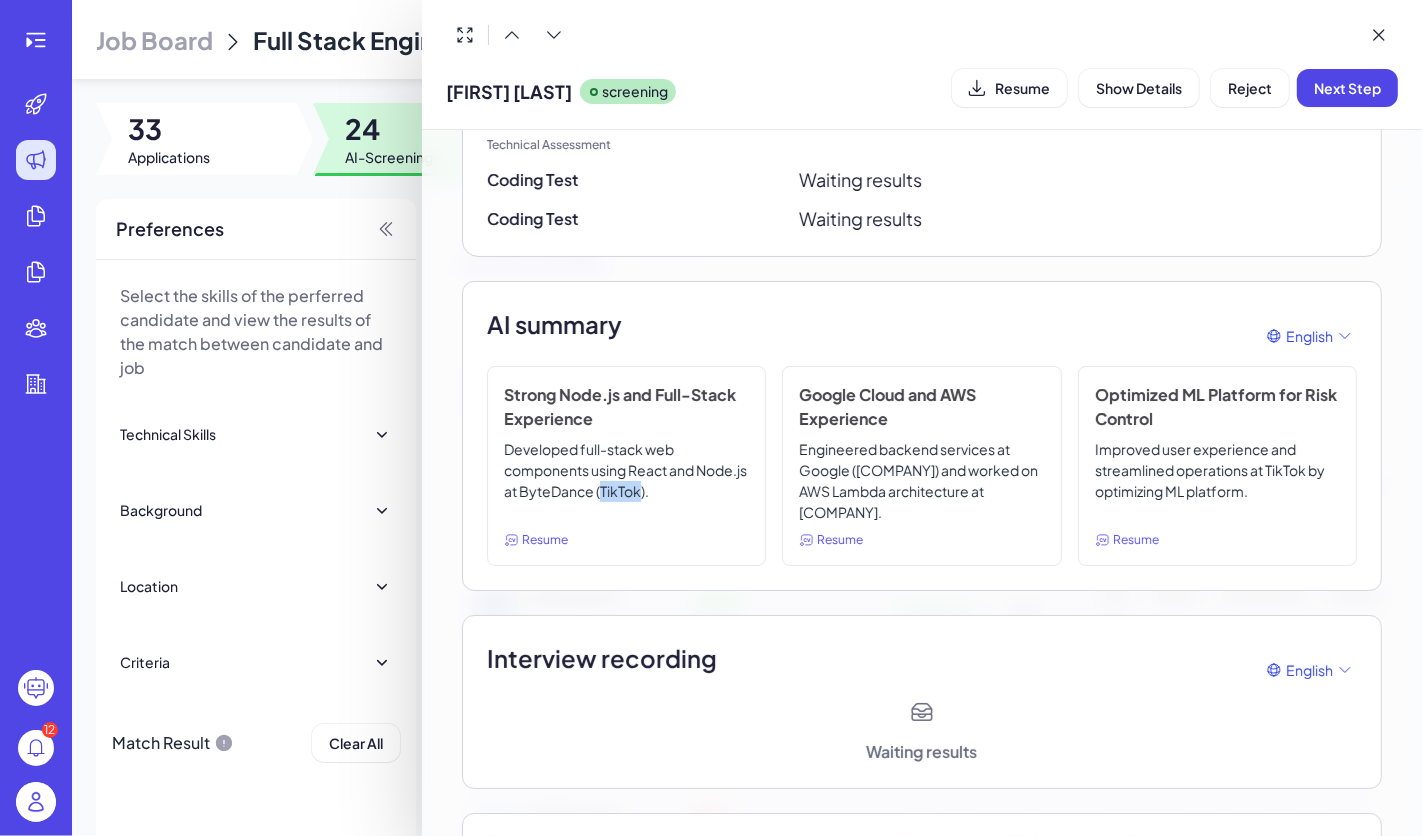 click on "Developed full-stack web components using React and Node.js at ByteDance (TikTok)." at bounding box center (626, 481) 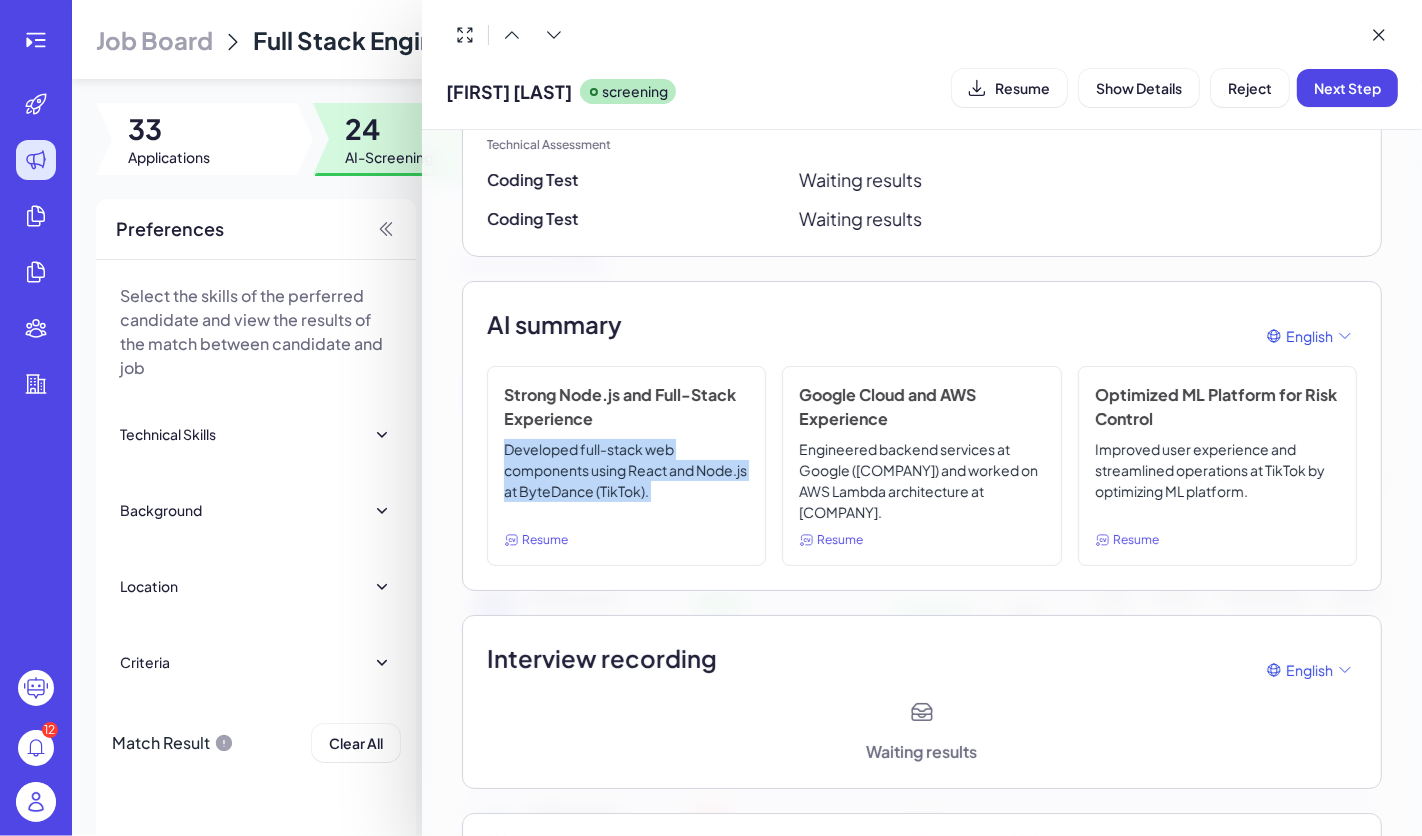click on "Developed full-stack web components using React and Node.js at ByteDance (TikTok)." at bounding box center (626, 481) 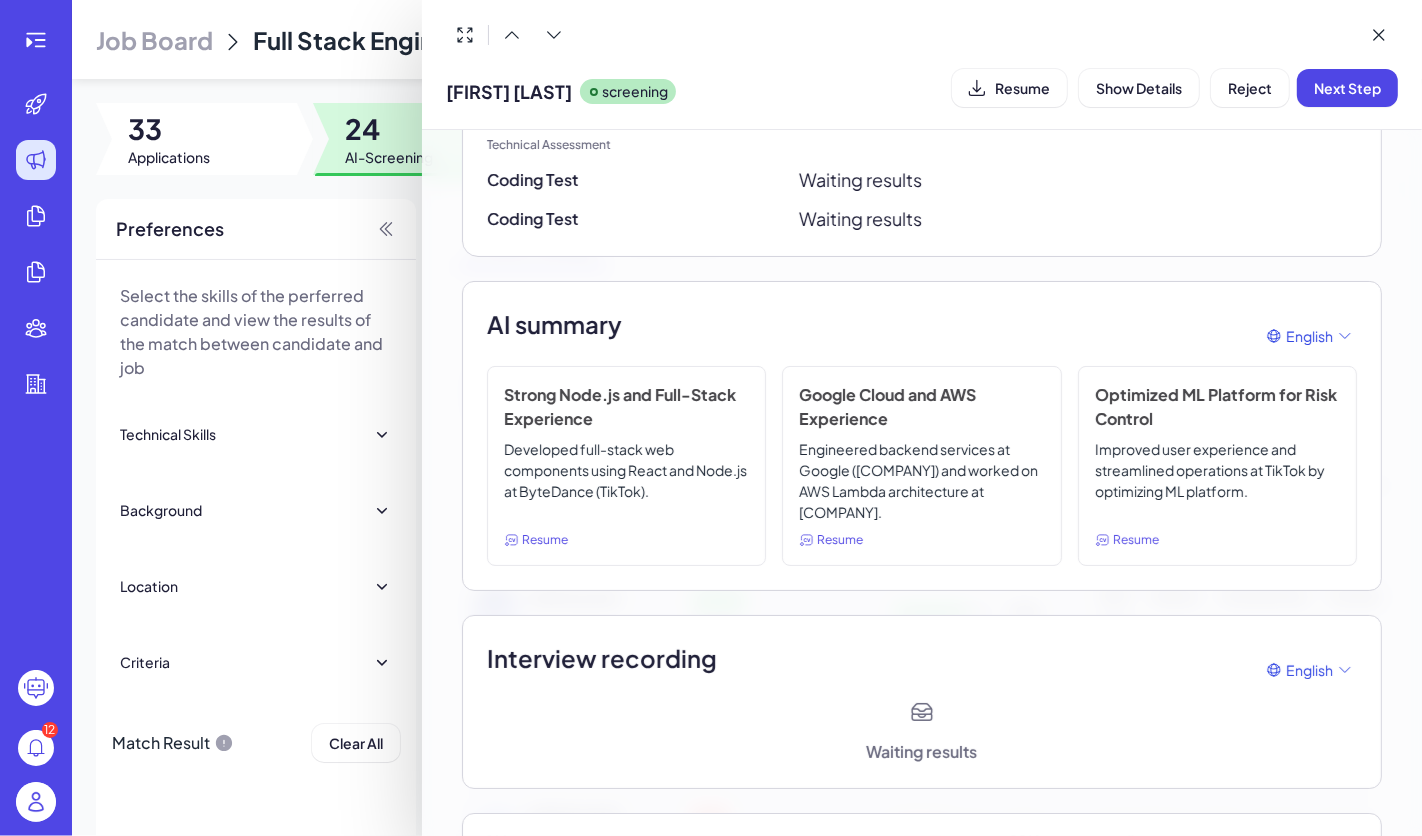 click on "Developed full-stack web components using React and Node.js at ByteDance (TikTok)." at bounding box center [626, 481] 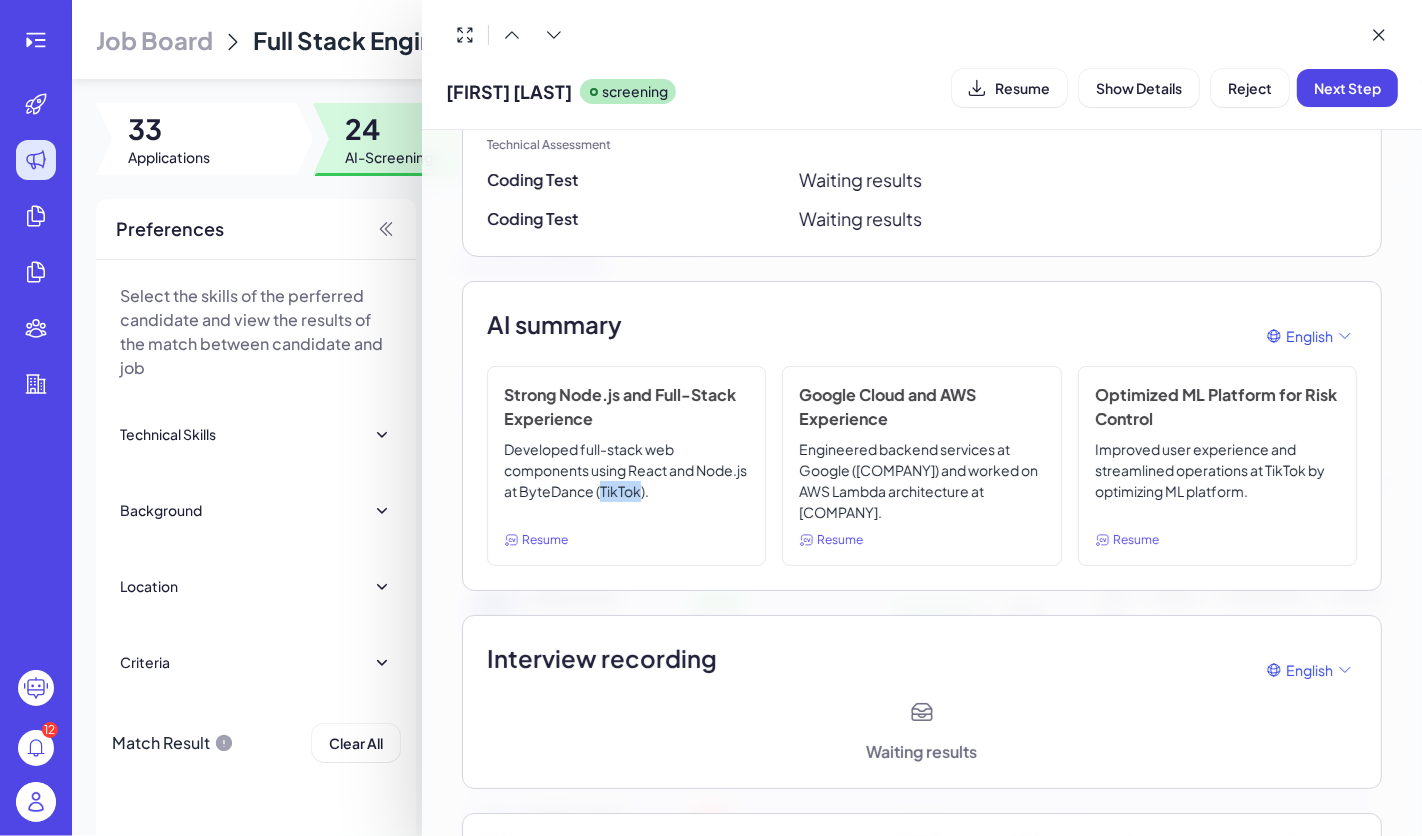 click on "Developed full-stack web components using React and Node.js at ByteDance (TikTok)." at bounding box center [626, 481] 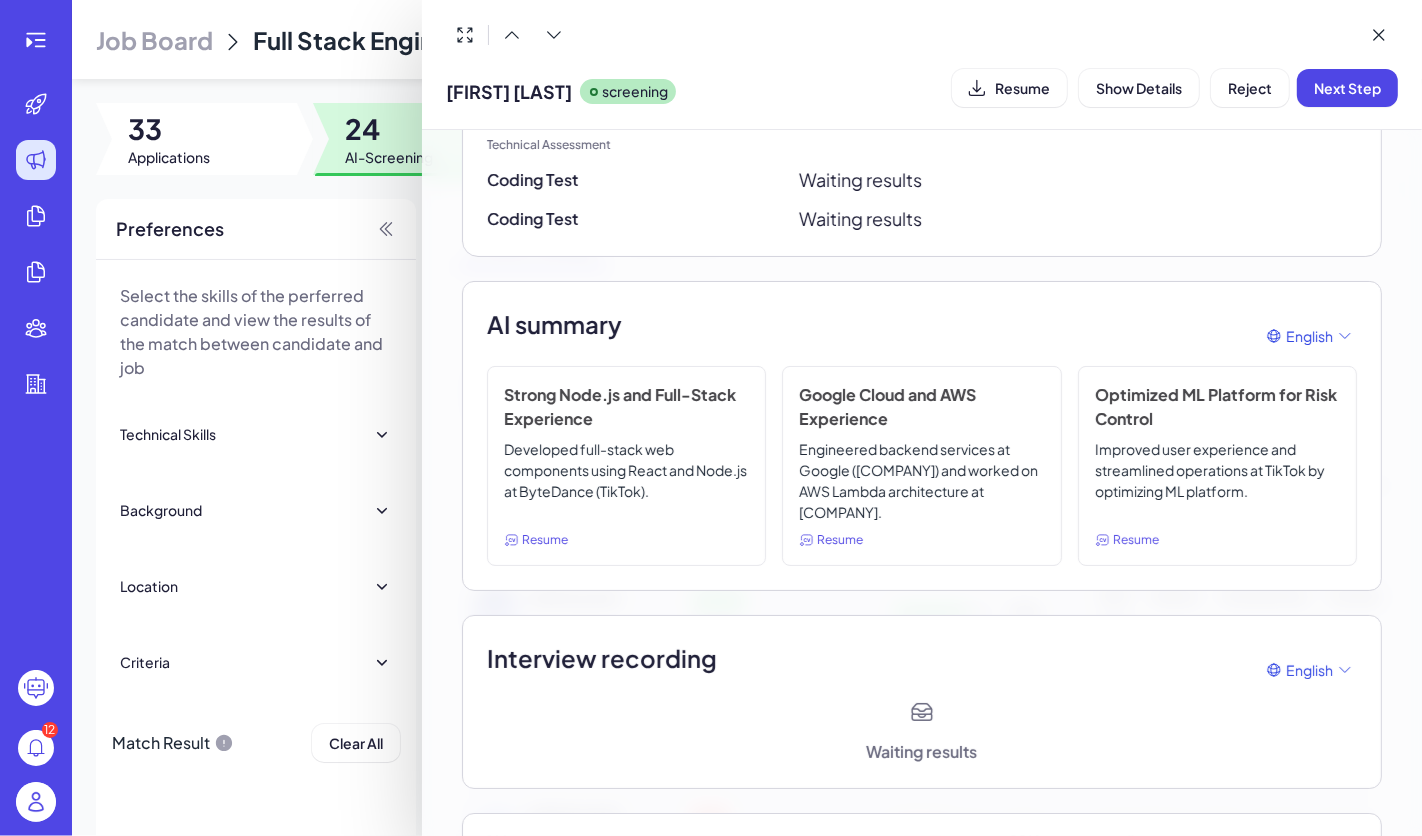 click at bounding box center [711, 418] 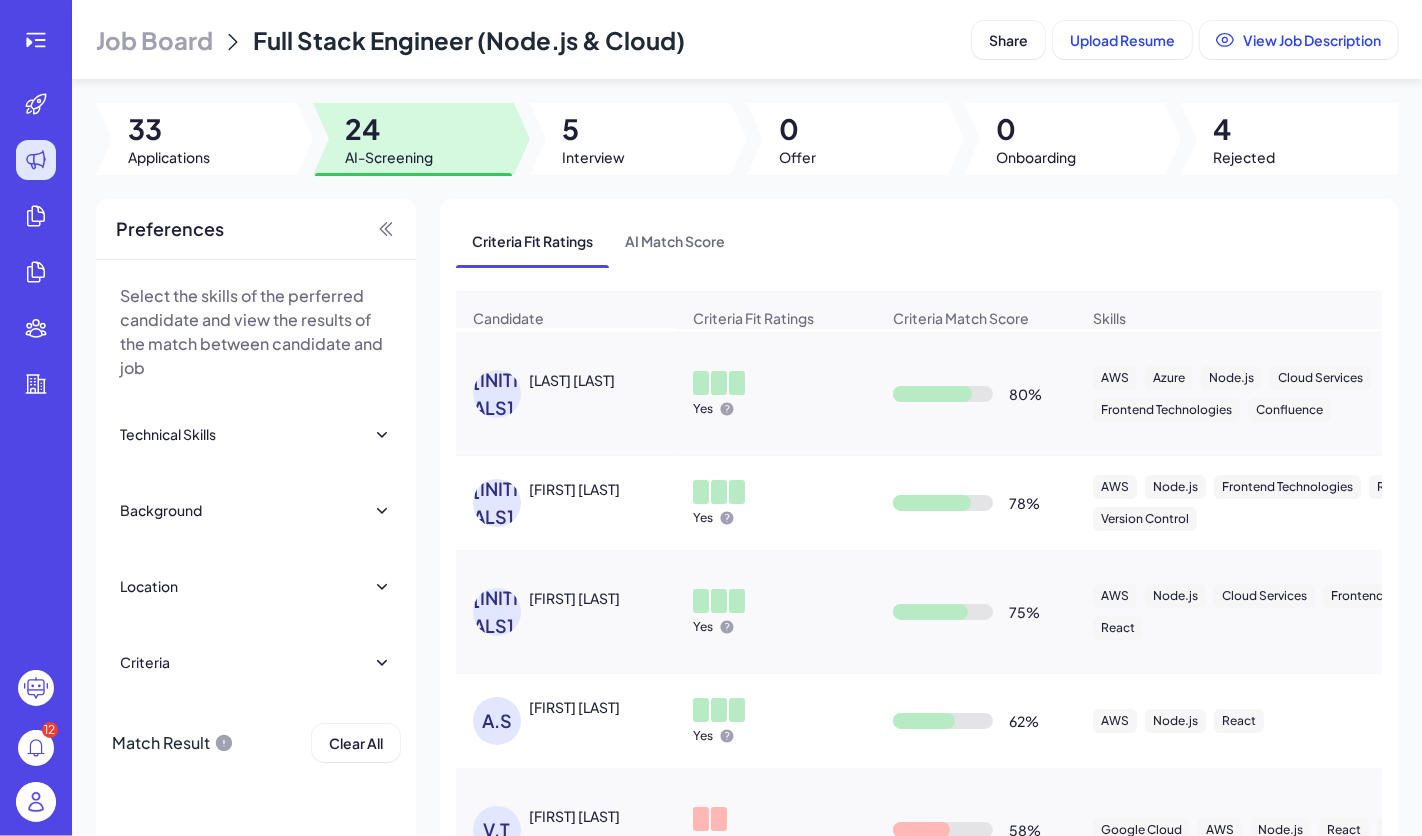 click on "[FIRST] [LAST]" at bounding box center (574, 598) 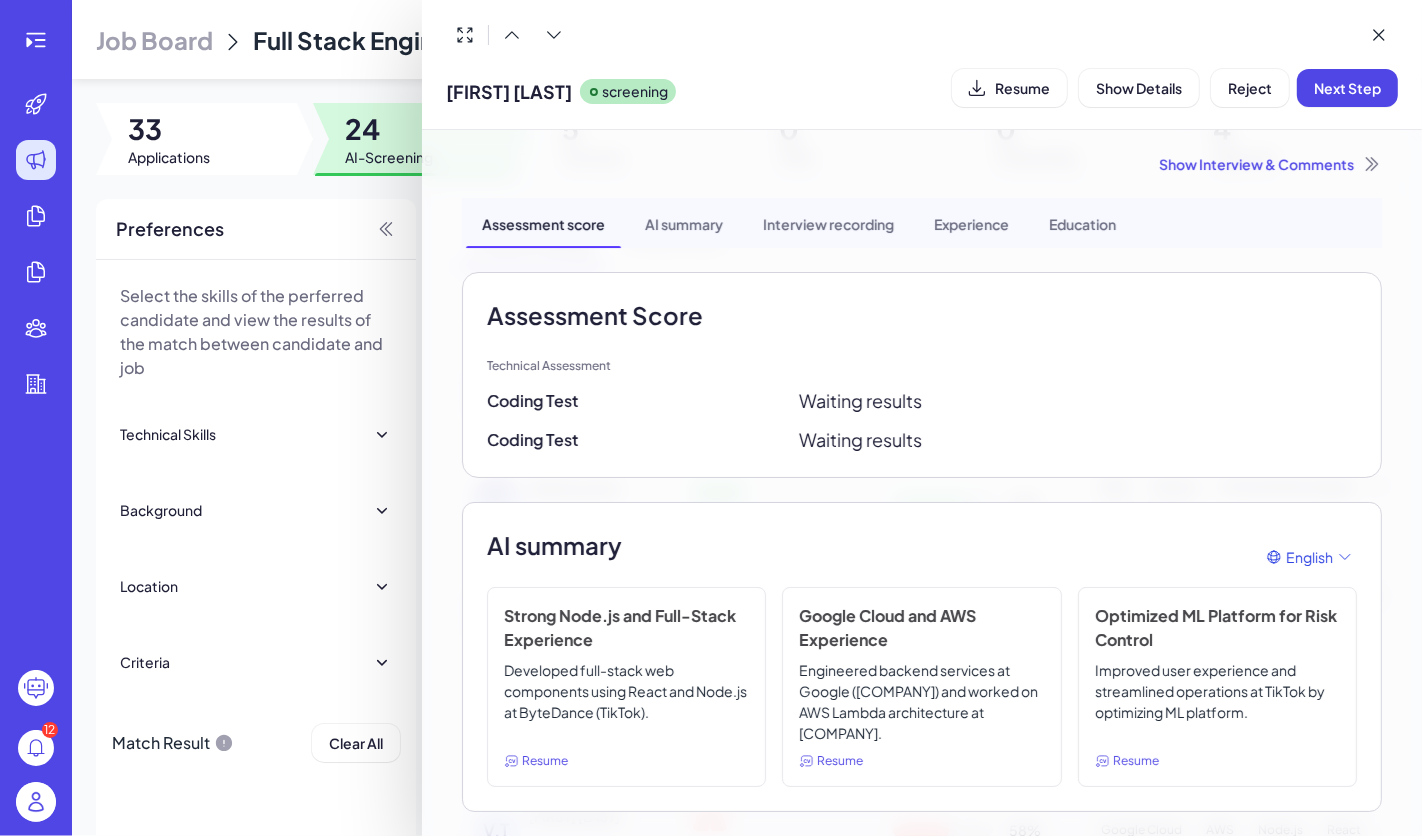 click at bounding box center (711, 418) 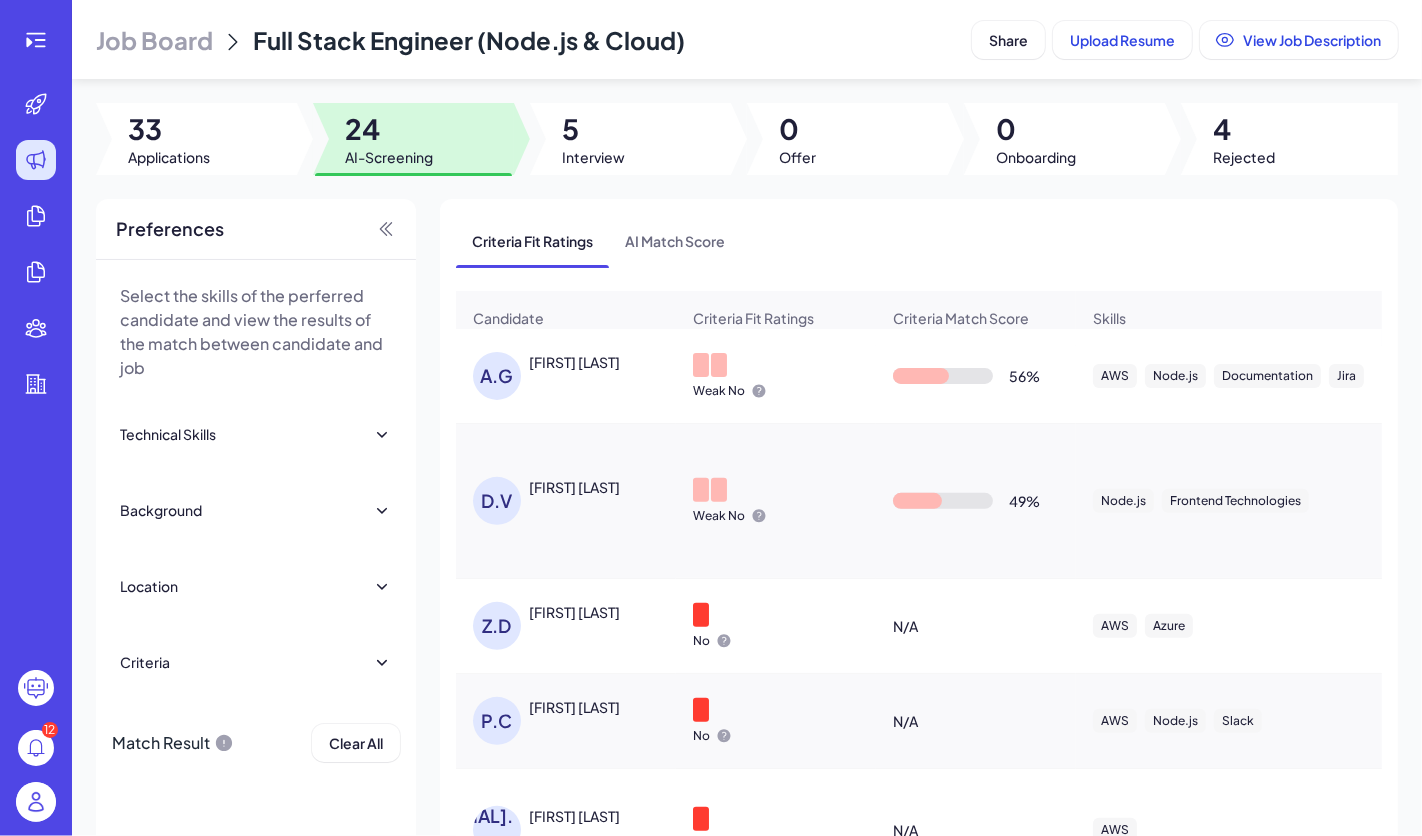 scroll, scrollTop: 920, scrollLeft: 0, axis: vertical 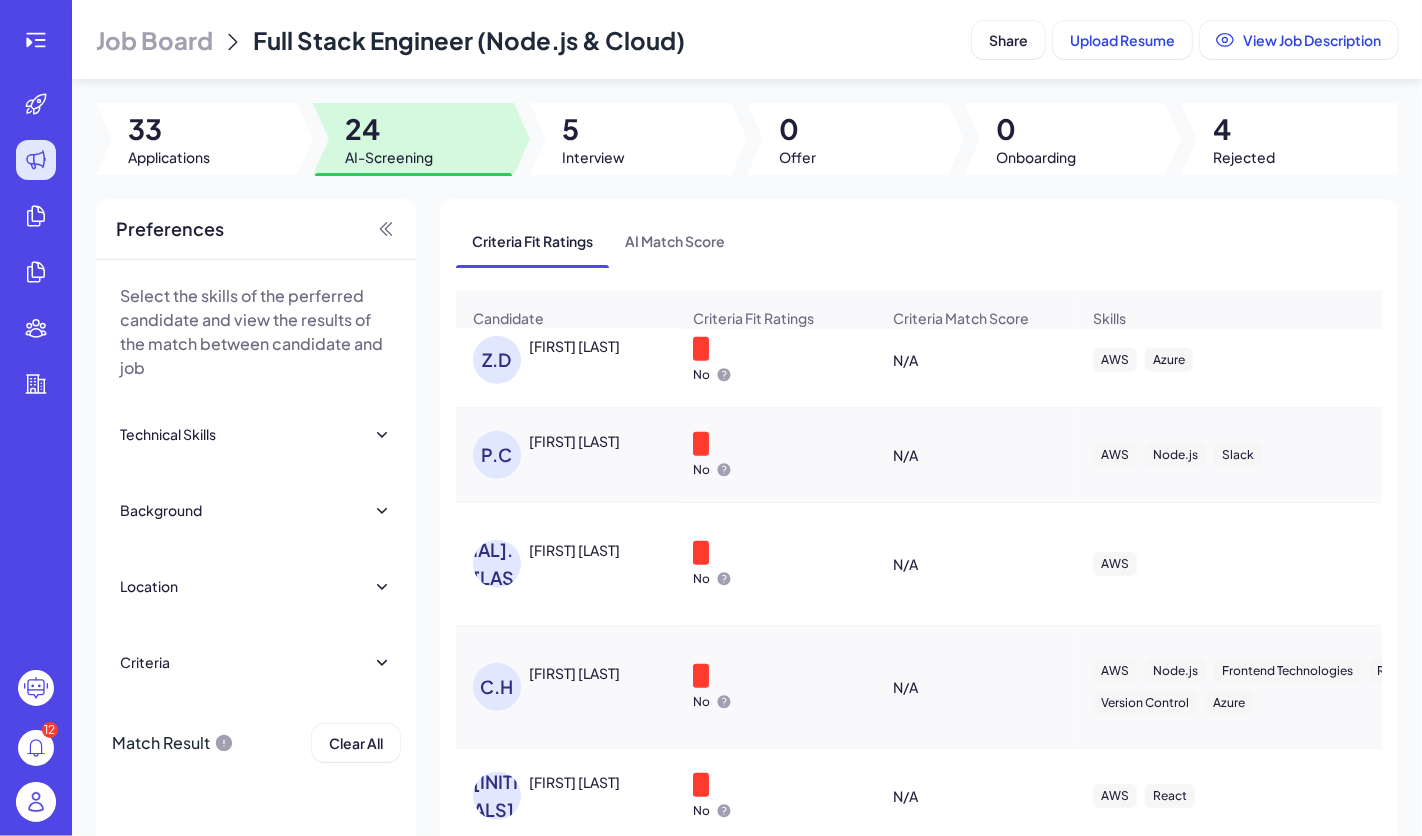 click on "[FIRST] [LAST]" at bounding box center (604, 673) 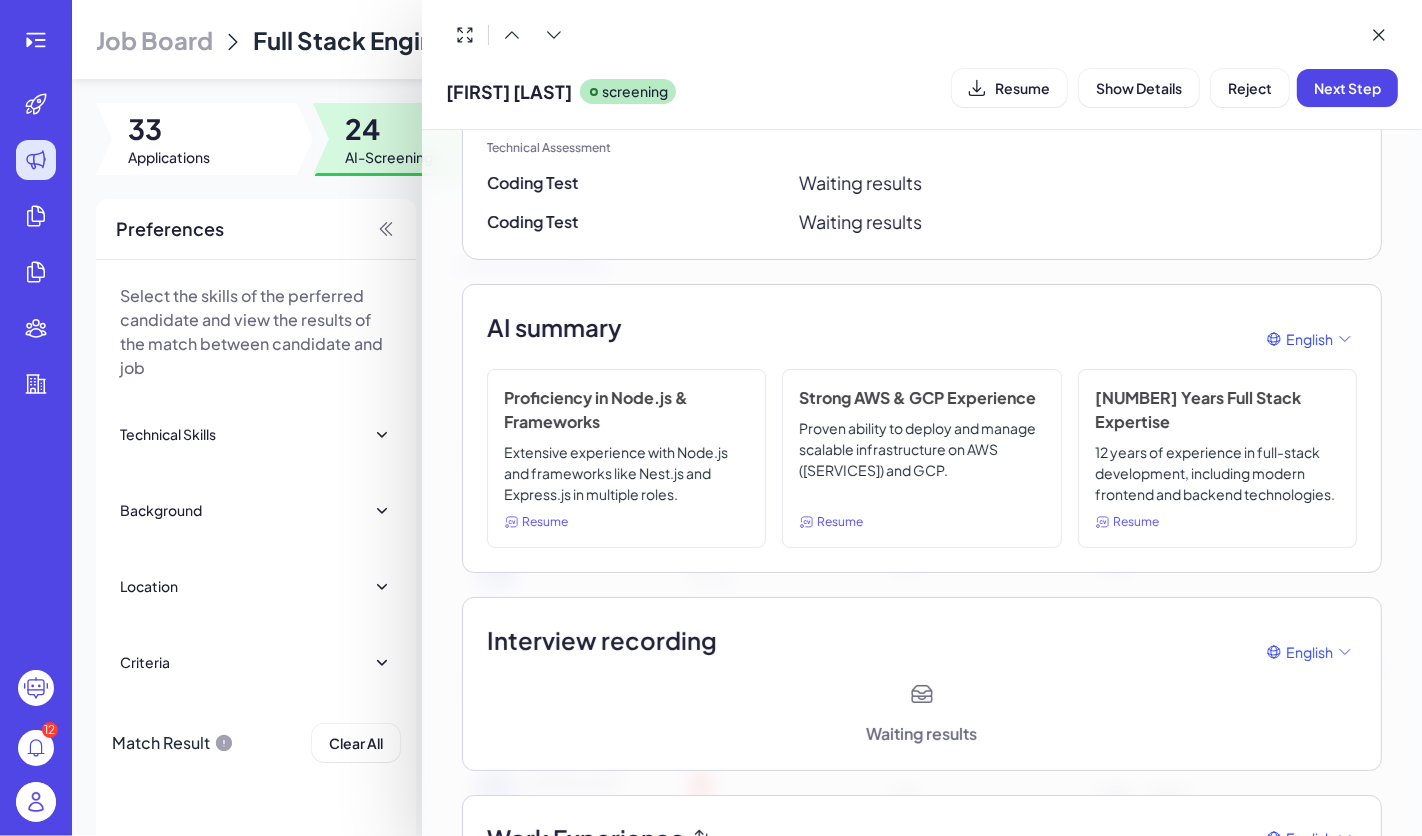 scroll, scrollTop: 0, scrollLeft: 0, axis: both 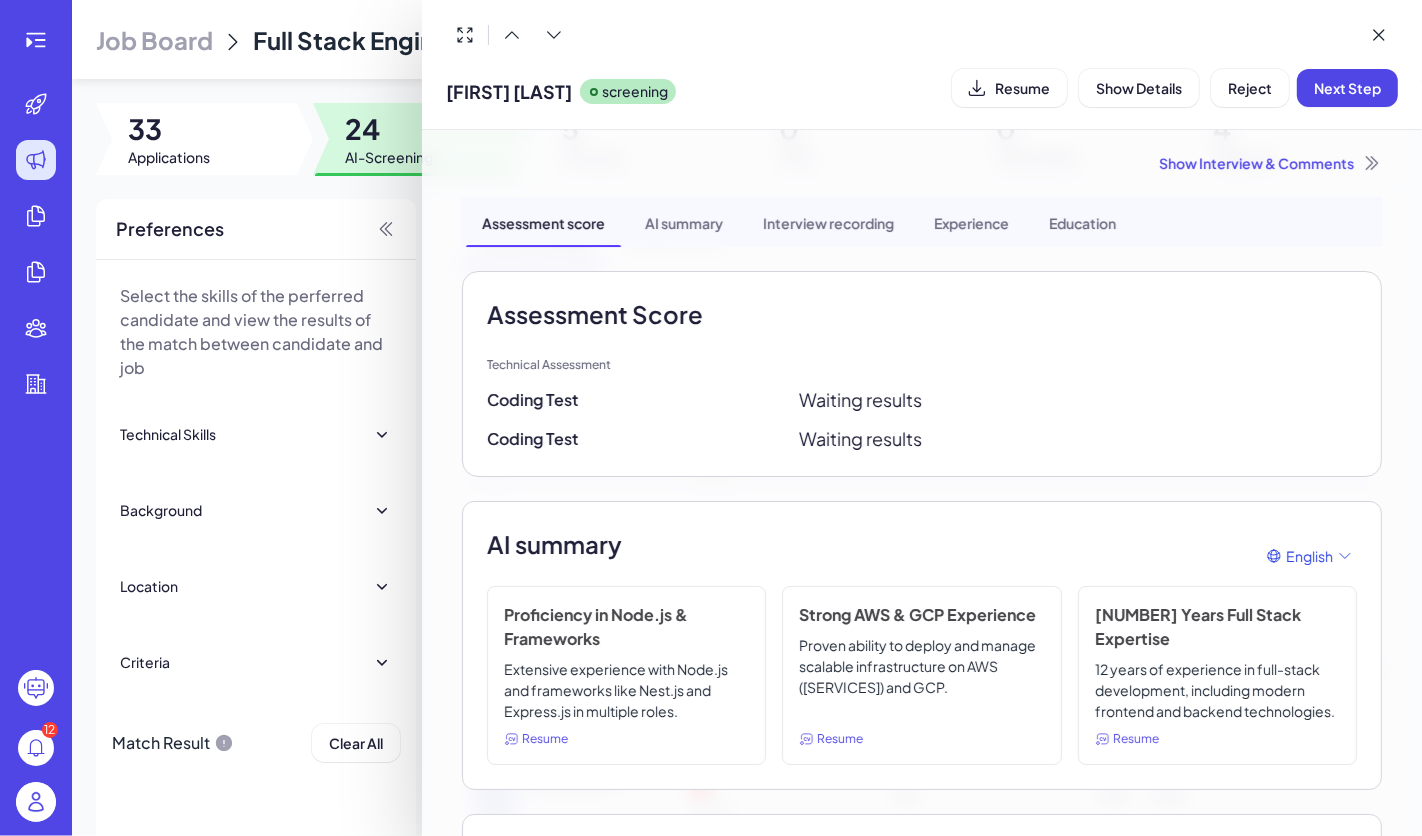 click on "AI summary" at bounding box center [684, 222] 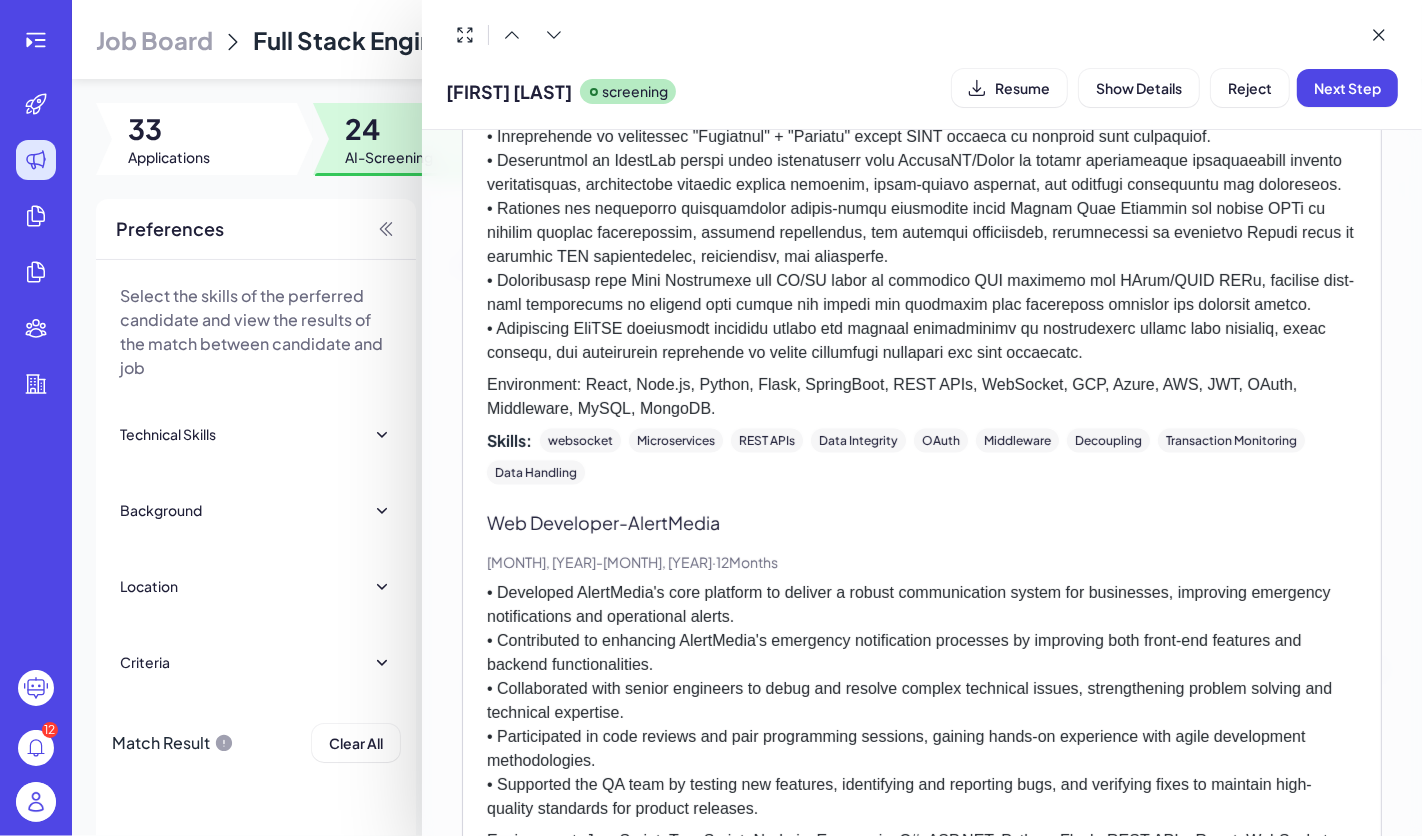 scroll, scrollTop: 3418, scrollLeft: 0, axis: vertical 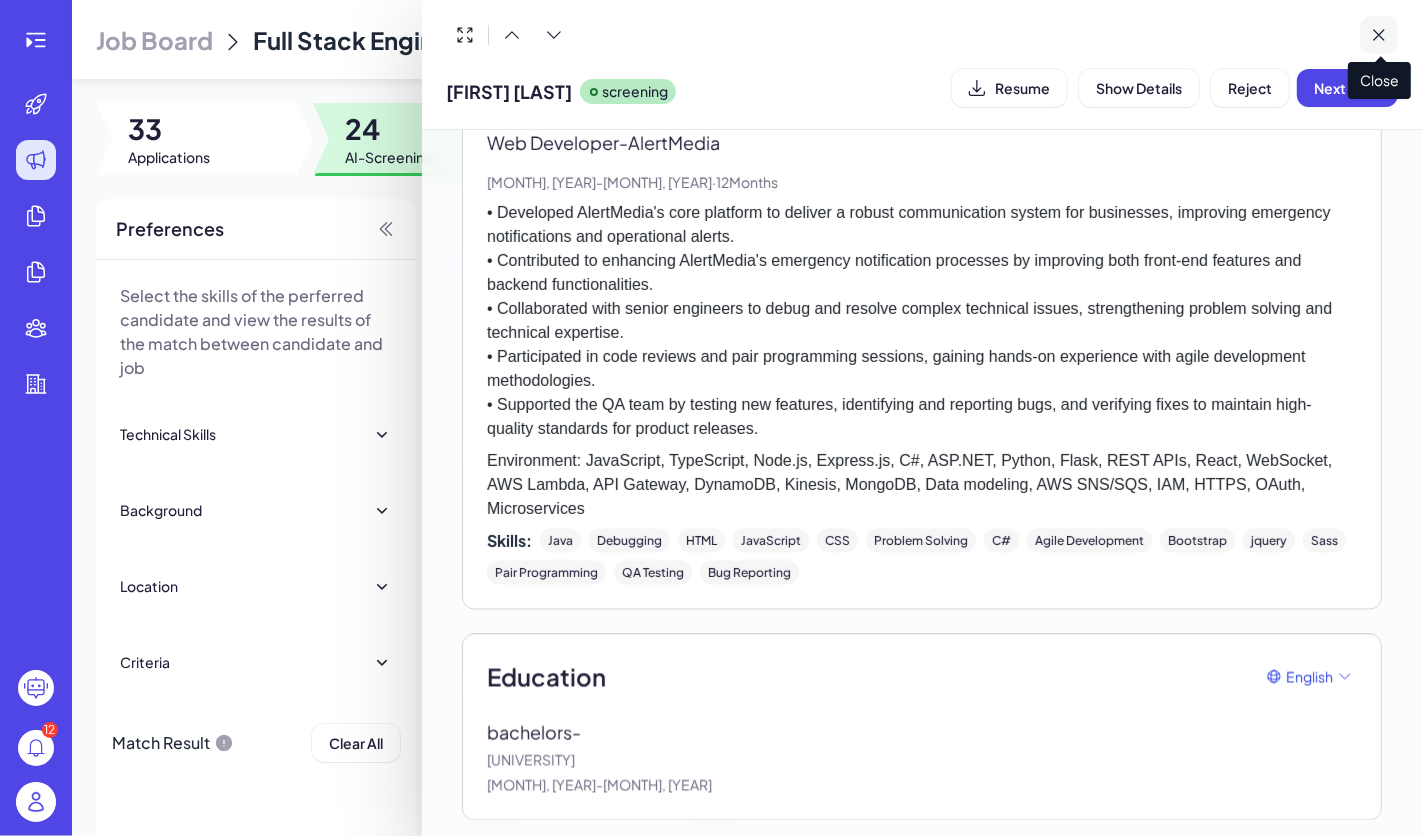 click at bounding box center (1379, 35) 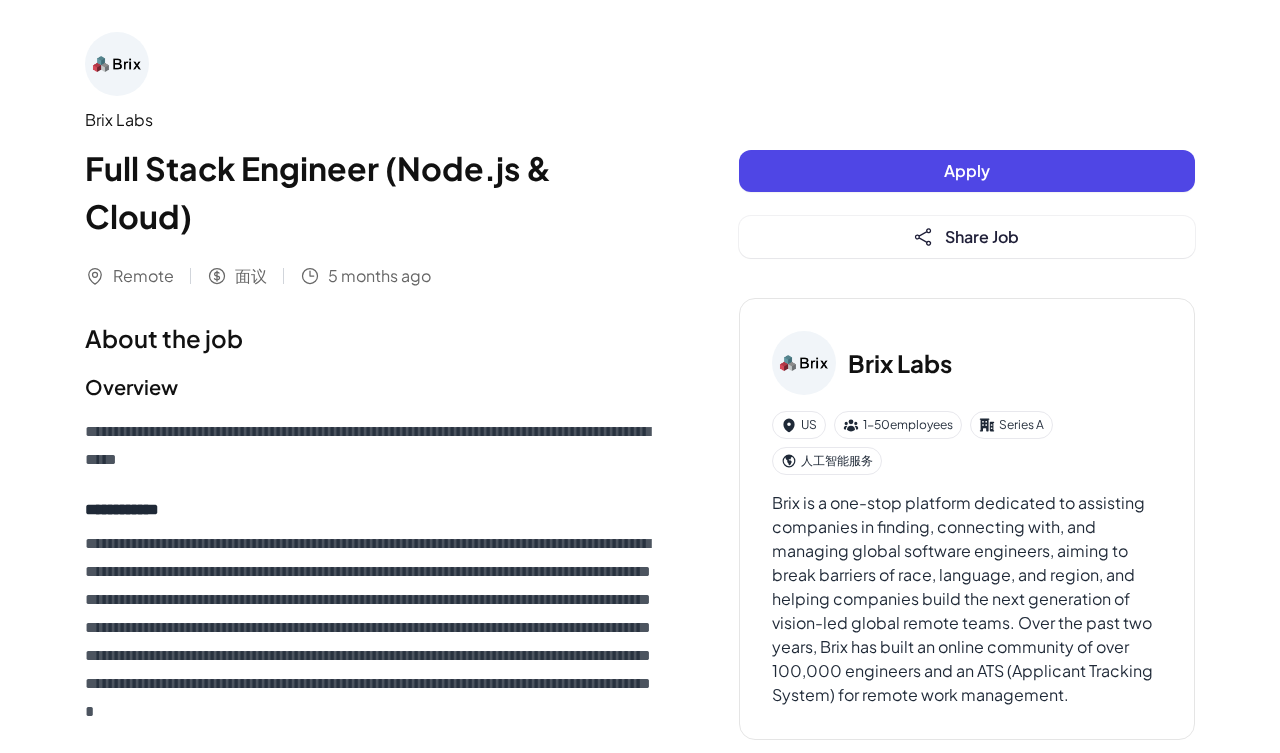 scroll, scrollTop: 0, scrollLeft: 0, axis: both 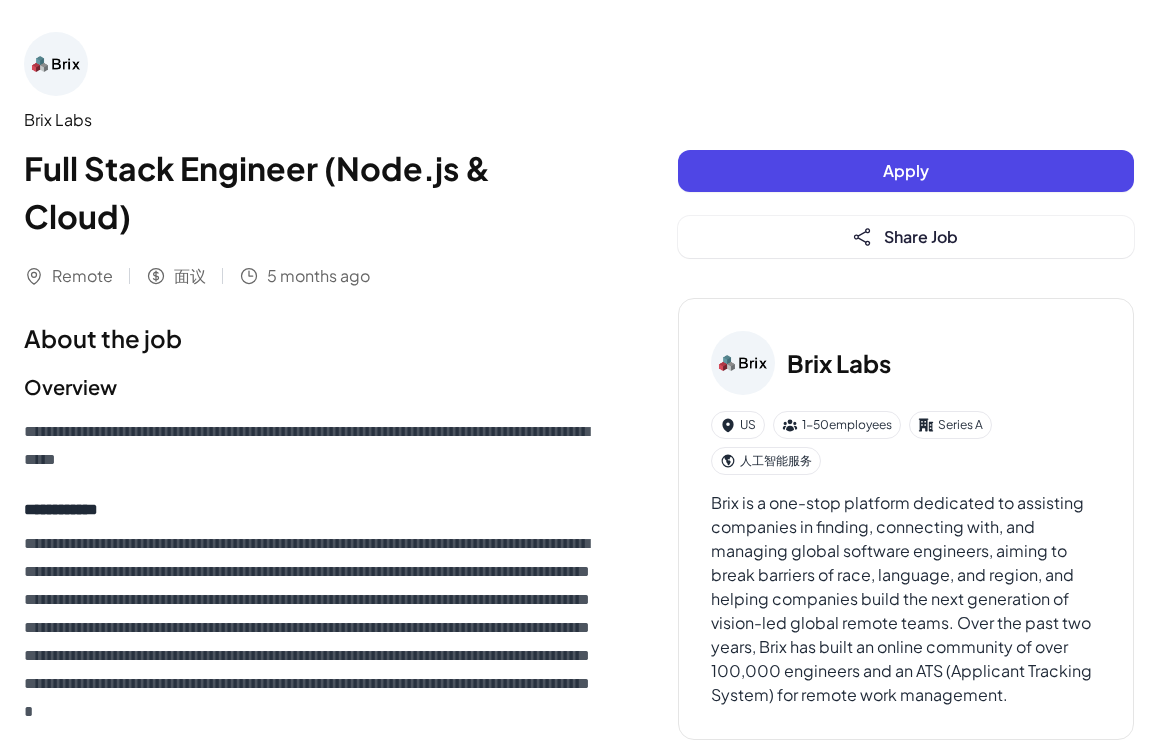 click on "Full Stack Engineer (Node.js & Cloud)" at bounding box center [311, 192] 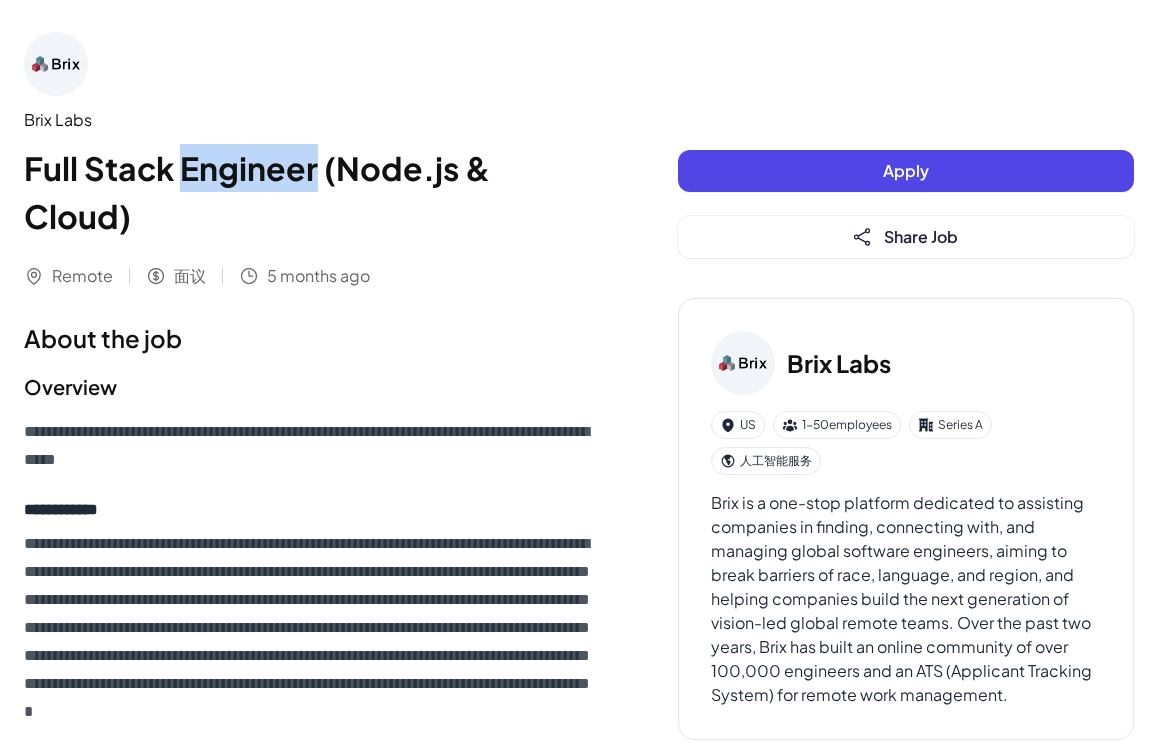 click on "Full Stack Engineer (Node.js & Cloud)" at bounding box center (311, 192) 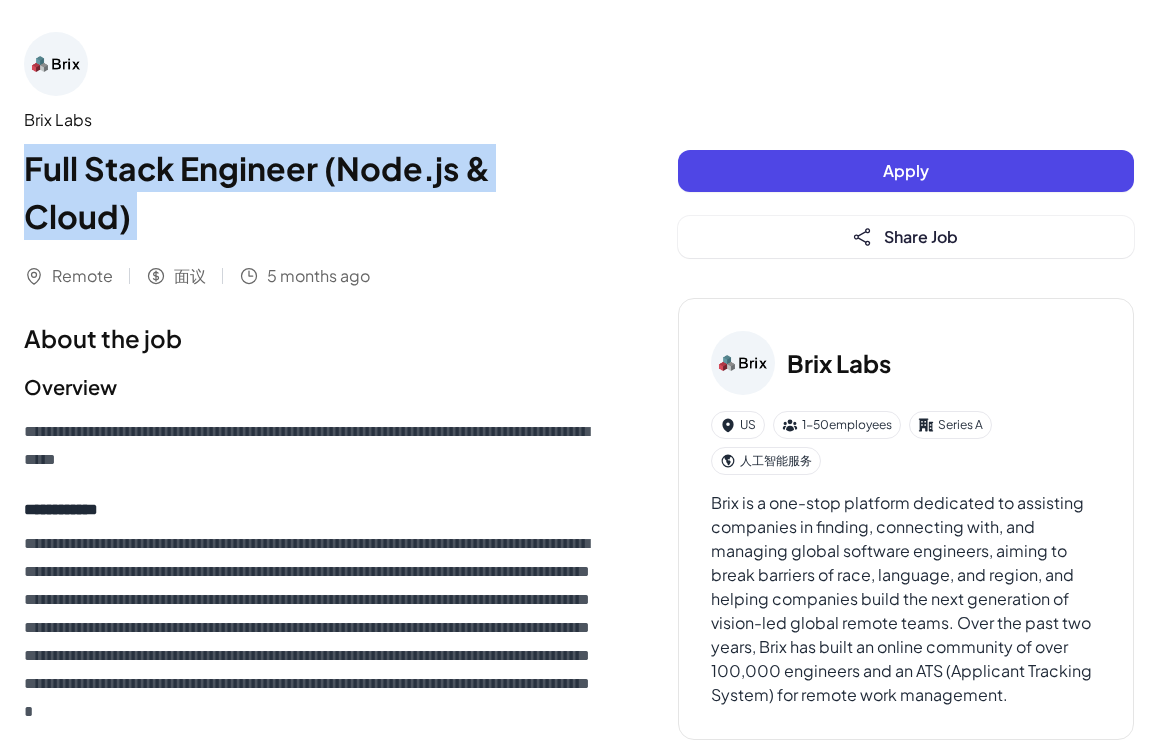 click on "Full Stack Engineer (Node.js & Cloud)" at bounding box center (311, 192) 